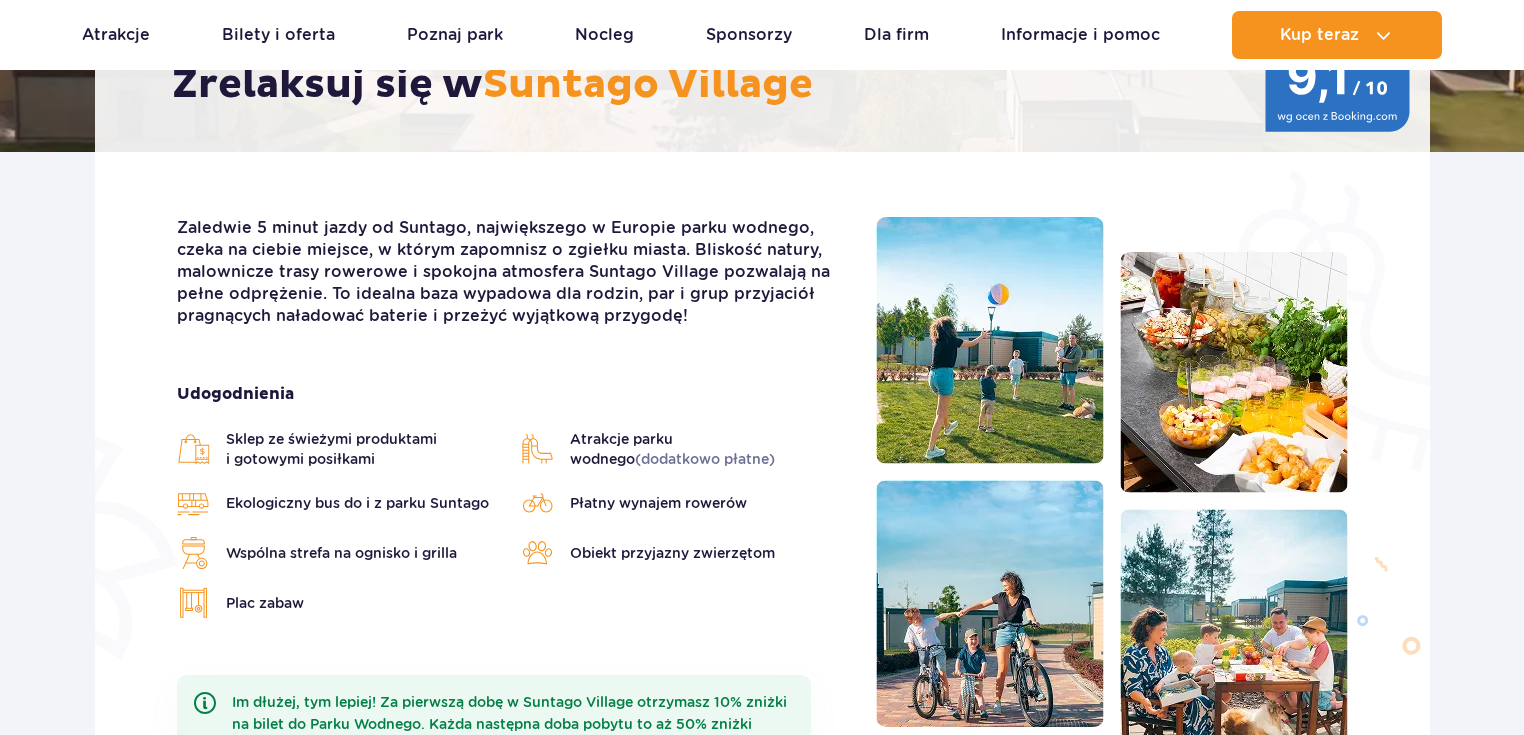 scroll, scrollTop: 426, scrollLeft: 0, axis: vertical 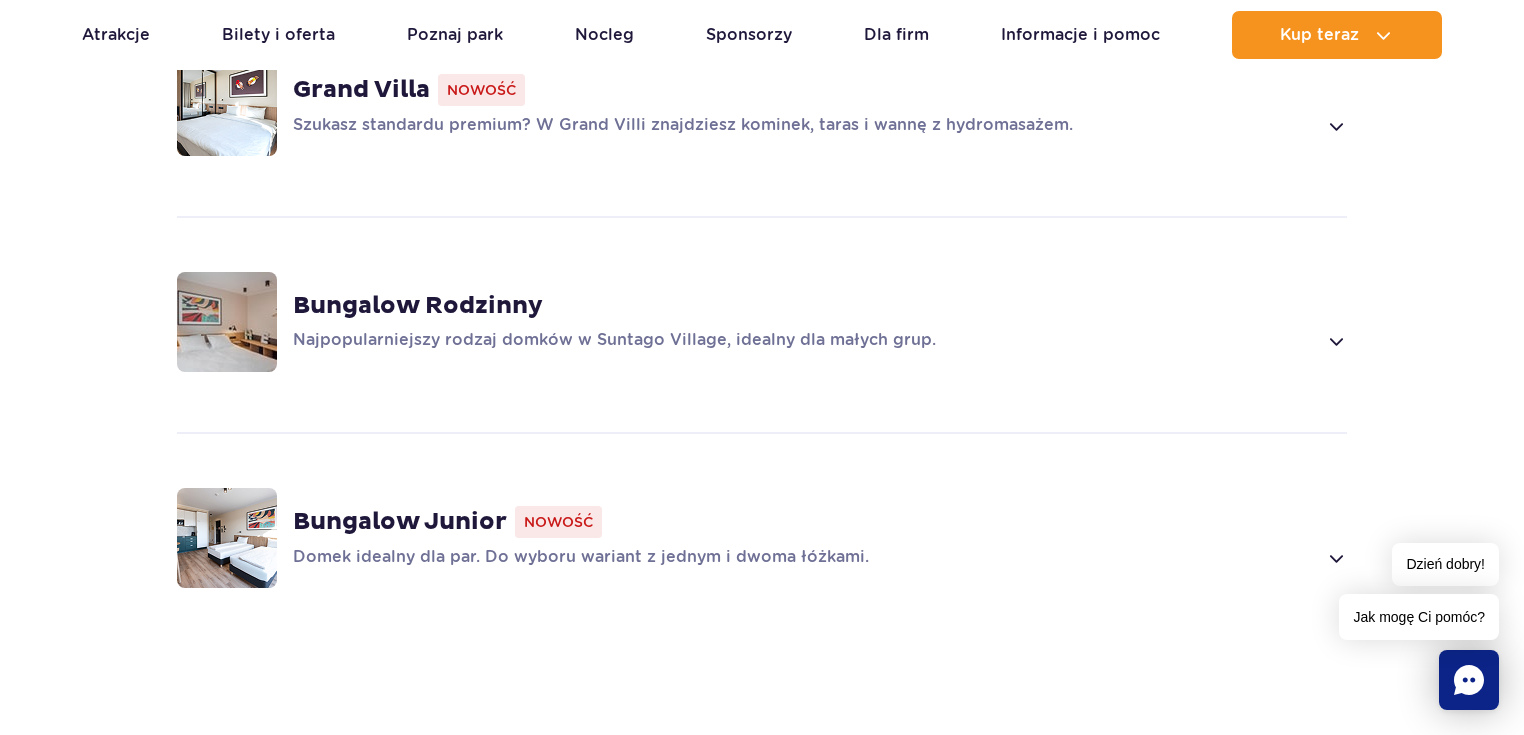 click on "Bungalow Rodzinny" at bounding box center (418, 306) 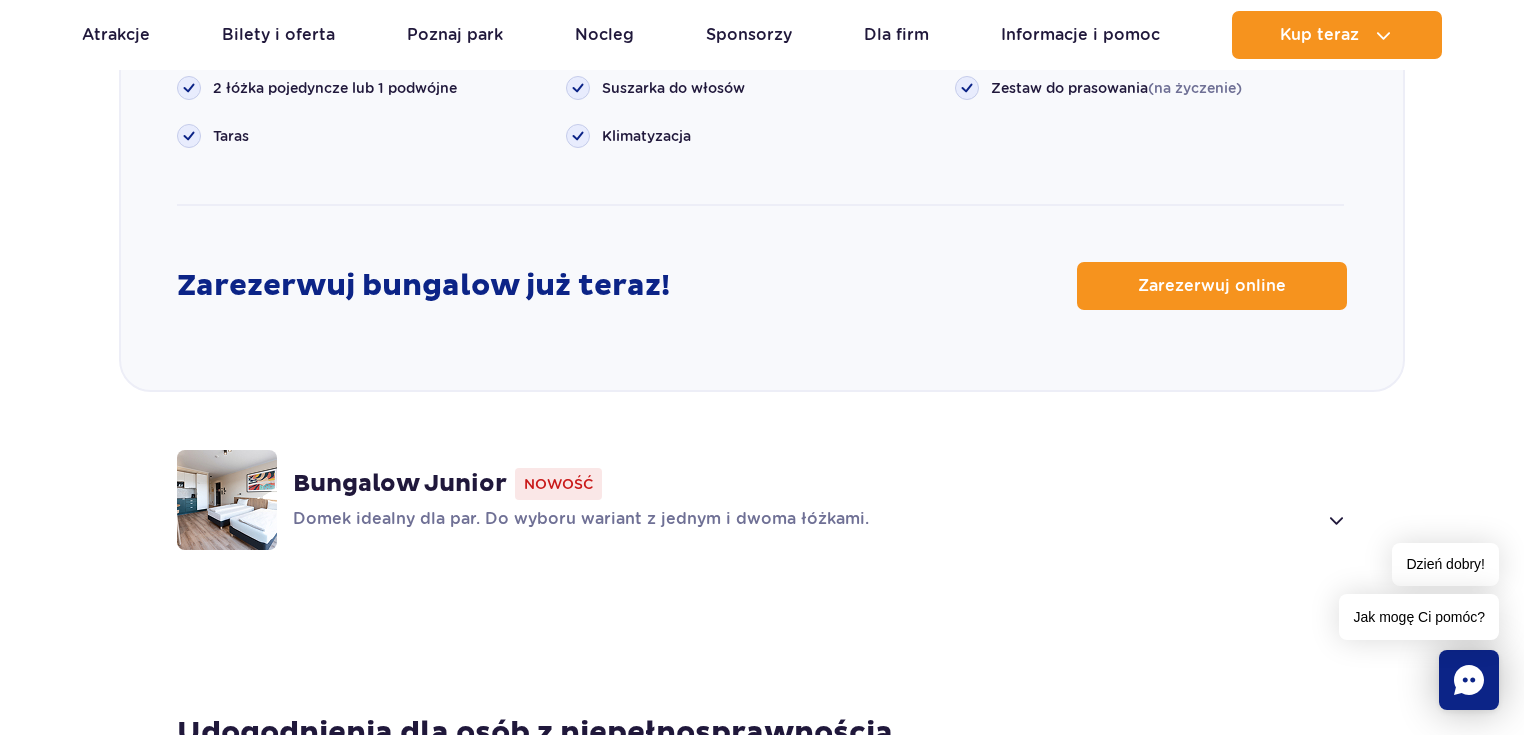 scroll, scrollTop: 2682, scrollLeft: 0, axis: vertical 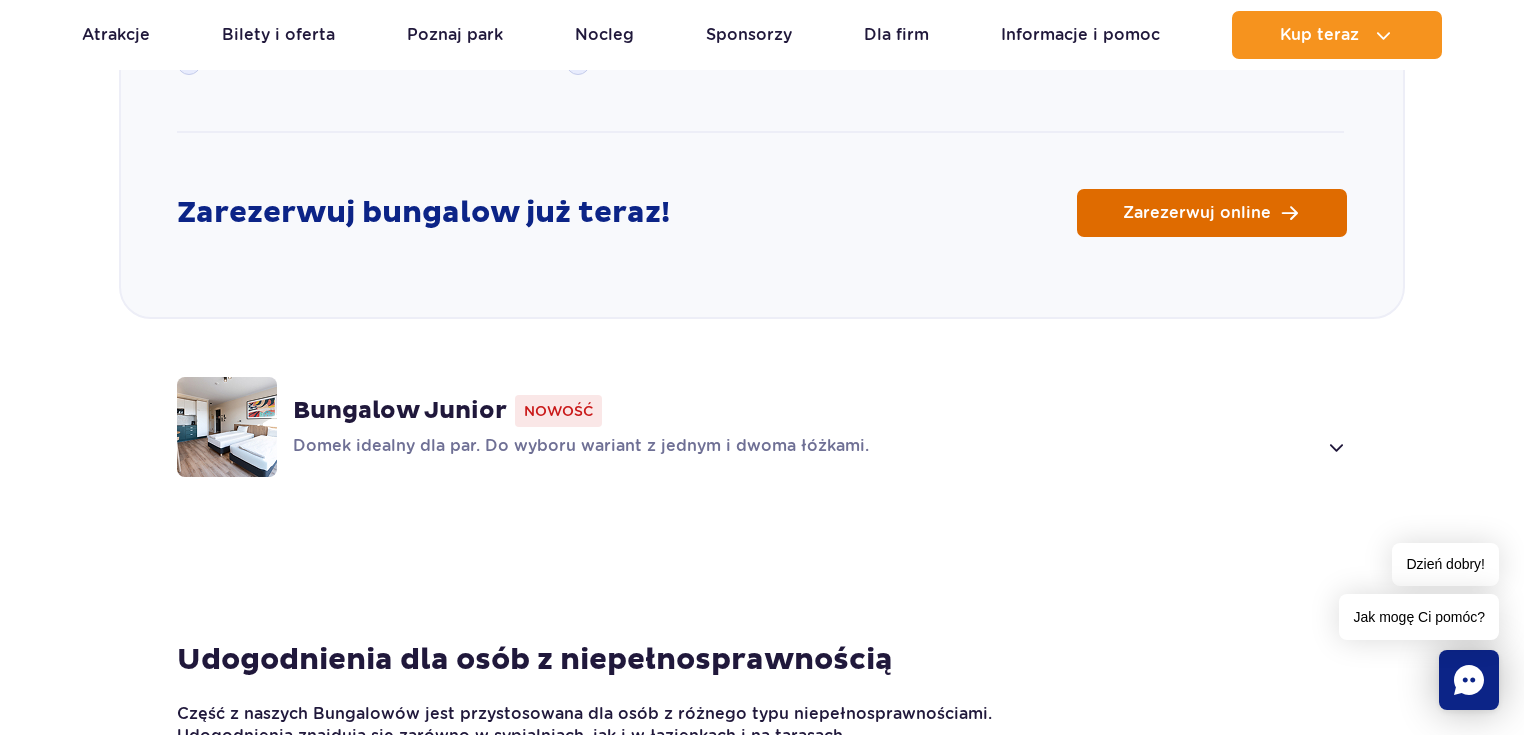 click on "Zarezerwuj online" at bounding box center [1197, 213] 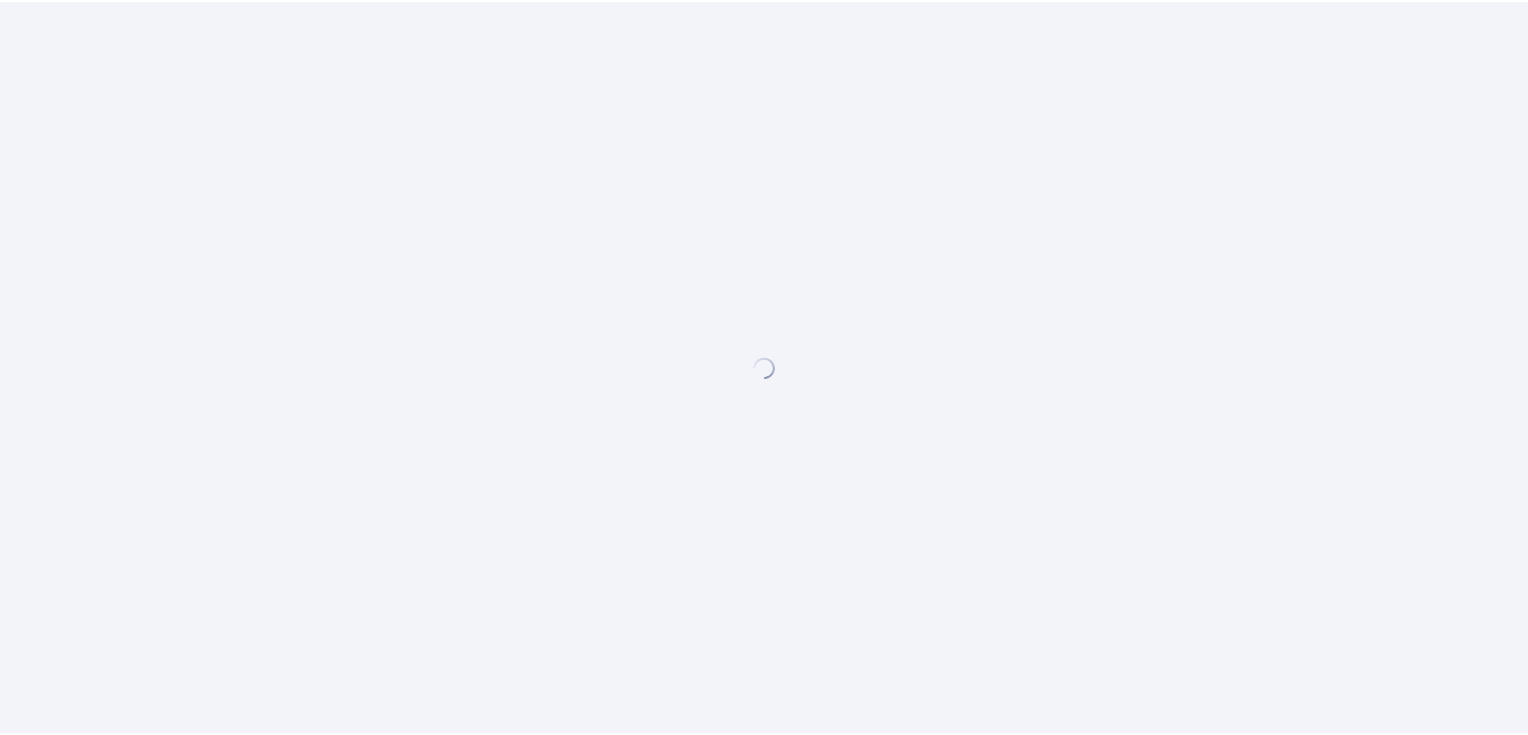 scroll, scrollTop: 0, scrollLeft: 0, axis: both 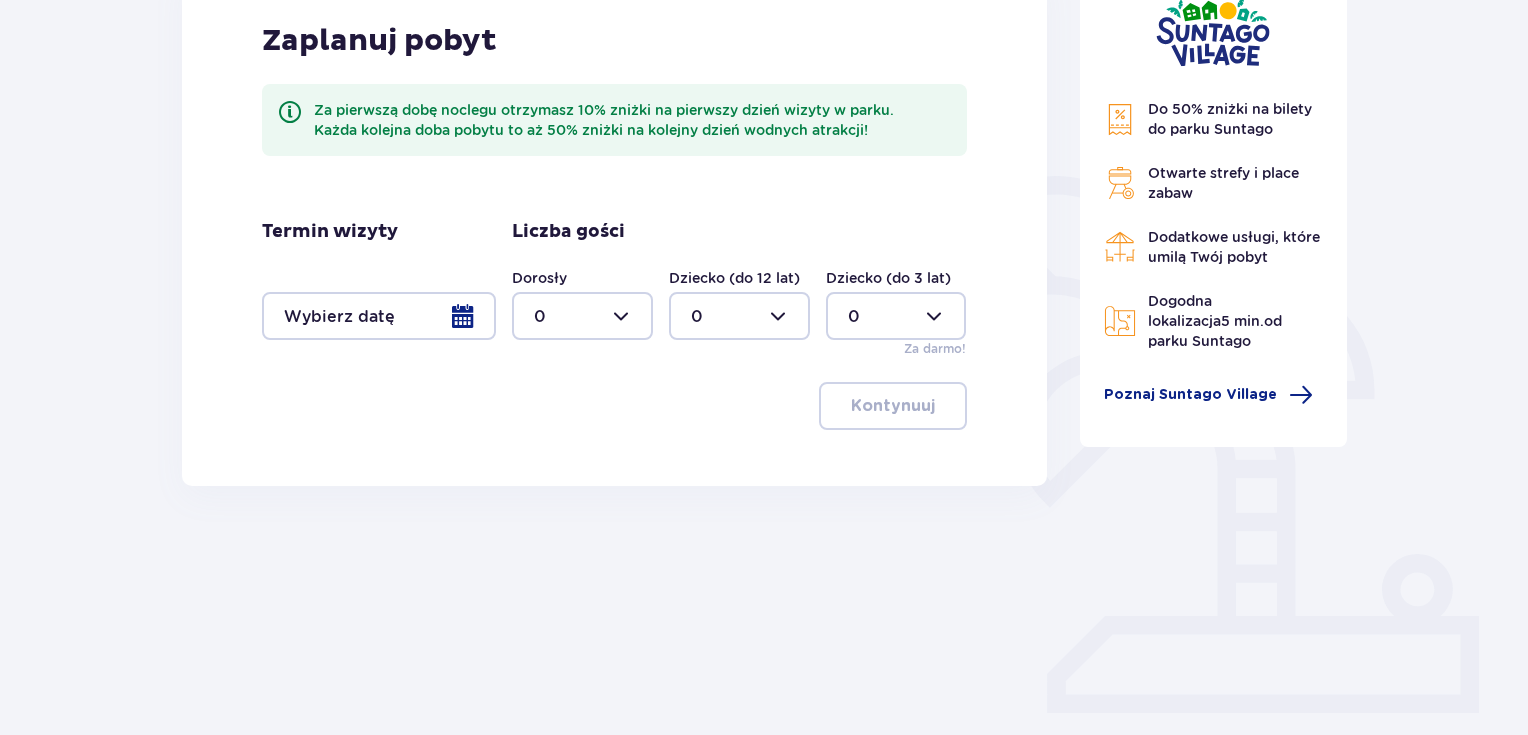 click at bounding box center (379, 316) 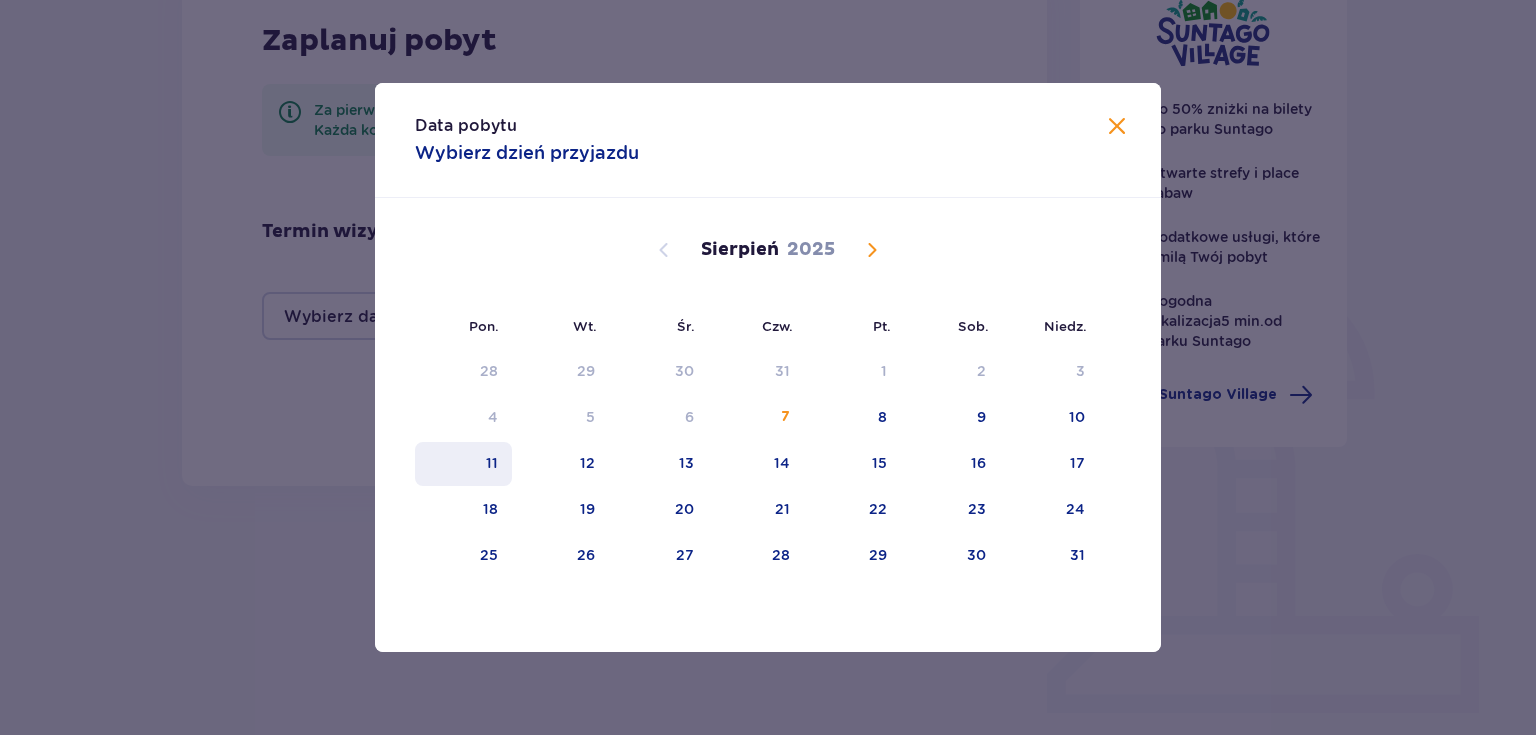 click on "11" at bounding box center (492, 463) 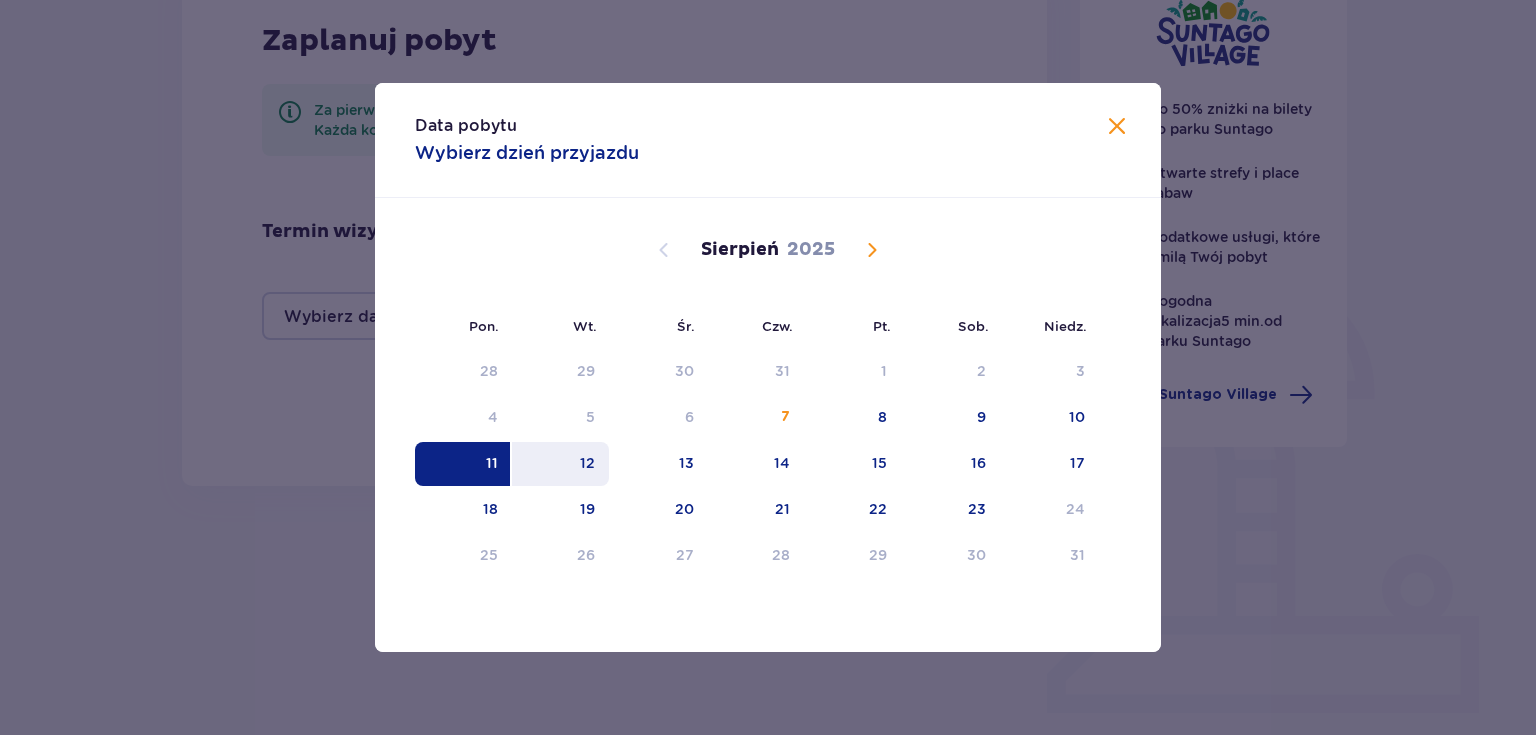 click on "12" at bounding box center (587, 463) 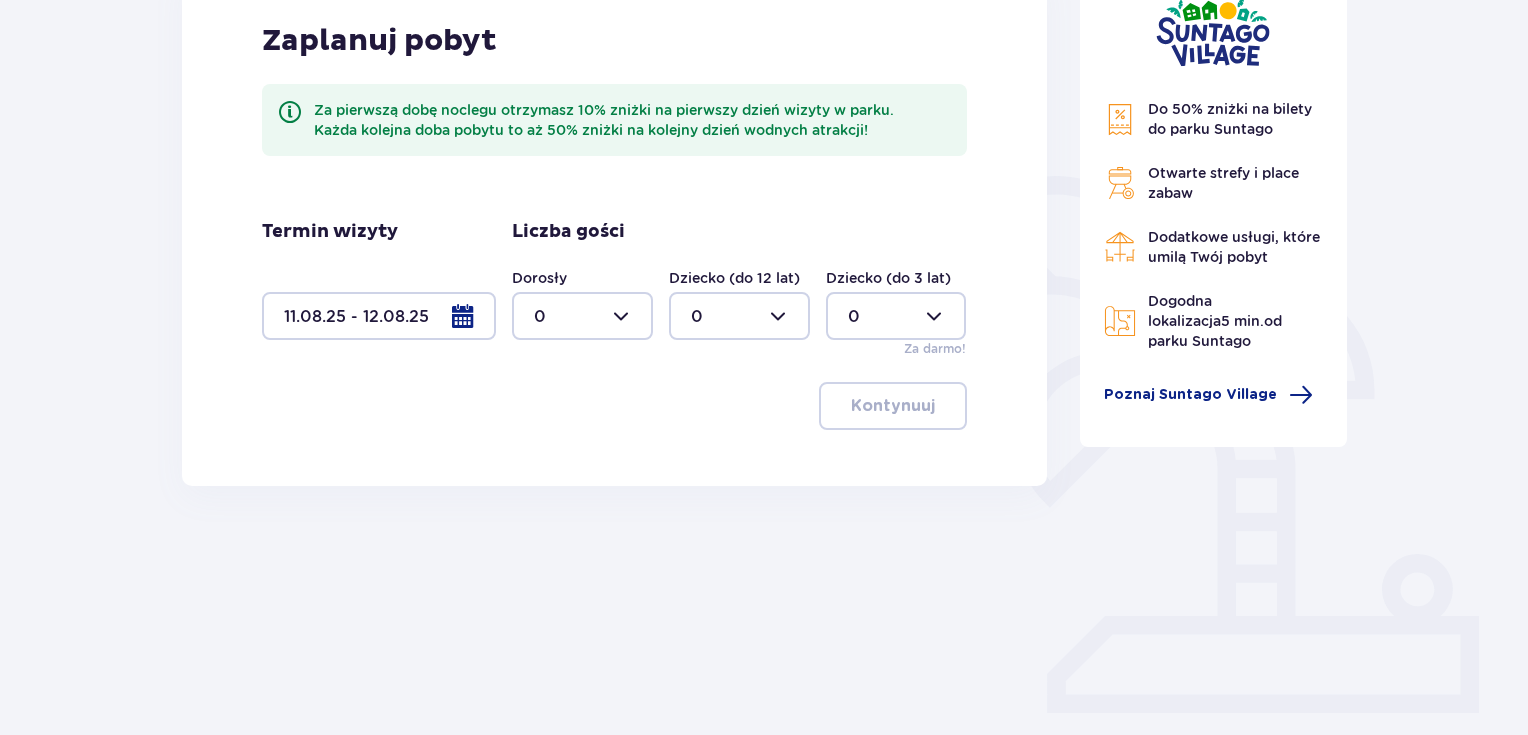 click at bounding box center [582, 316] 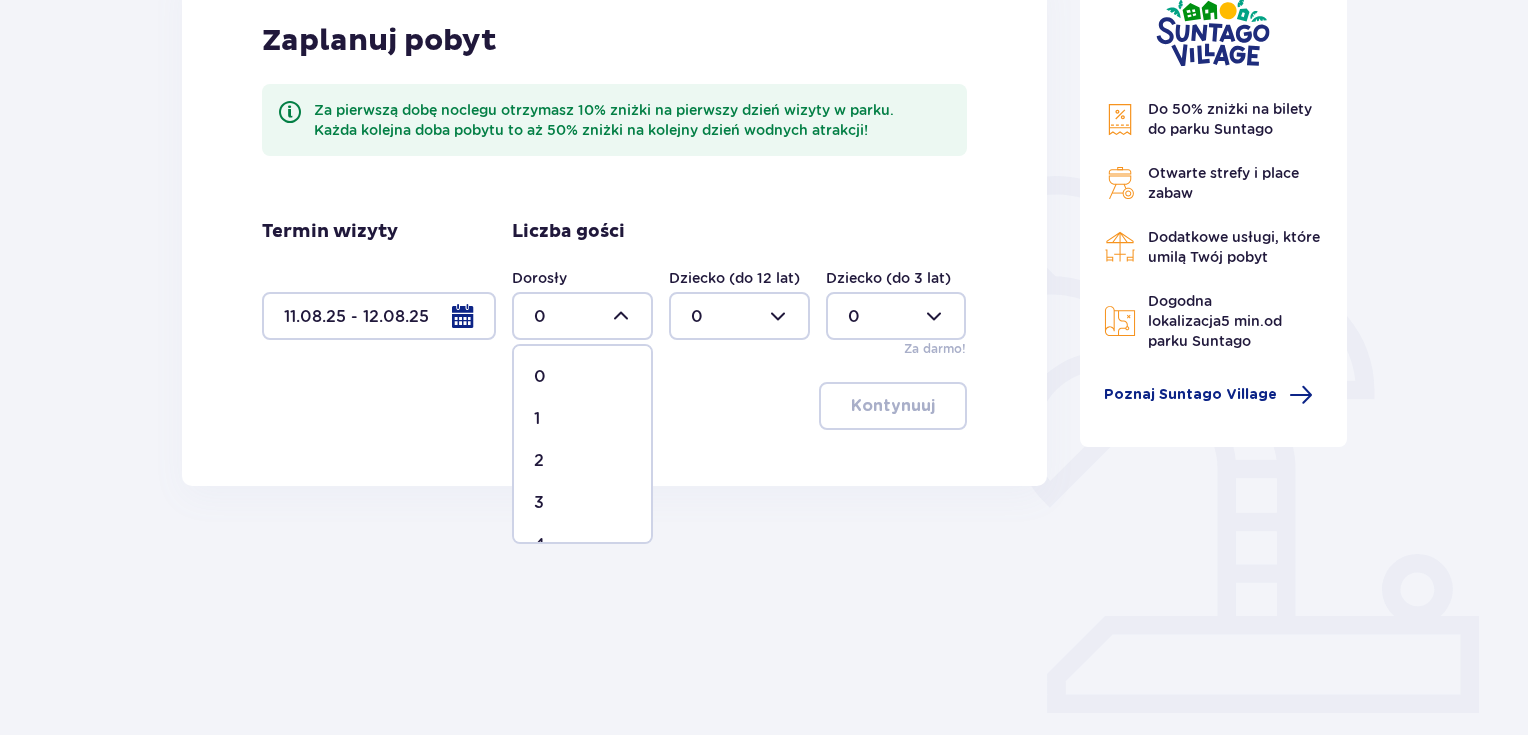 click on "2" at bounding box center [582, 461] 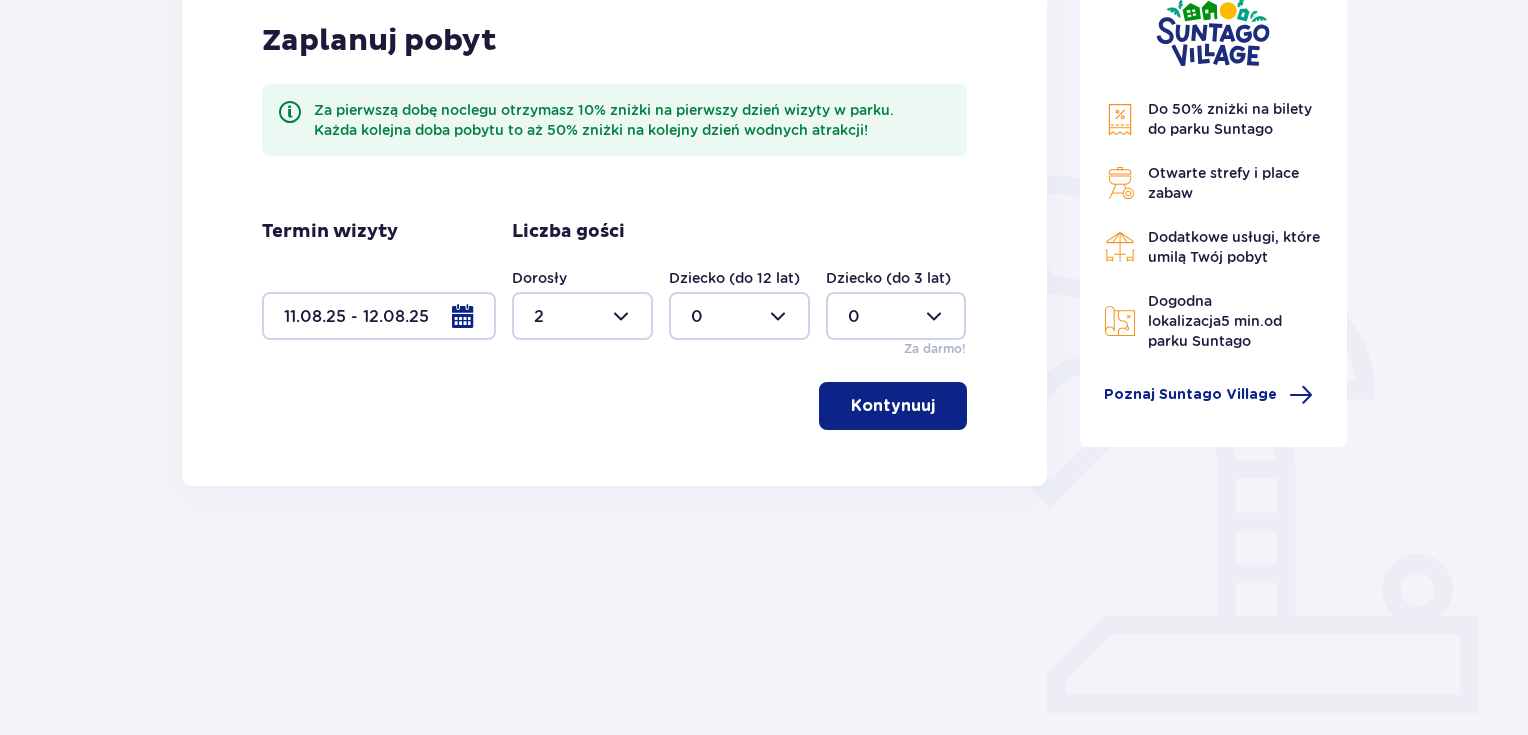 click at bounding box center [739, 316] 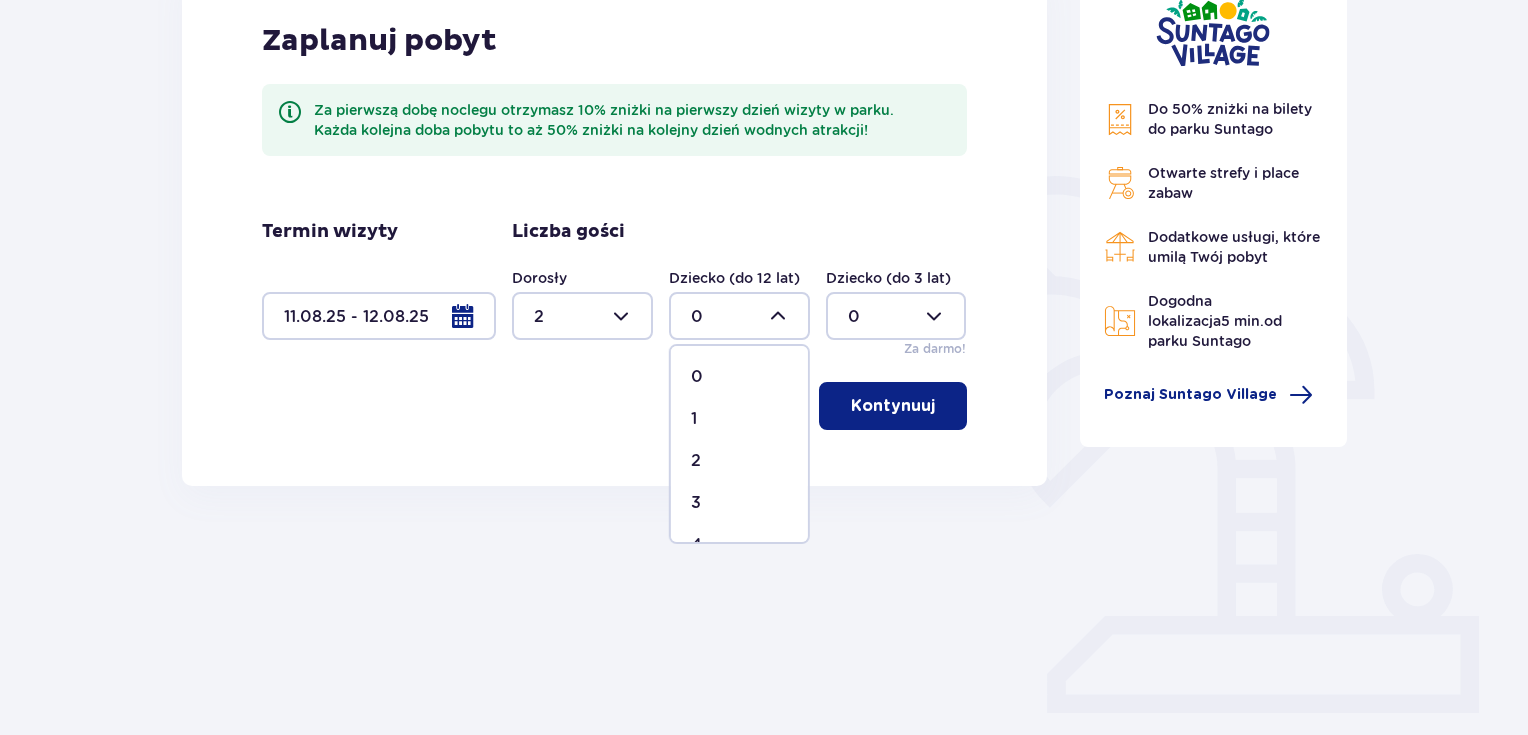 click on "1" at bounding box center (739, 419) 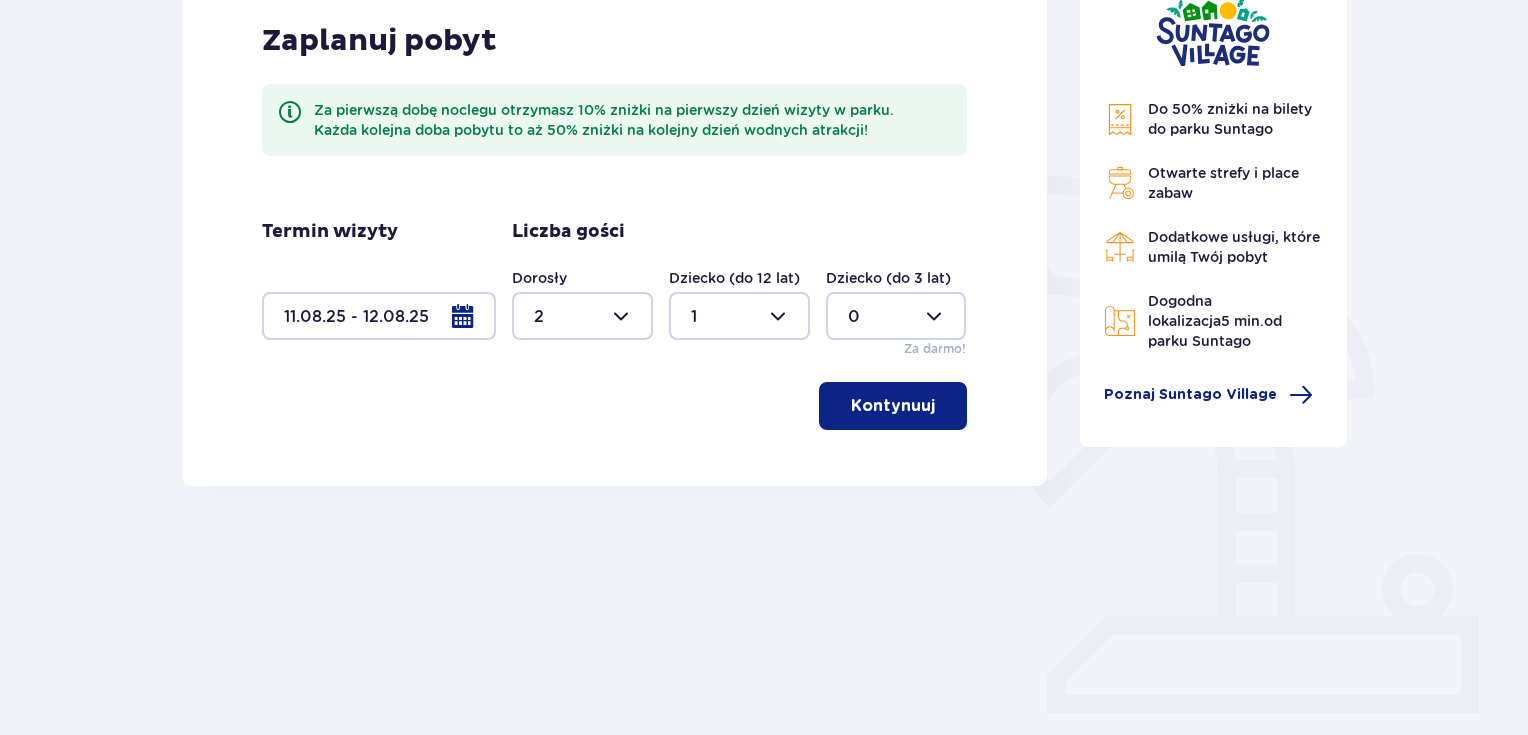 click at bounding box center [739, 316] 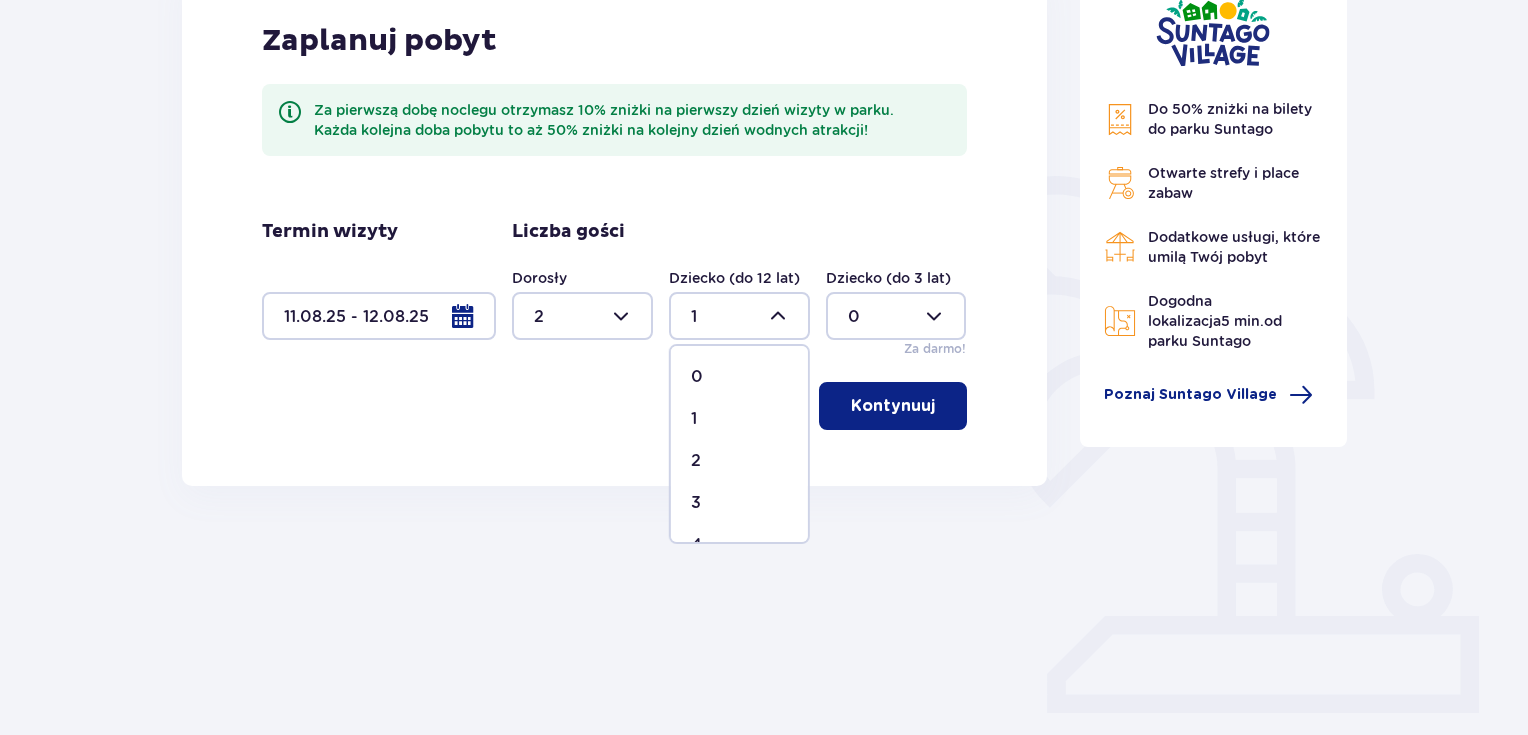 click on "2" at bounding box center (696, 461) 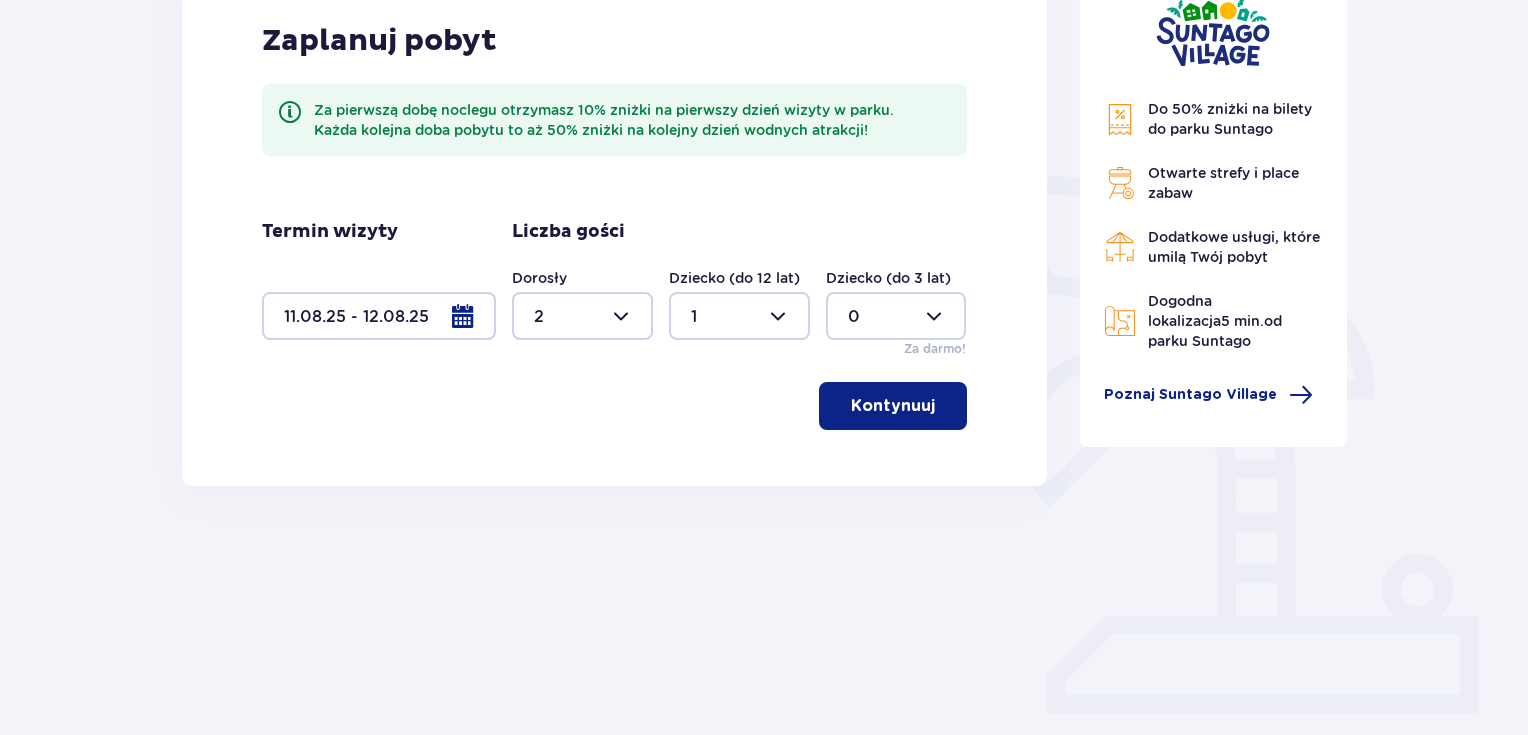 type on "2" 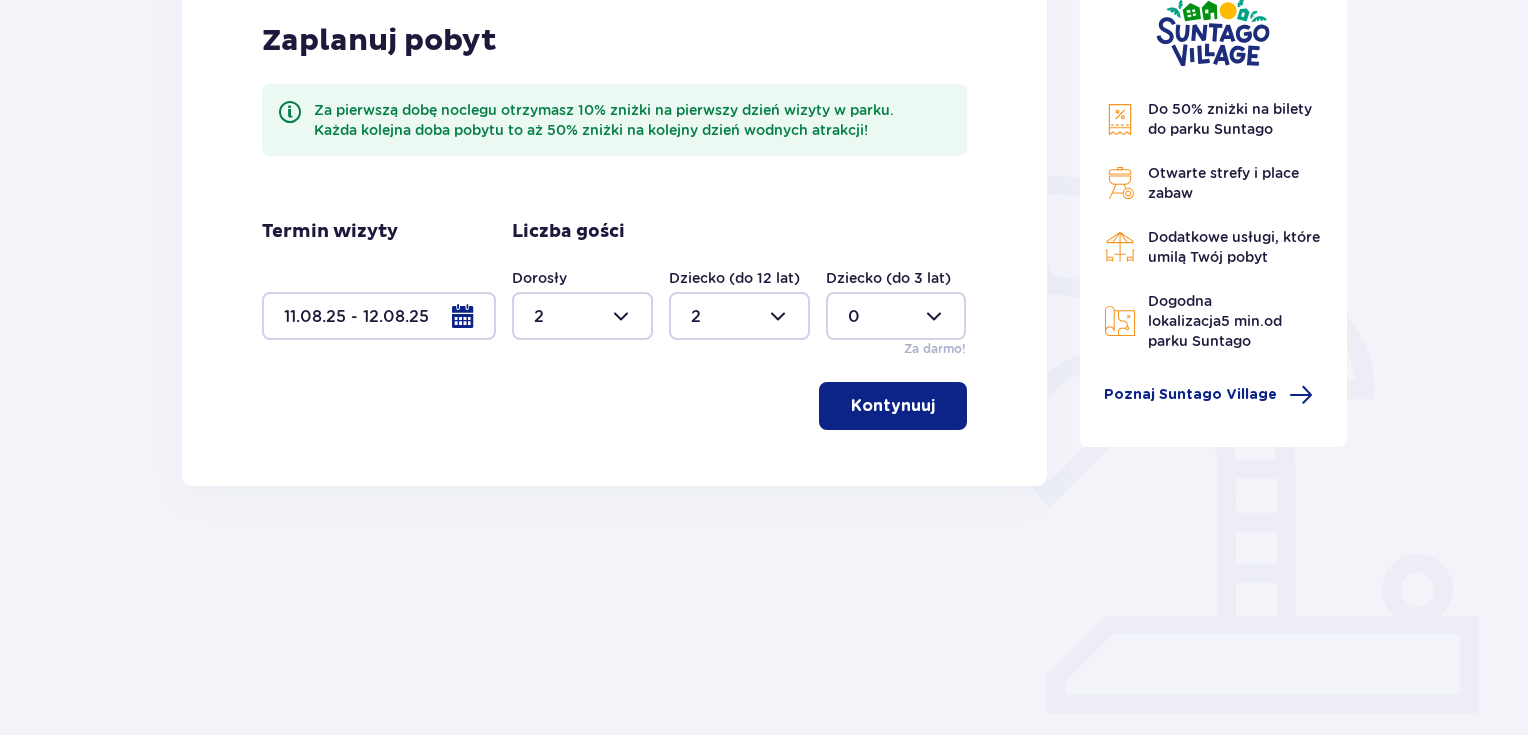 click on "Kontynuuj" at bounding box center [893, 406] 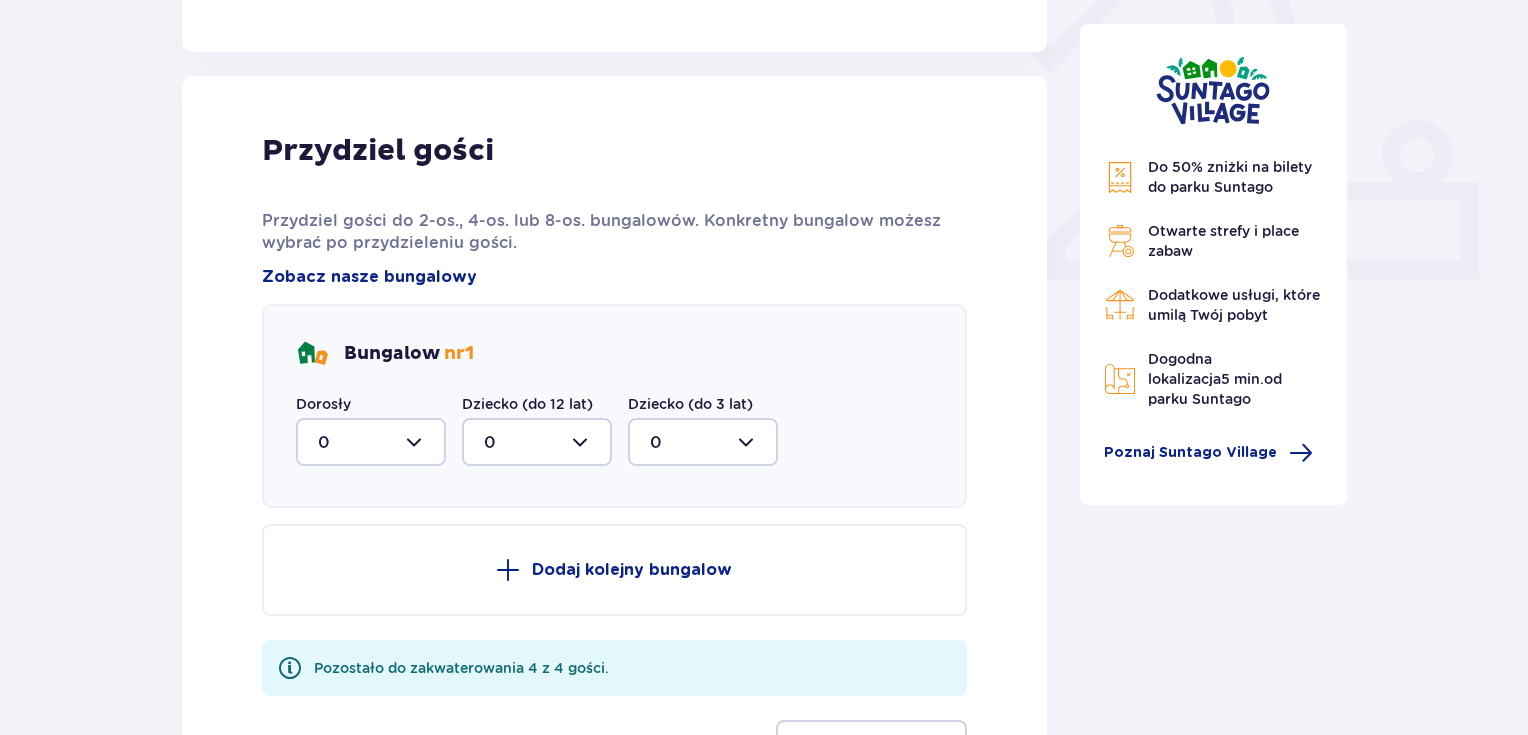 scroll, scrollTop: 806, scrollLeft: 0, axis: vertical 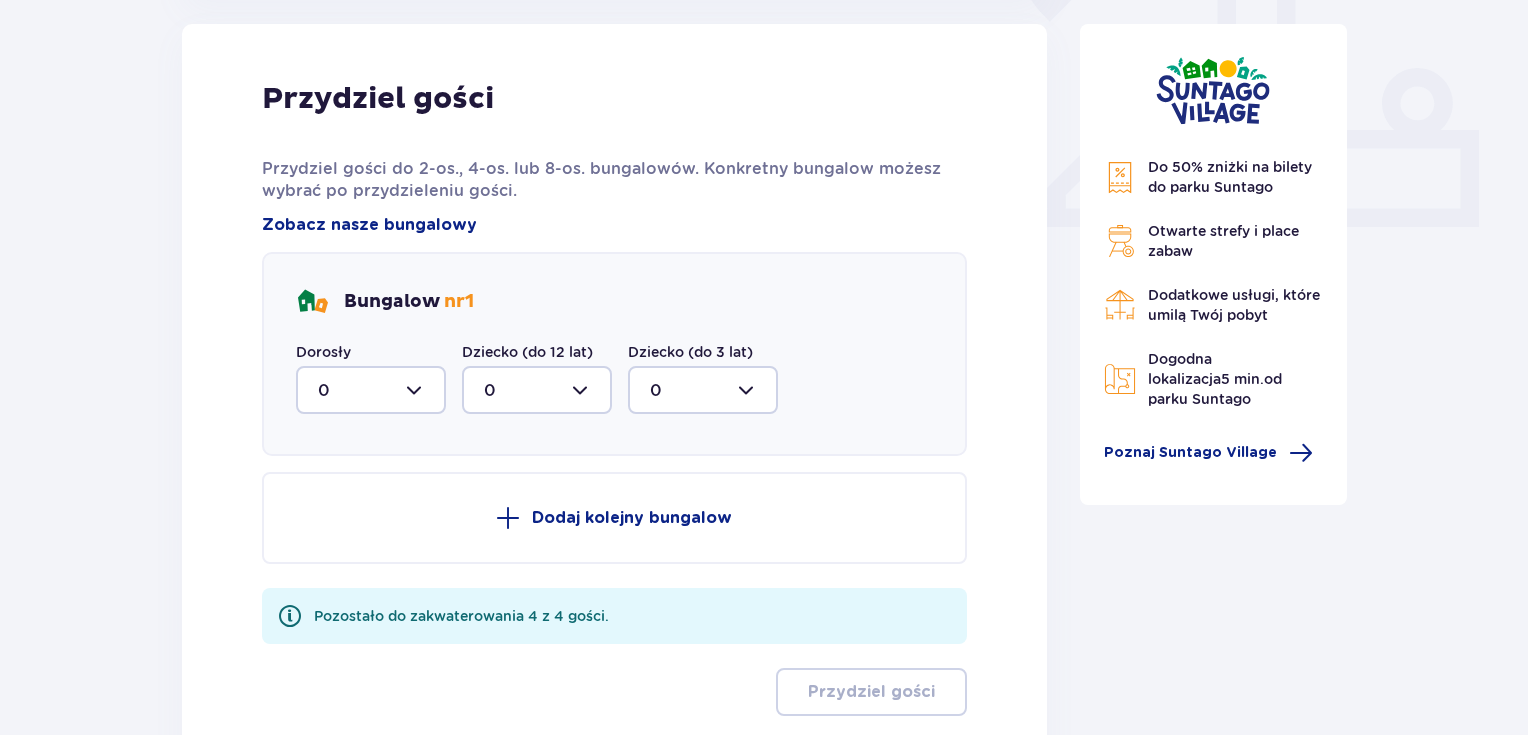 click at bounding box center [371, 390] 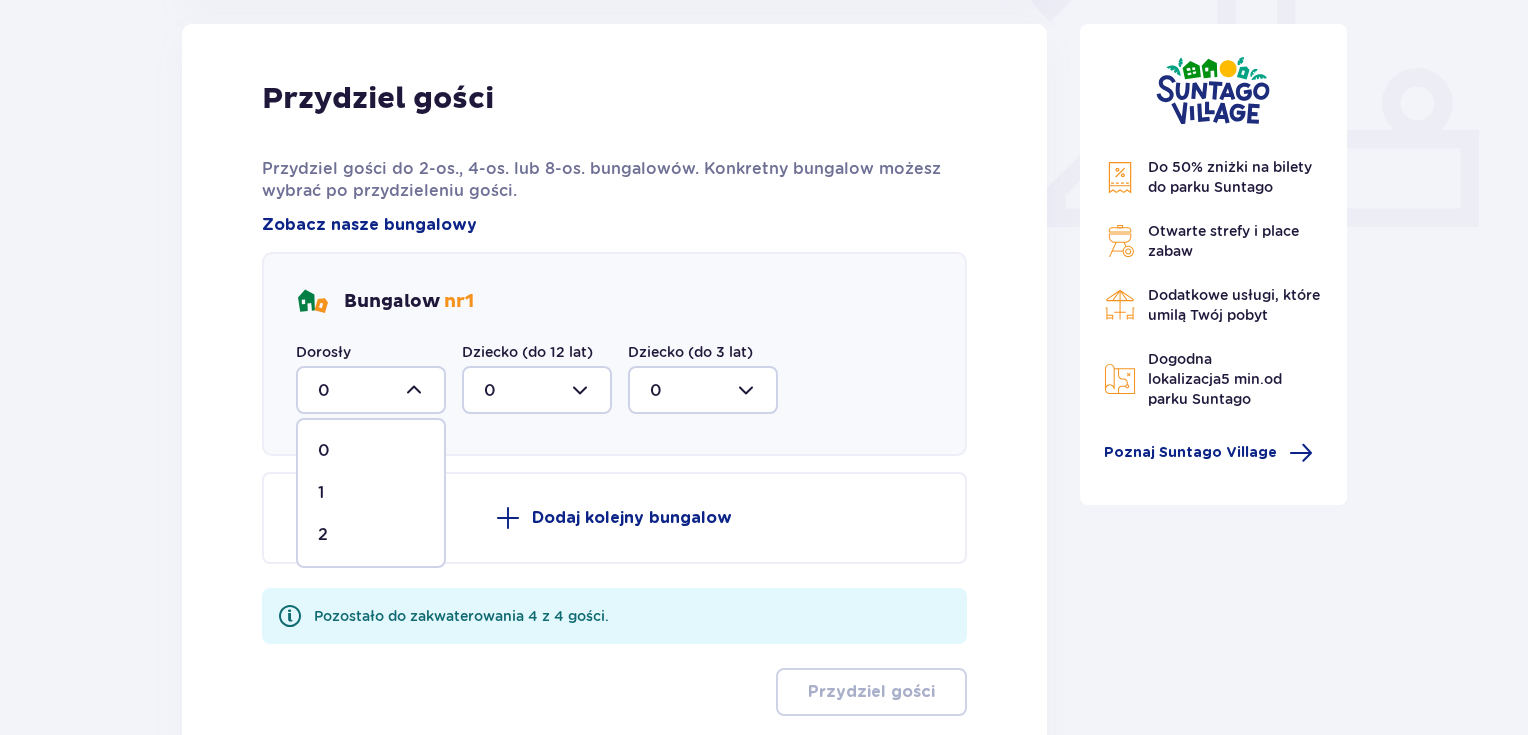click on "2" at bounding box center (371, 535) 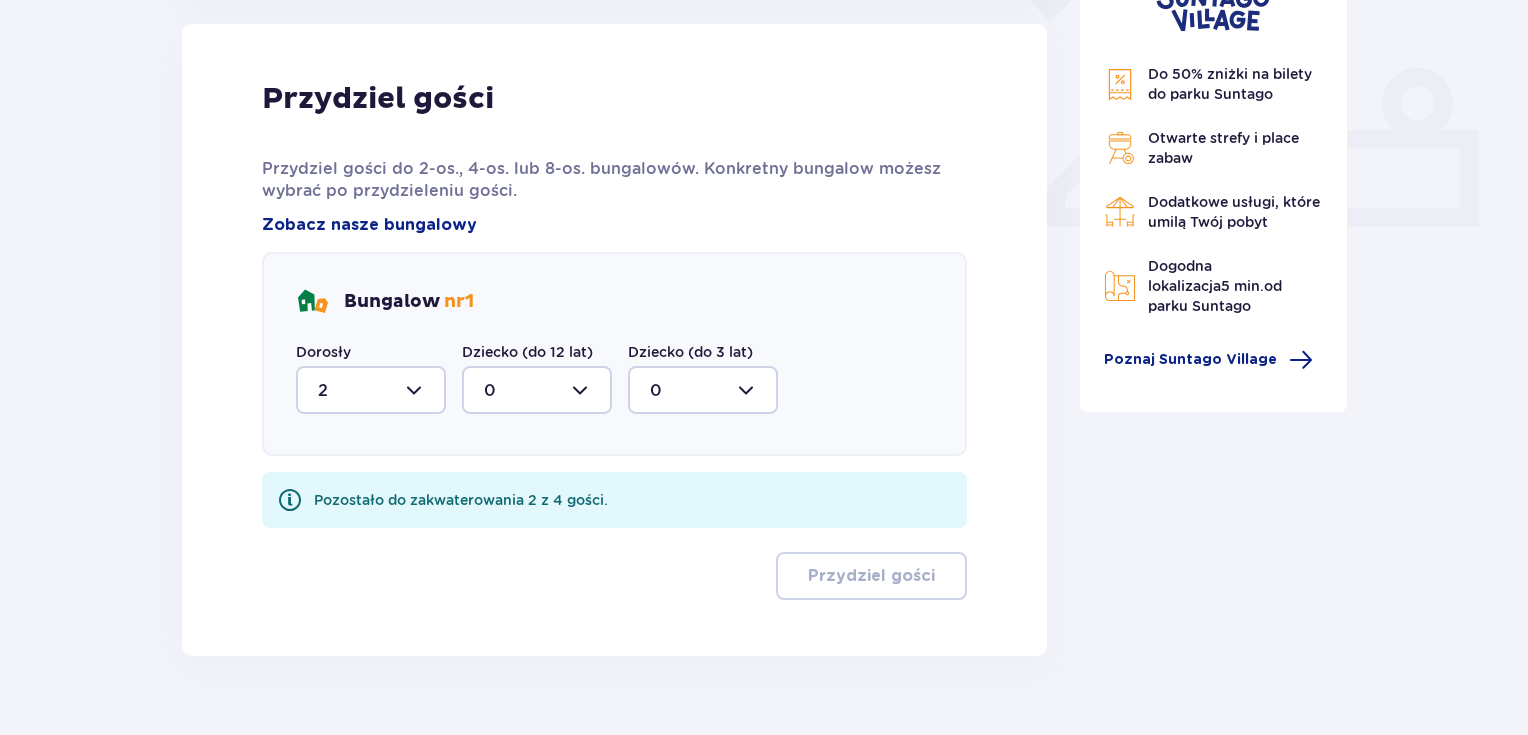 click at bounding box center [537, 390] 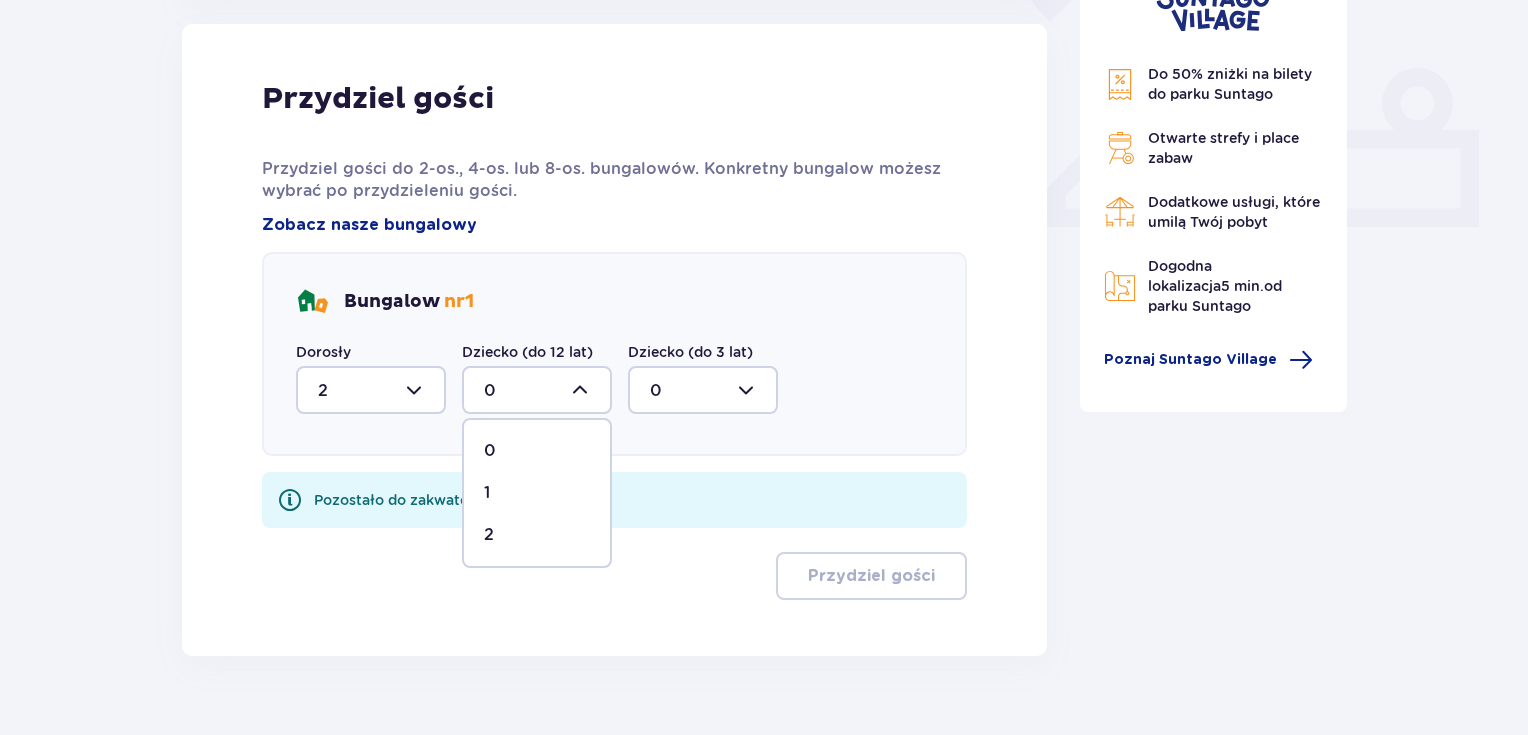 click on "2" at bounding box center [537, 535] 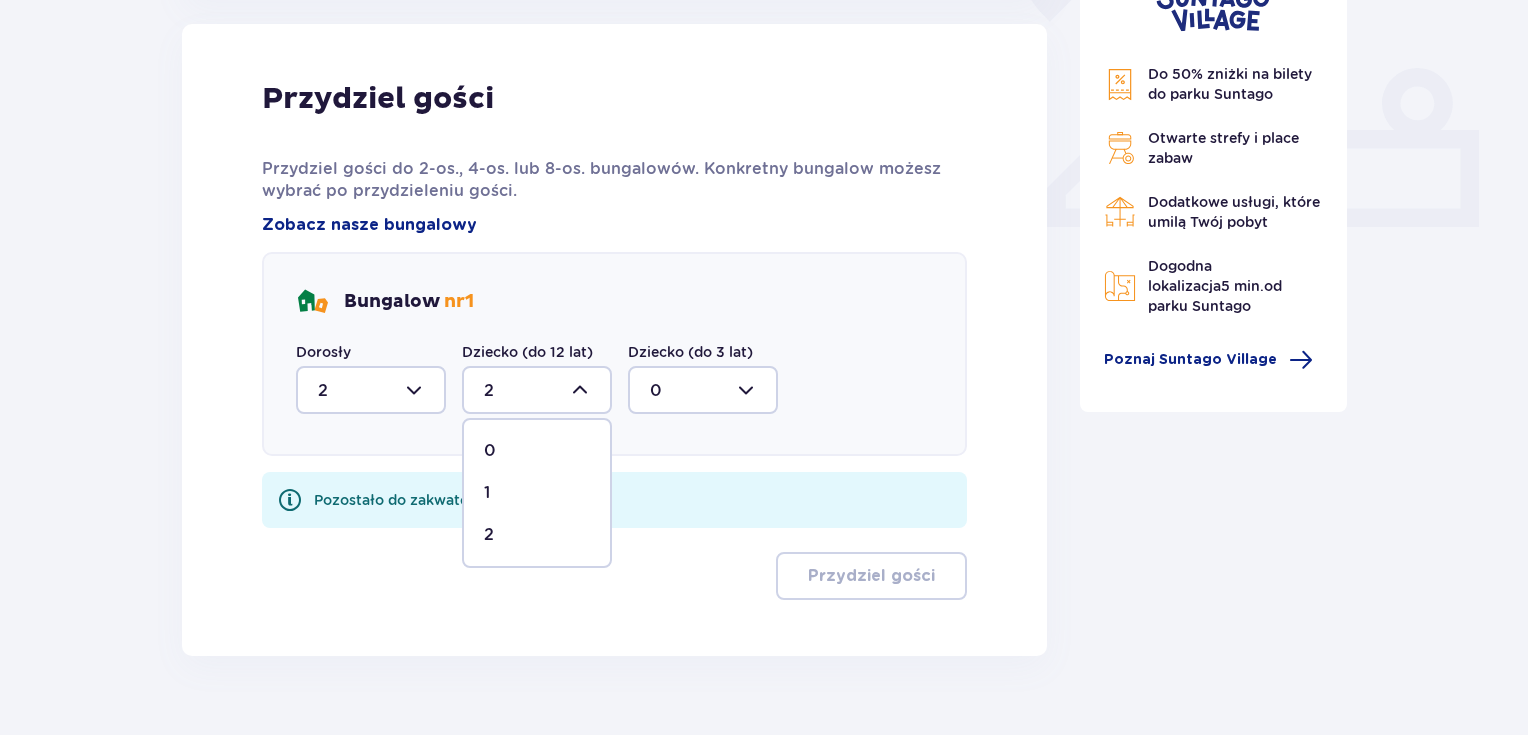 scroll, scrollTop: 766, scrollLeft: 0, axis: vertical 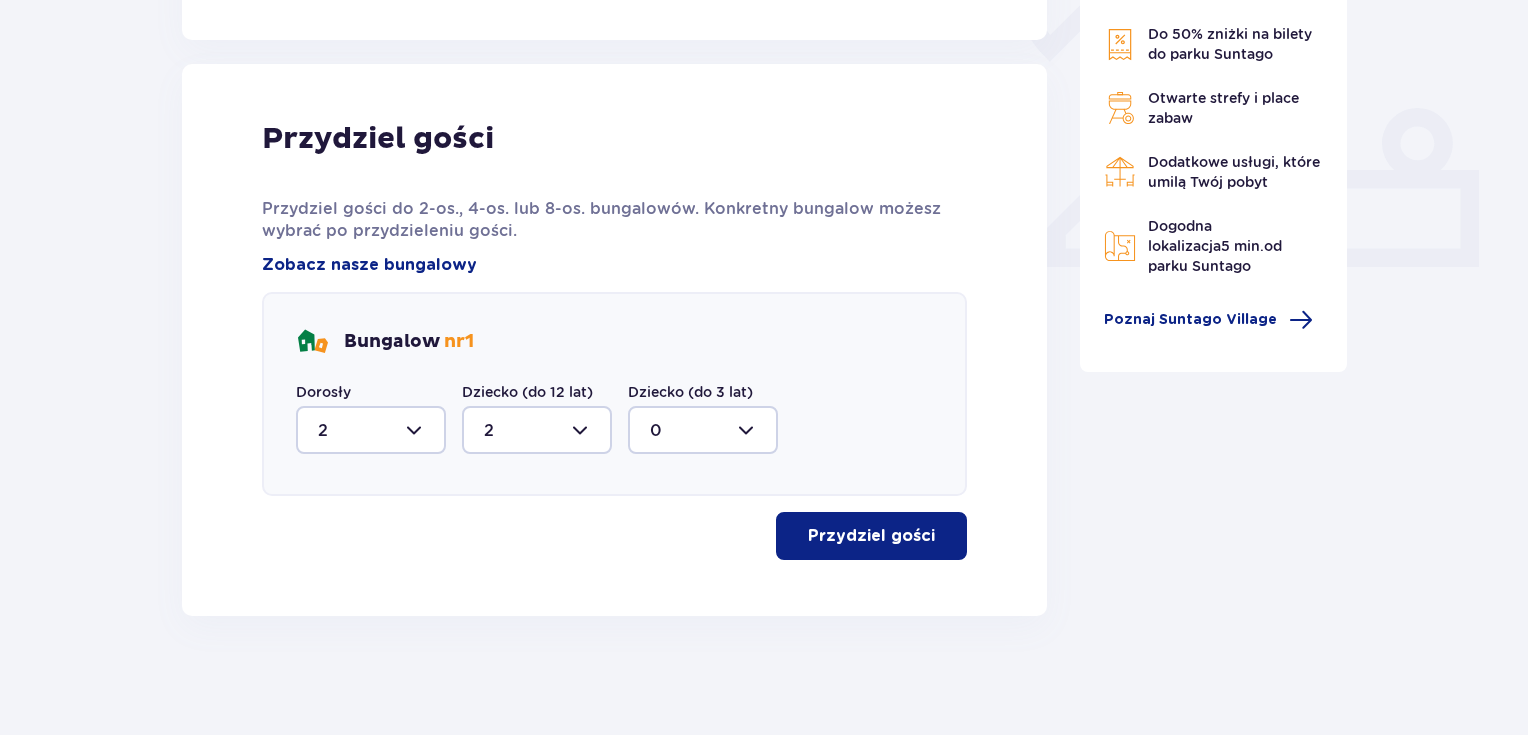 click on "Przydziel gości" at bounding box center [871, 536] 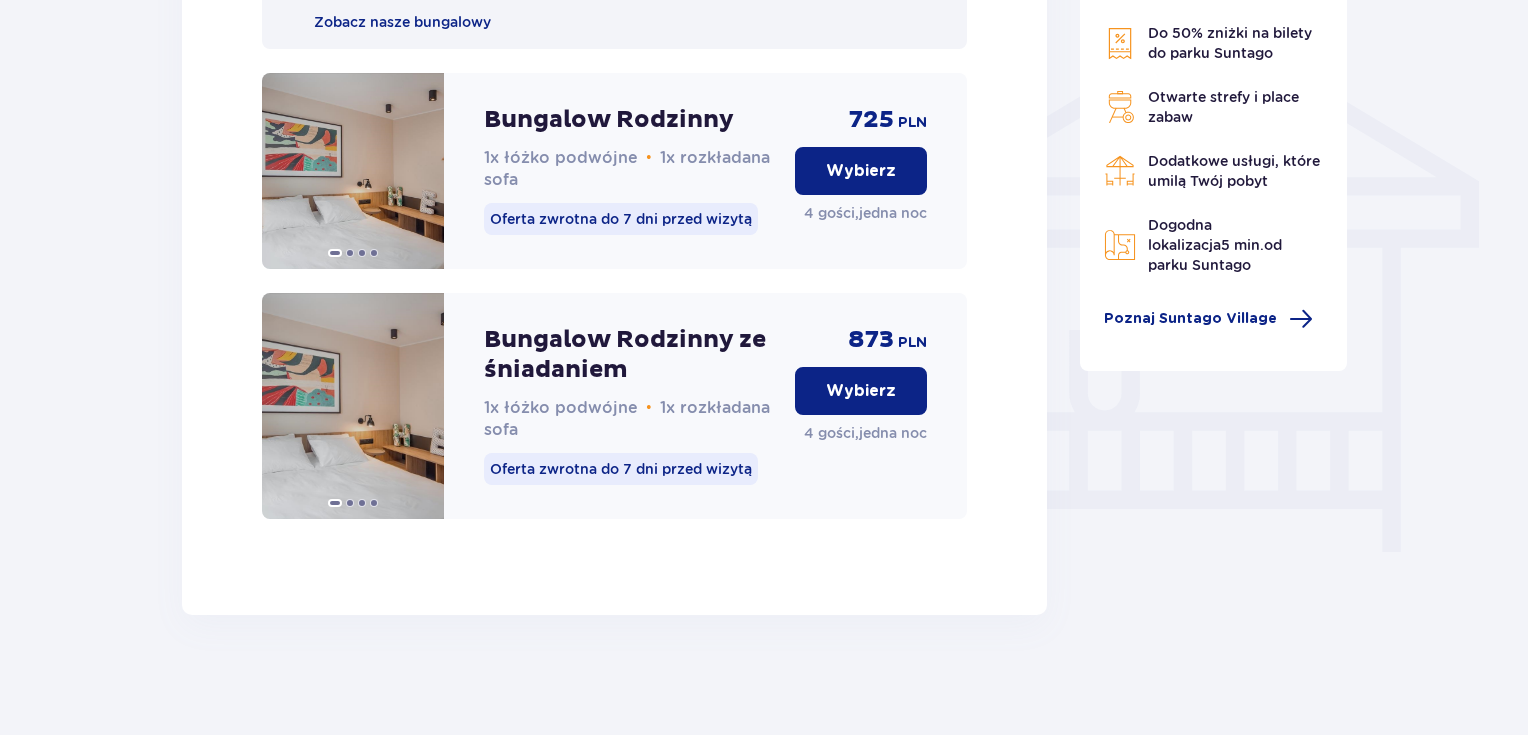 scroll, scrollTop: 1625, scrollLeft: 0, axis: vertical 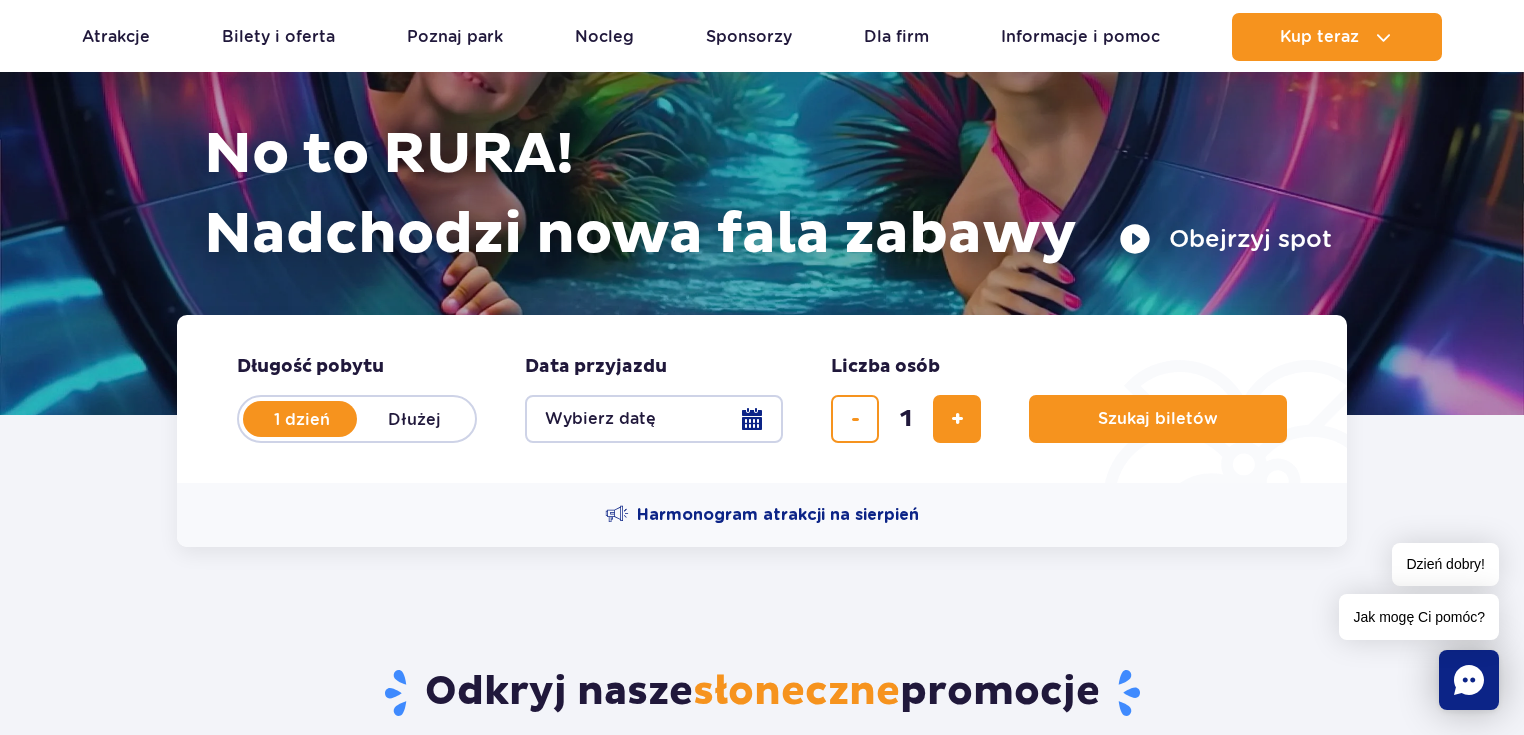 click on "Wybierz datę" at bounding box center (654, 419) 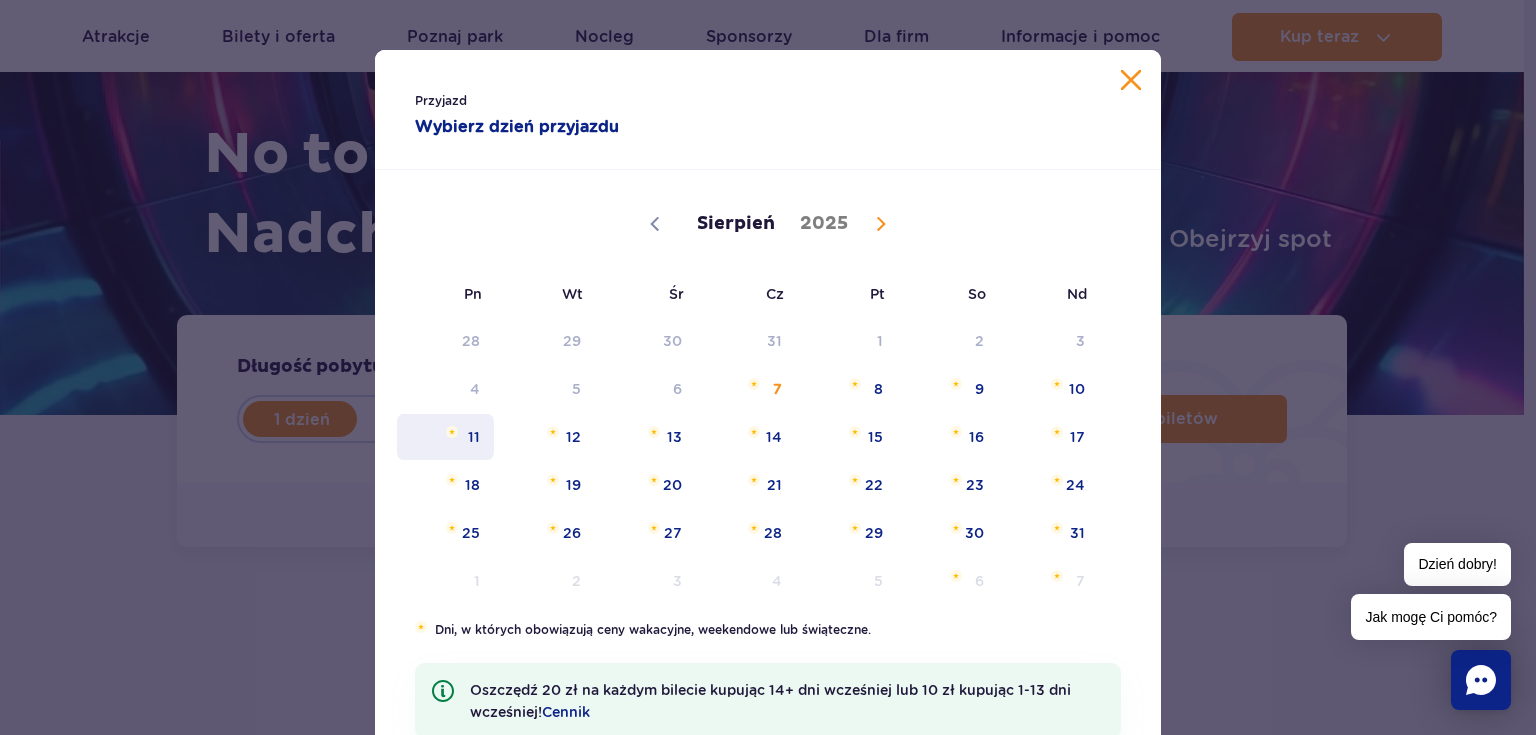 click on "11" at bounding box center [445, 437] 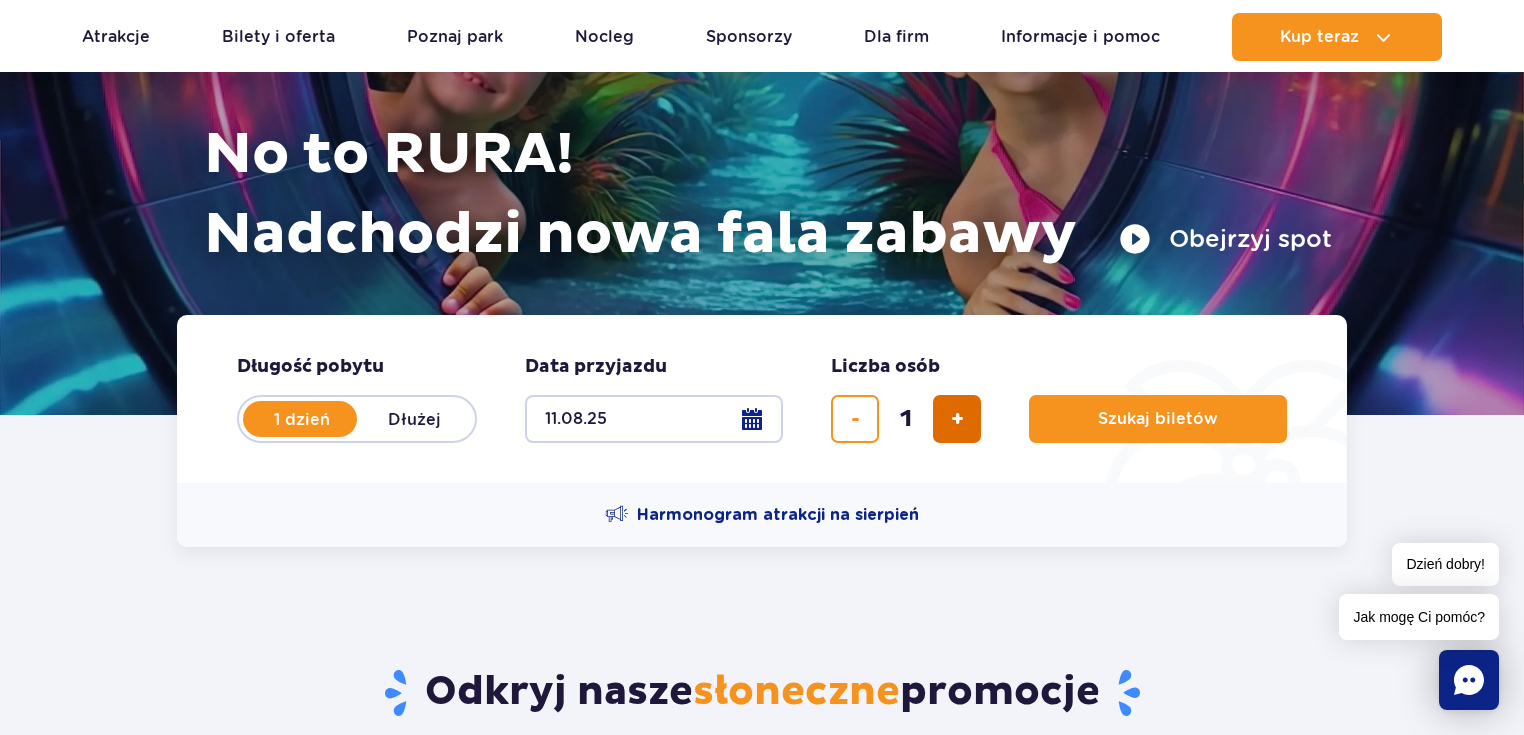 click at bounding box center [957, 419] 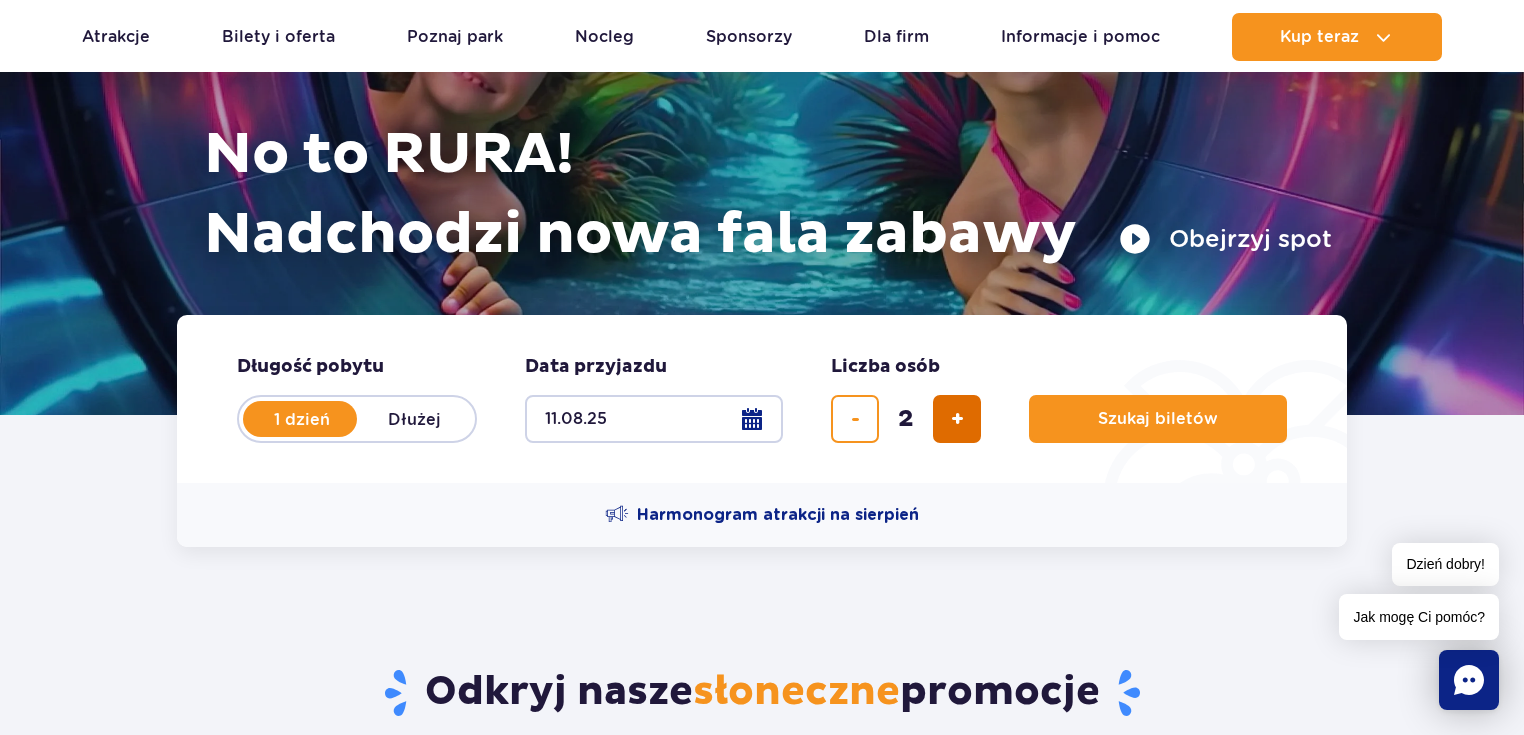 click at bounding box center [957, 419] 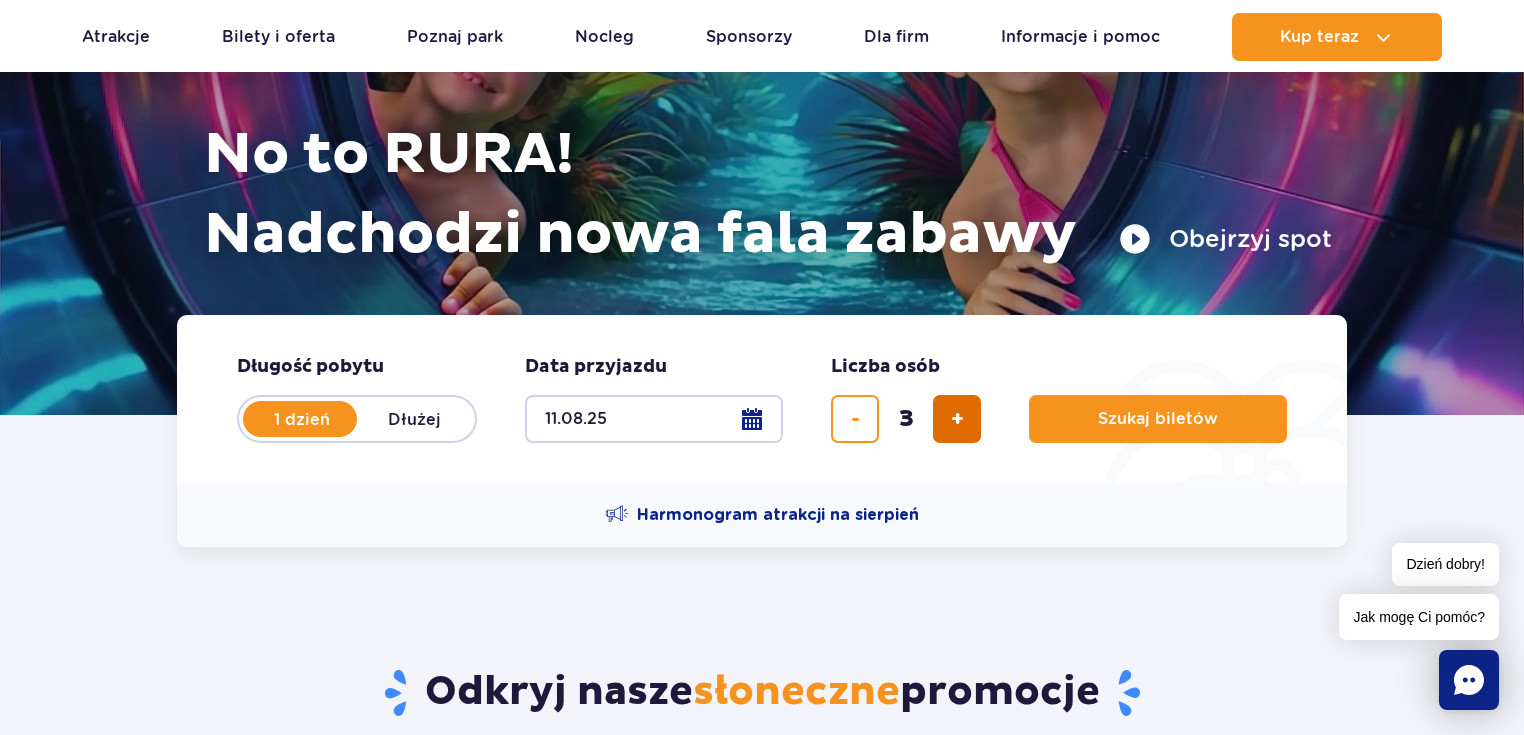 click at bounding box center [957, 419] 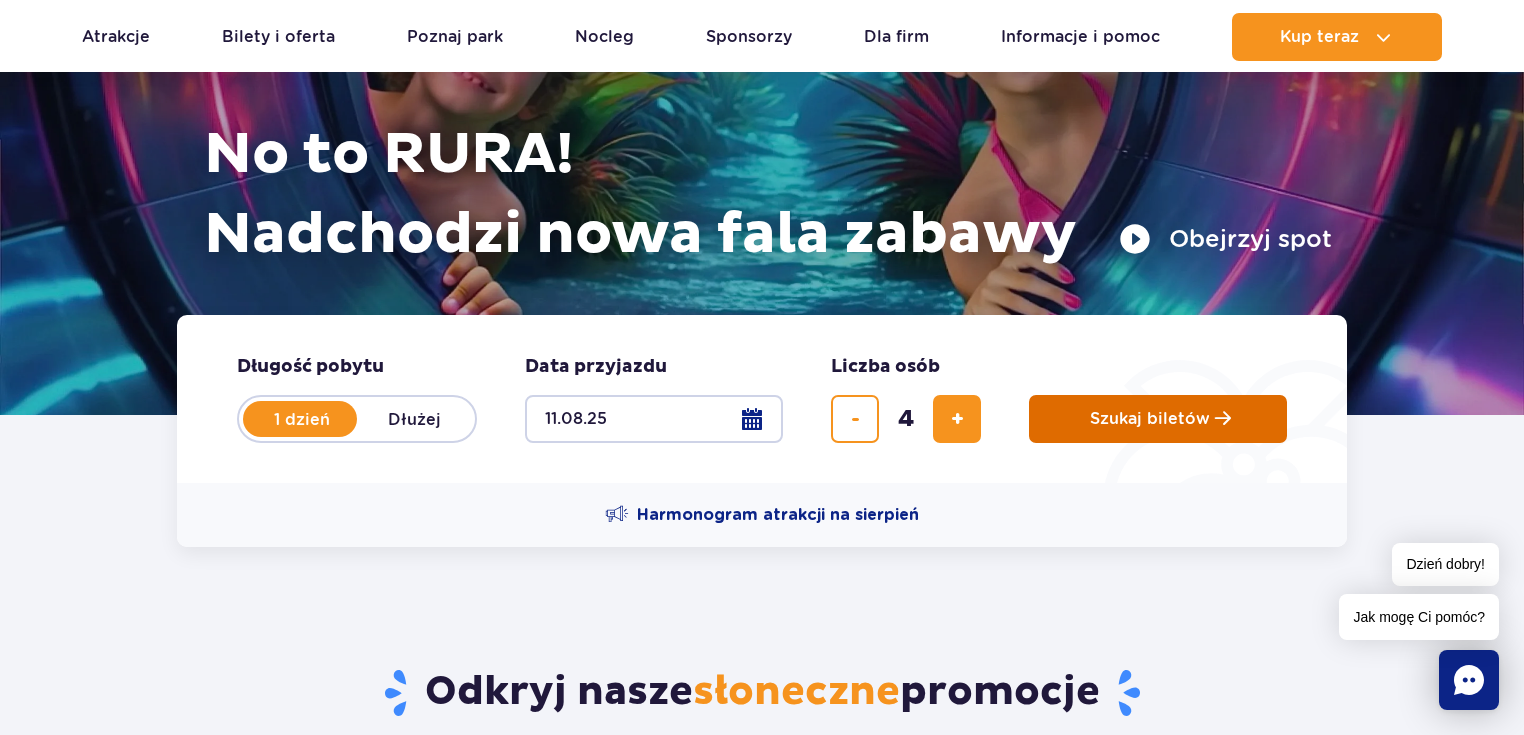 click on "Szukaj biletów" at bounding box center (1158, 419) 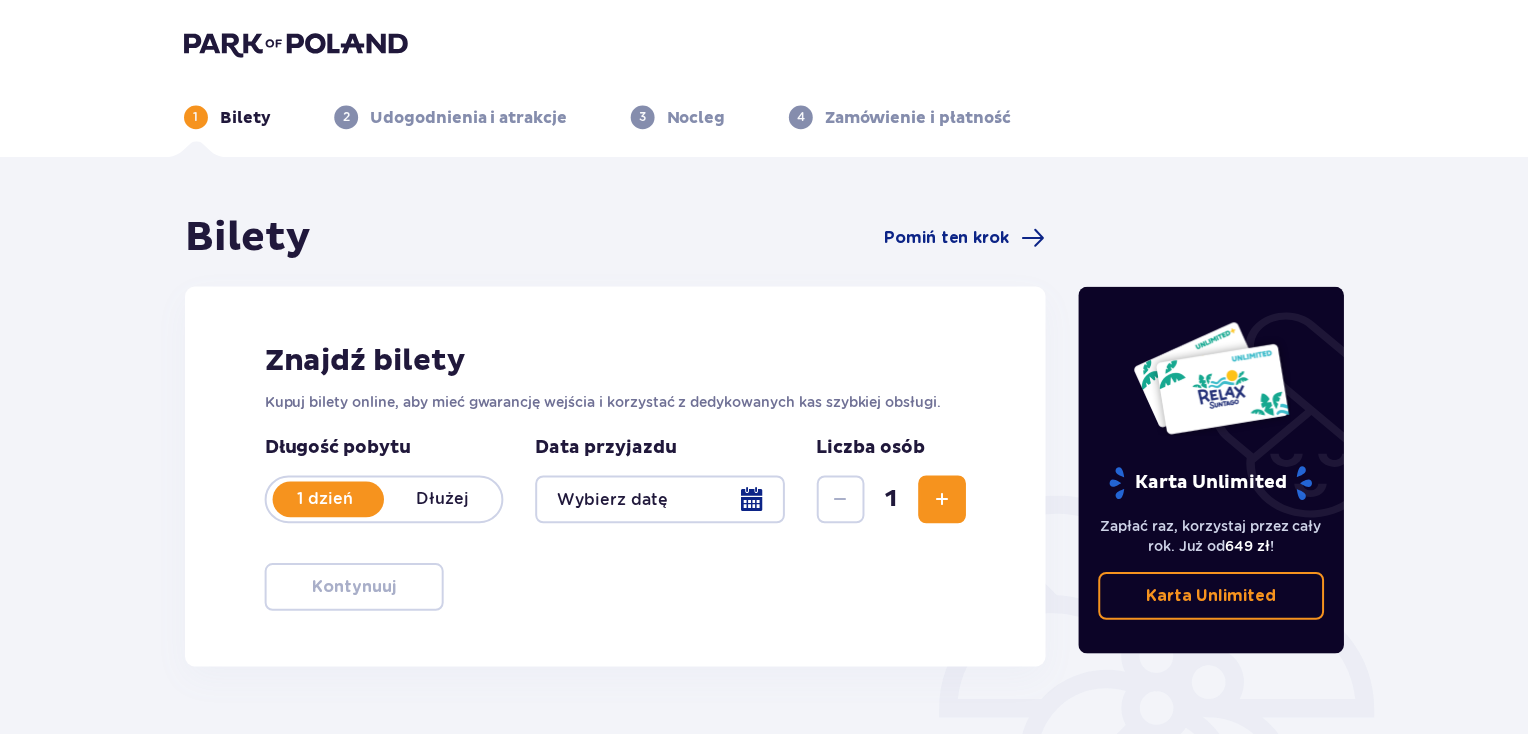 scroll, scrollTop: 0, scrollLeft: 0, axis: both 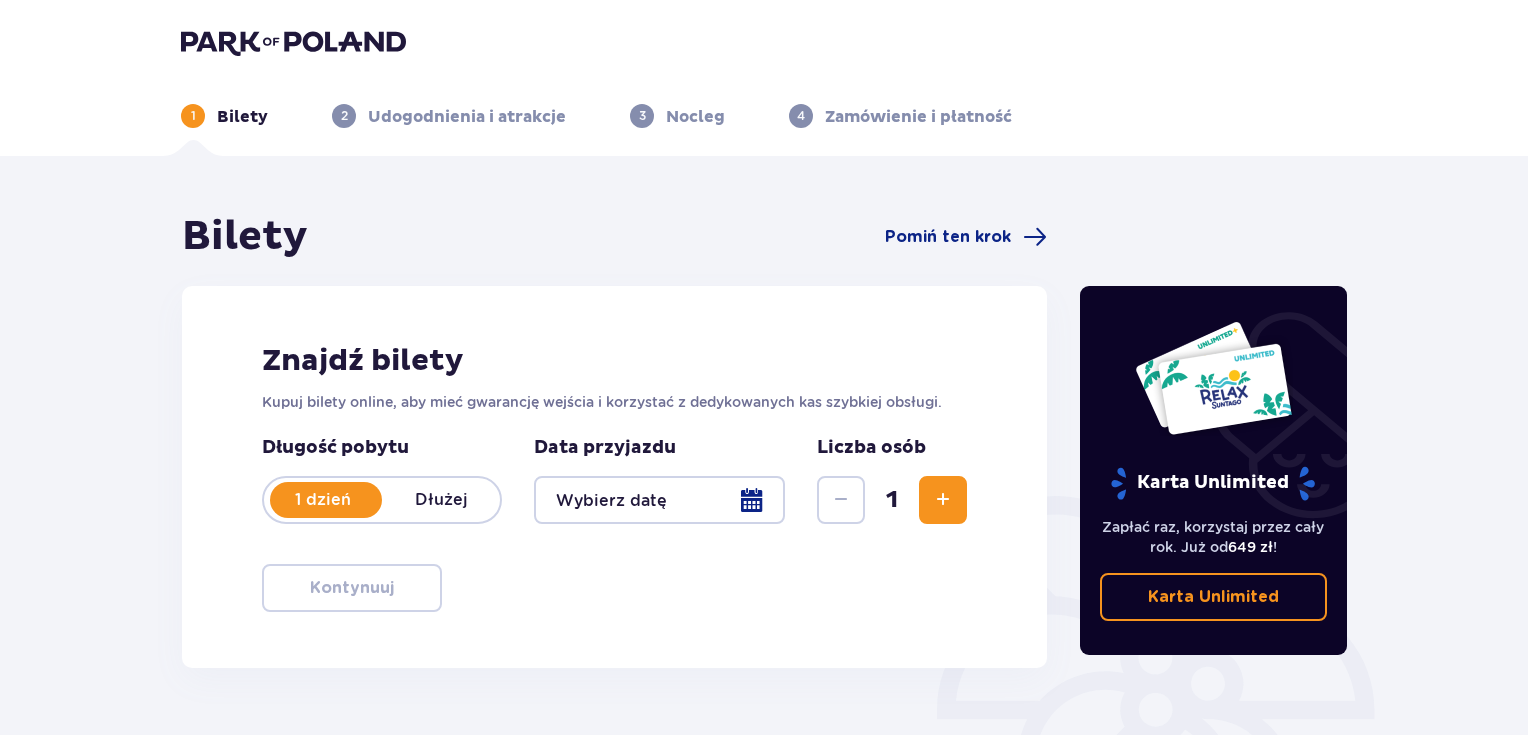 type on "11.08.25" 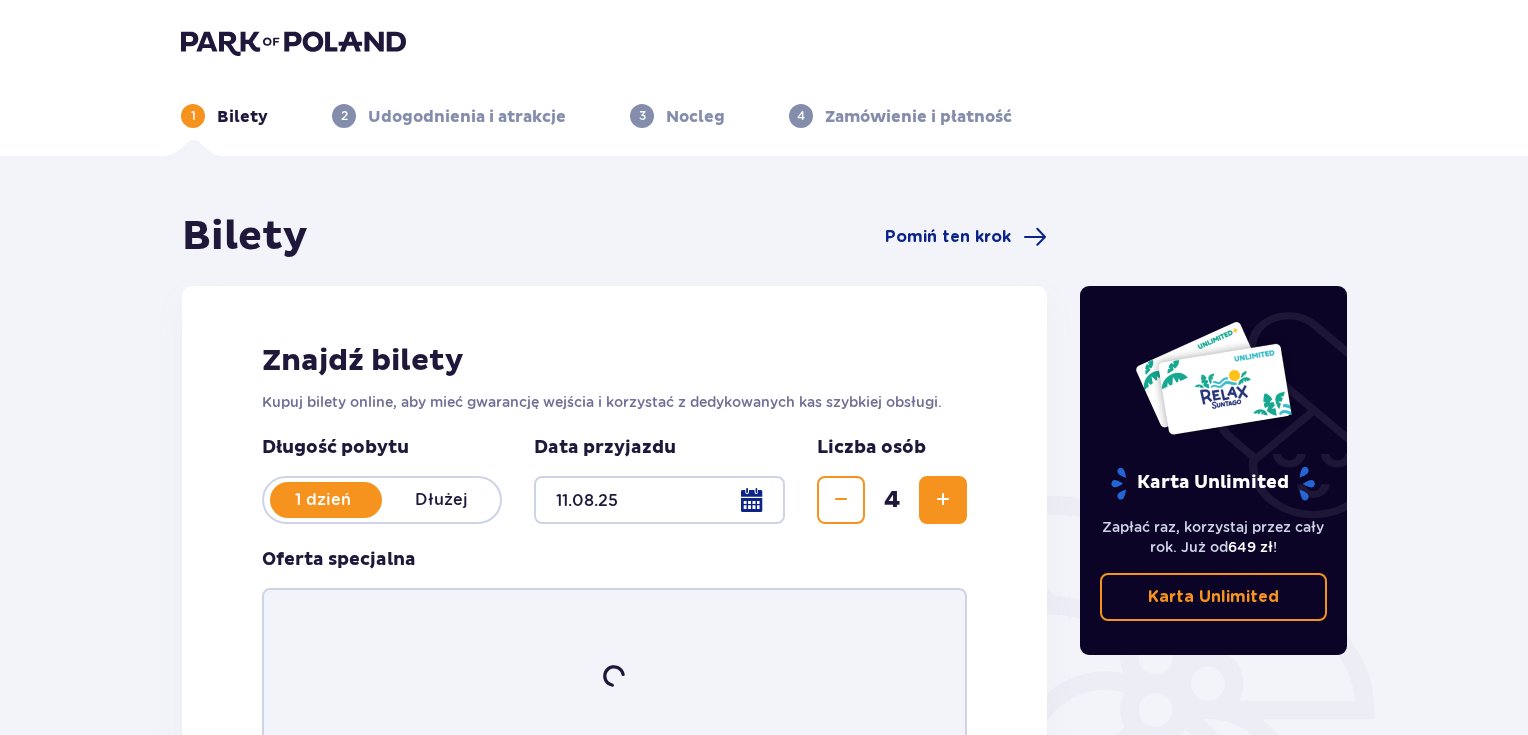 scroll, scrollTop: 0, scrollLeft: 0, axis: both 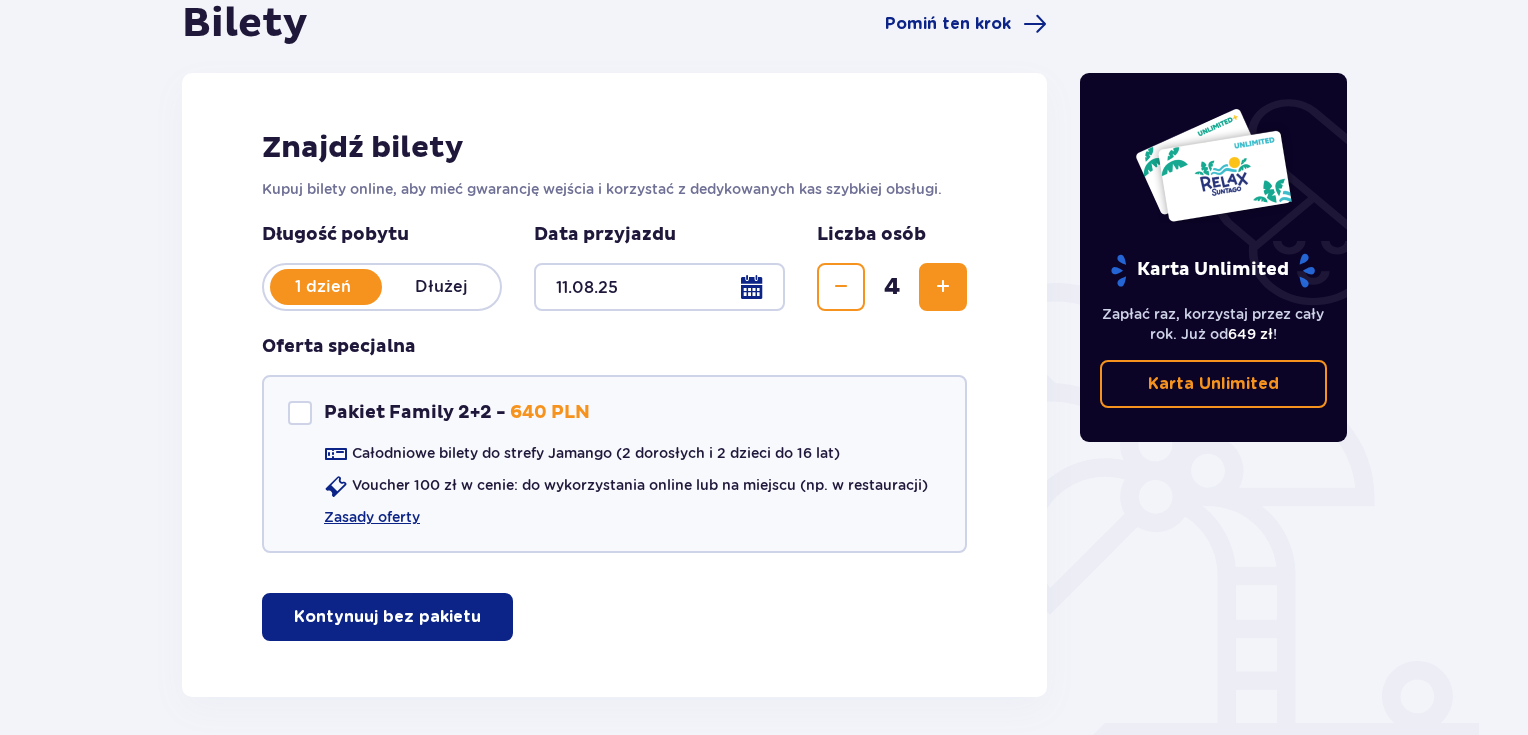 click on "1 dzień" at bounding box center [323, 287] 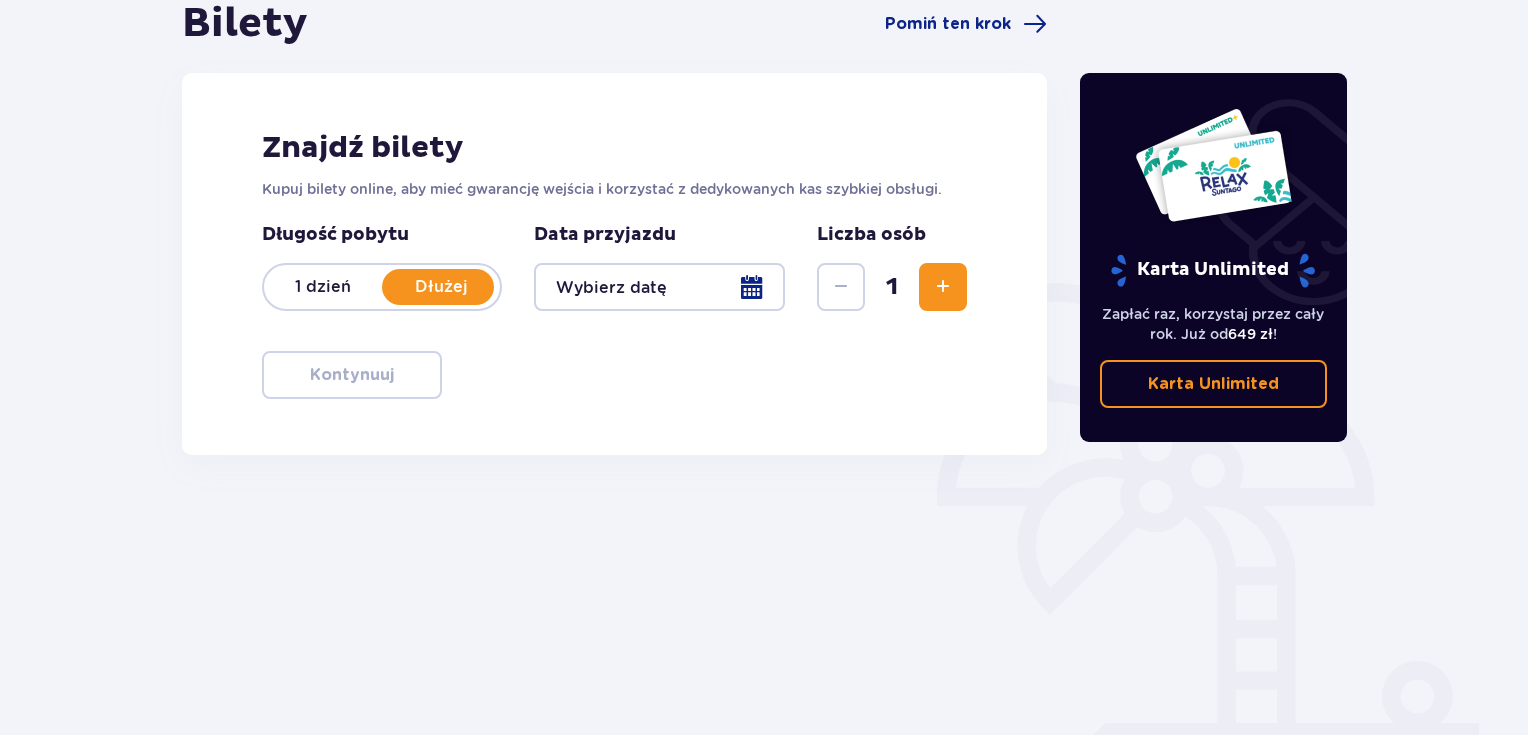 click at bounding box center [659, 287] 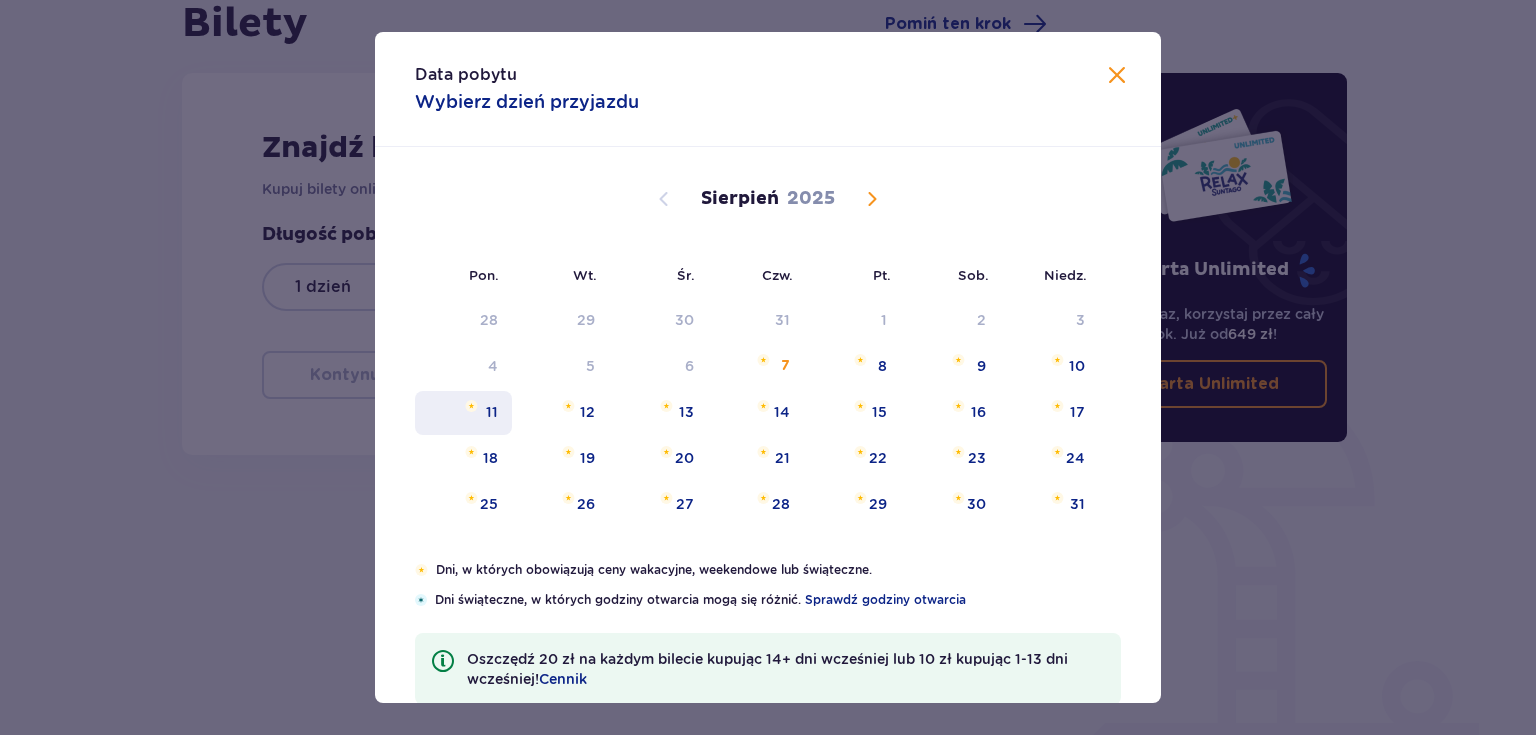 click on "11" at bounding box center (492, 412) 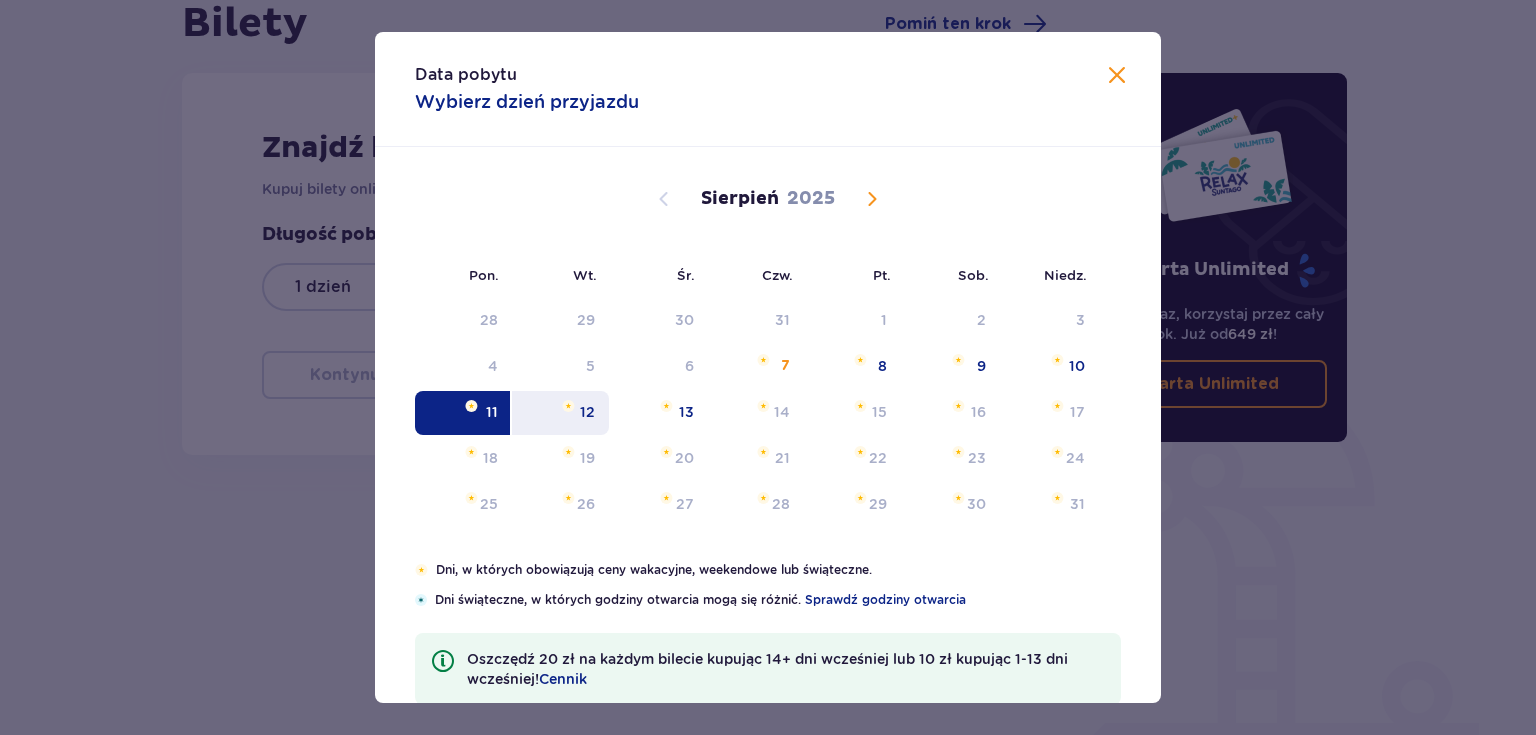 click on "12" at bounding box center (587, 412) 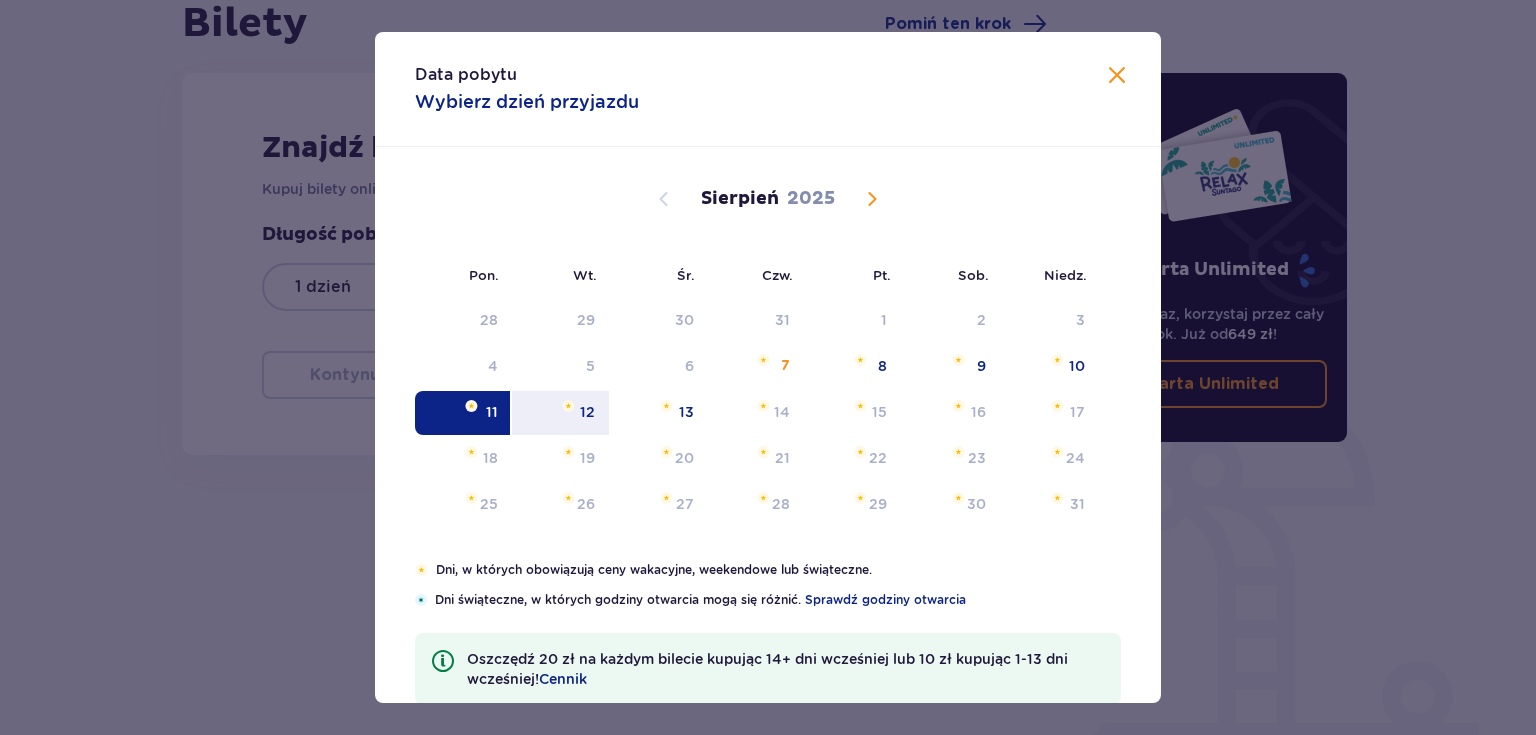 type on "11.08.25 - 12.08.25" 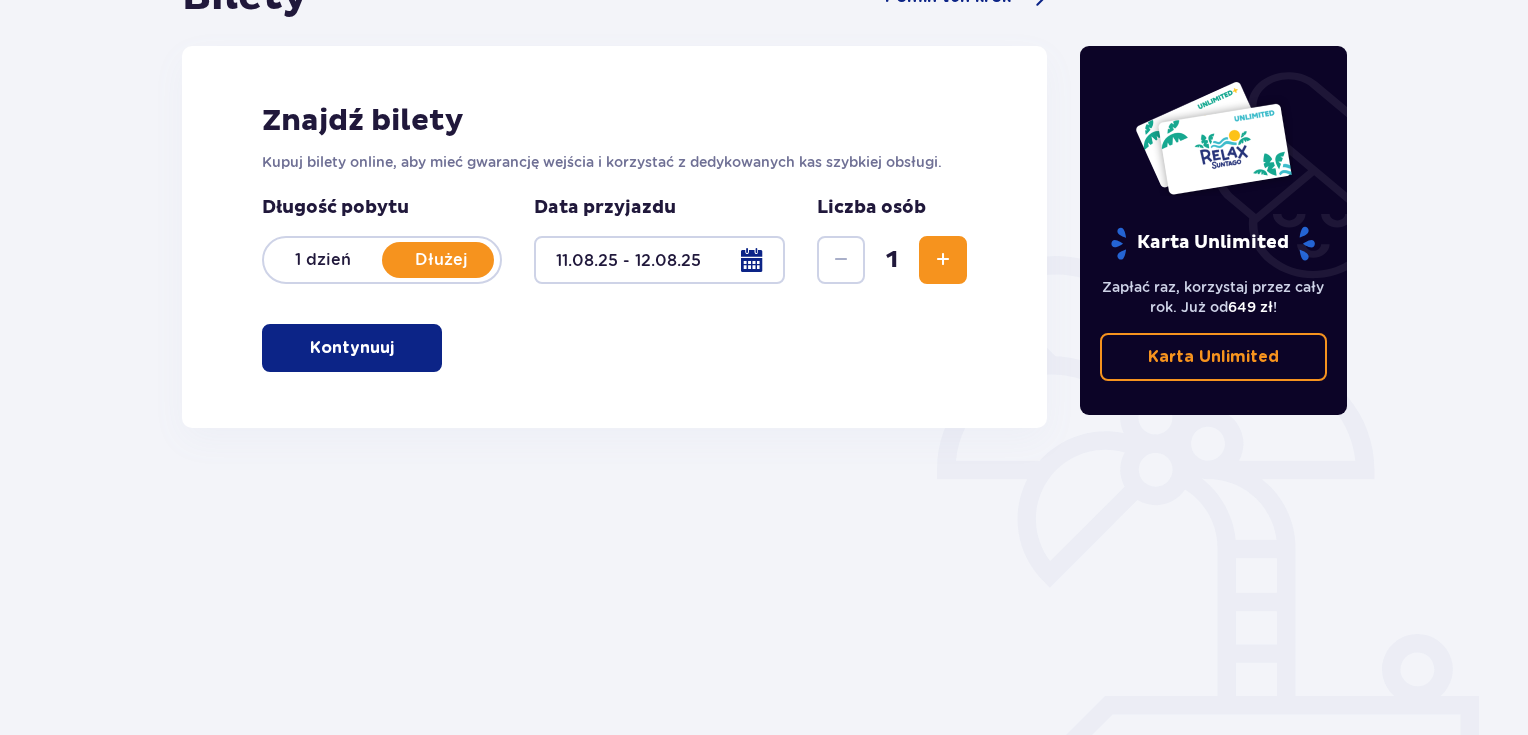 scroll, scrollTop: 284, scrollLeft: 0, axis: vertical 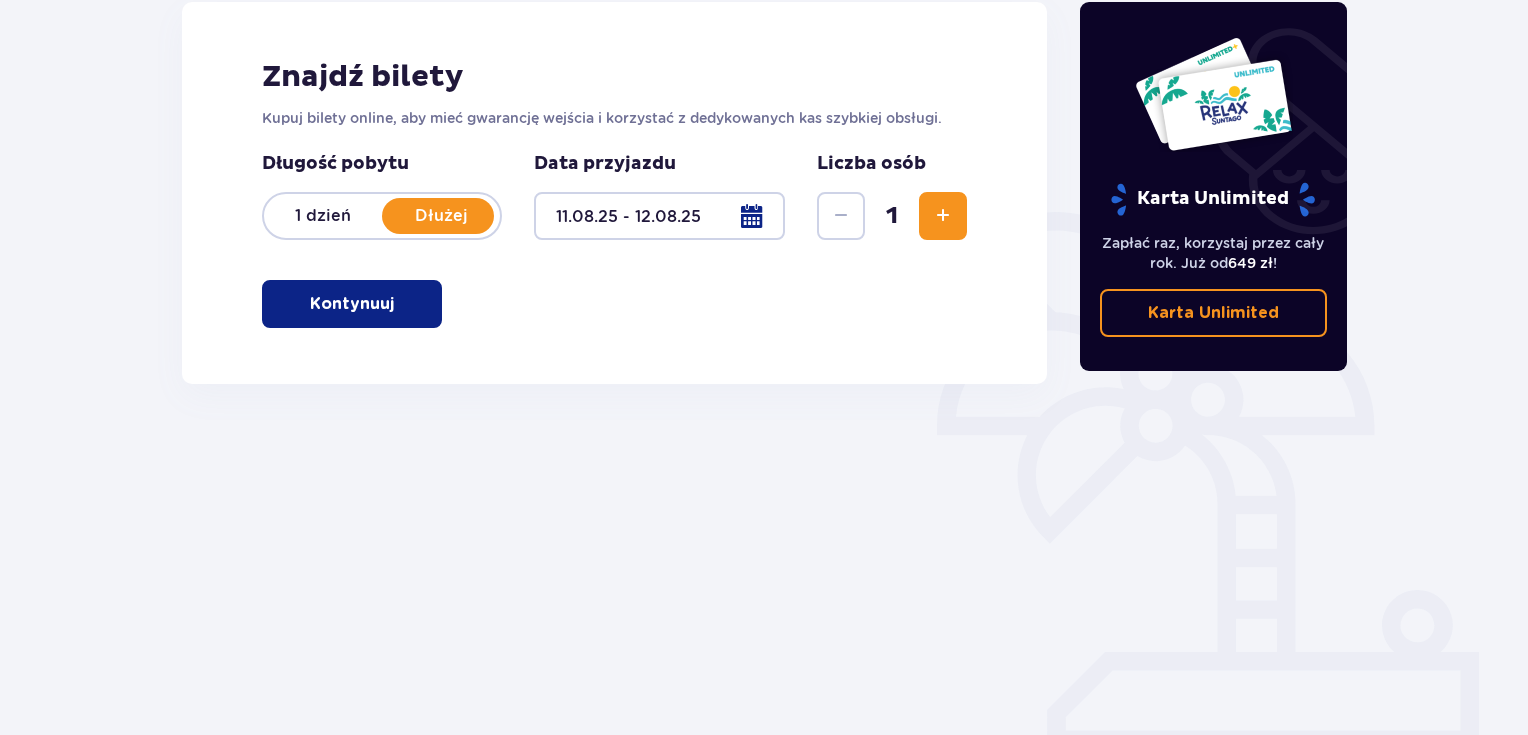 click on "Kontynuuj" at bounding box center (352, 304) 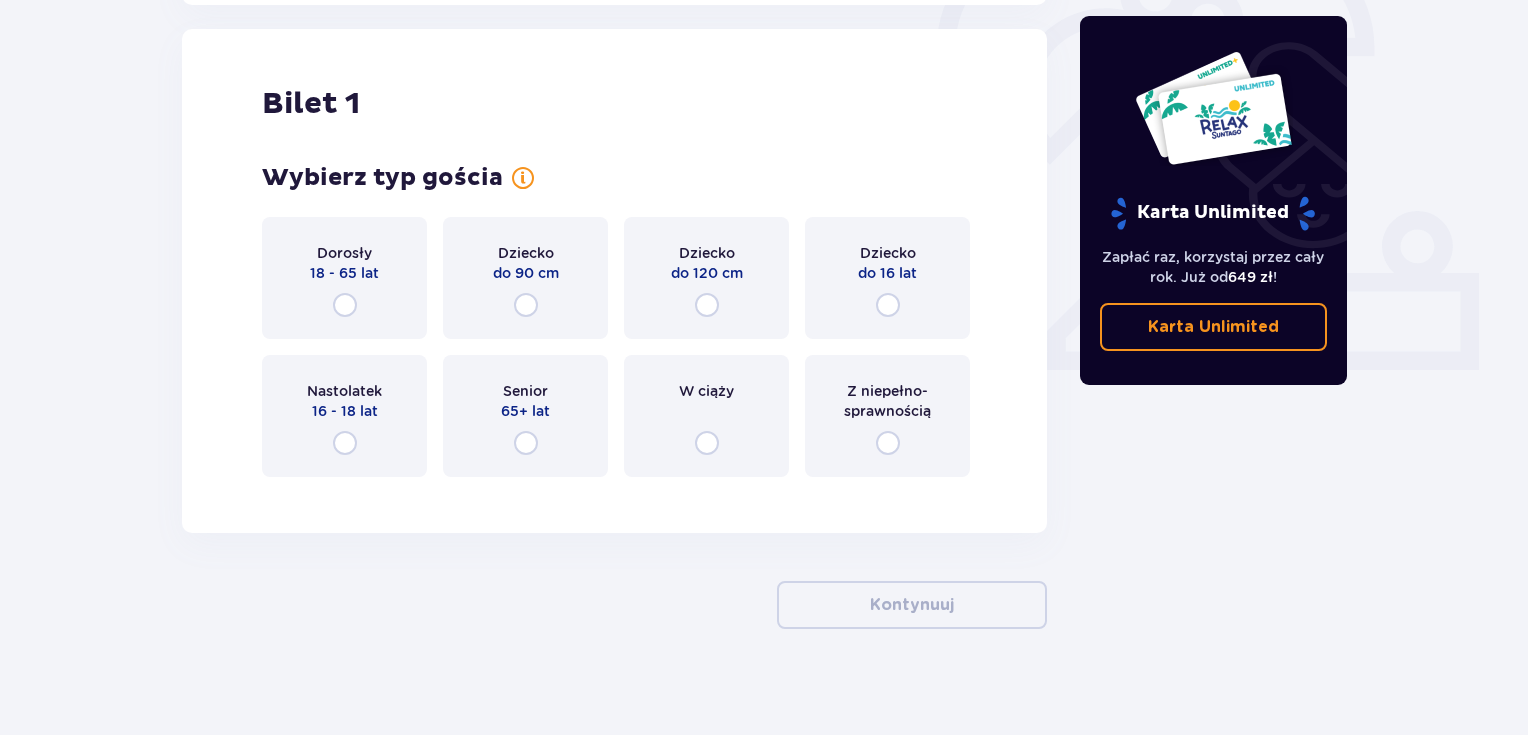 scroll, scrollTop: 668, scrollLeft: 0, axis: vertical 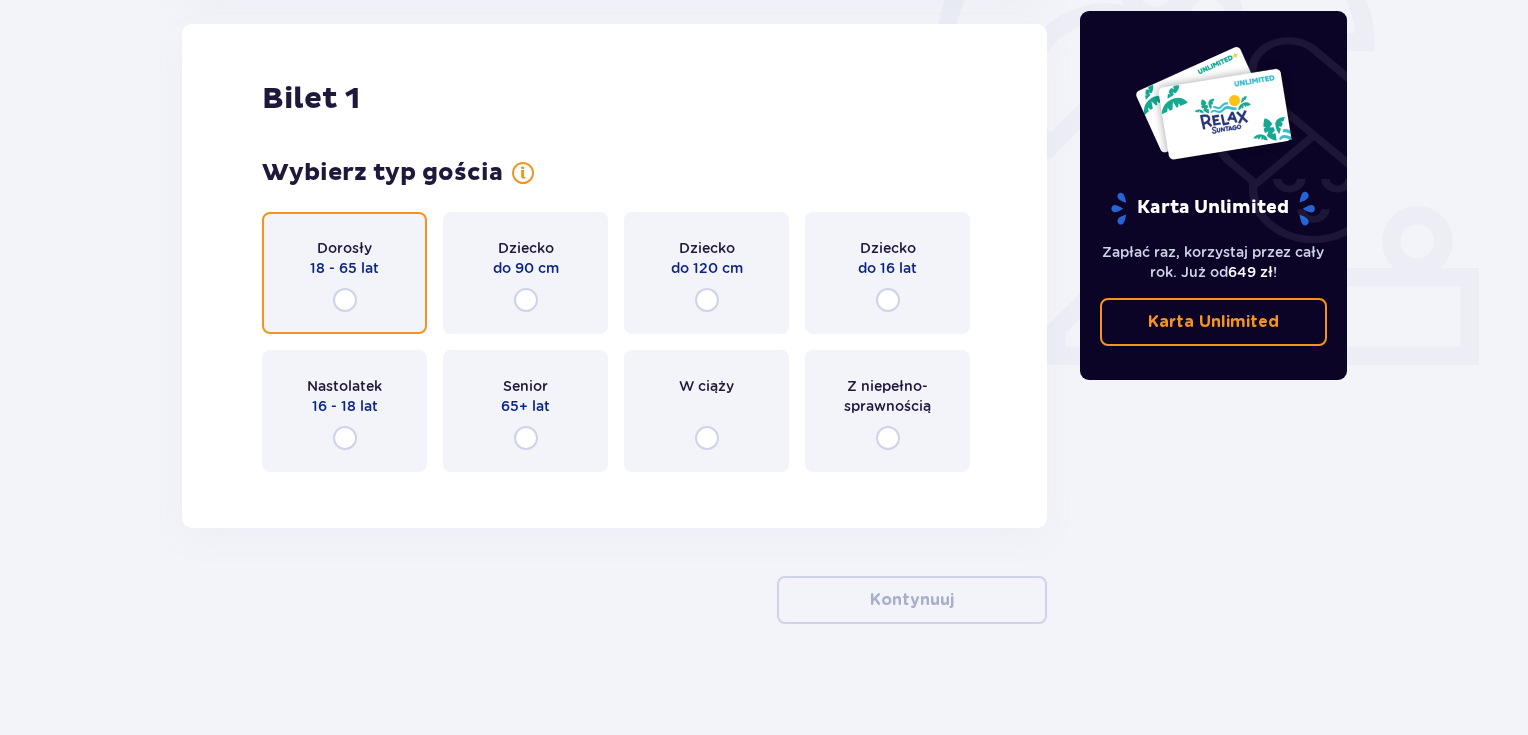click at bounding box center (345, 300) 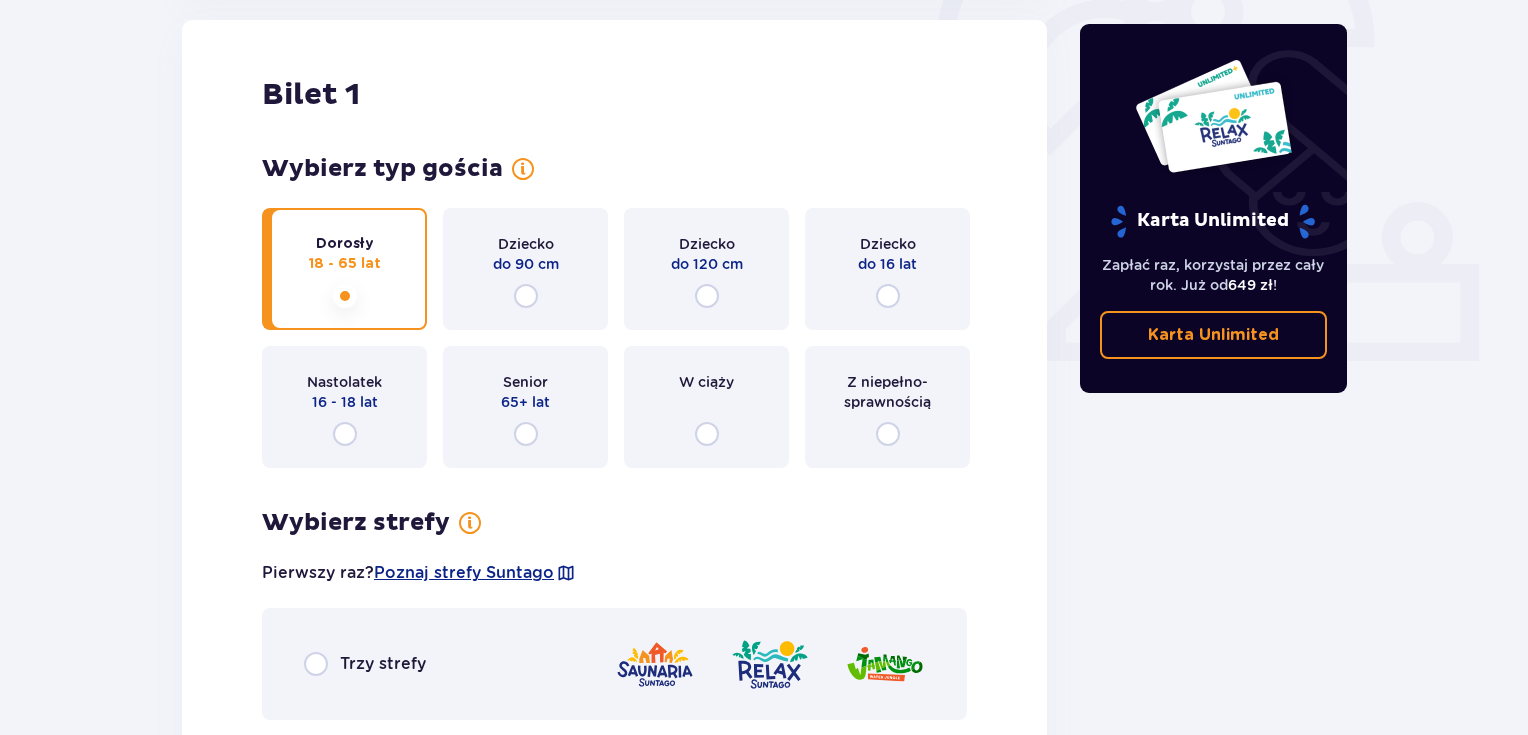 scroll, scrollTop: 1066, scrollLeft: 0, axis: vertical 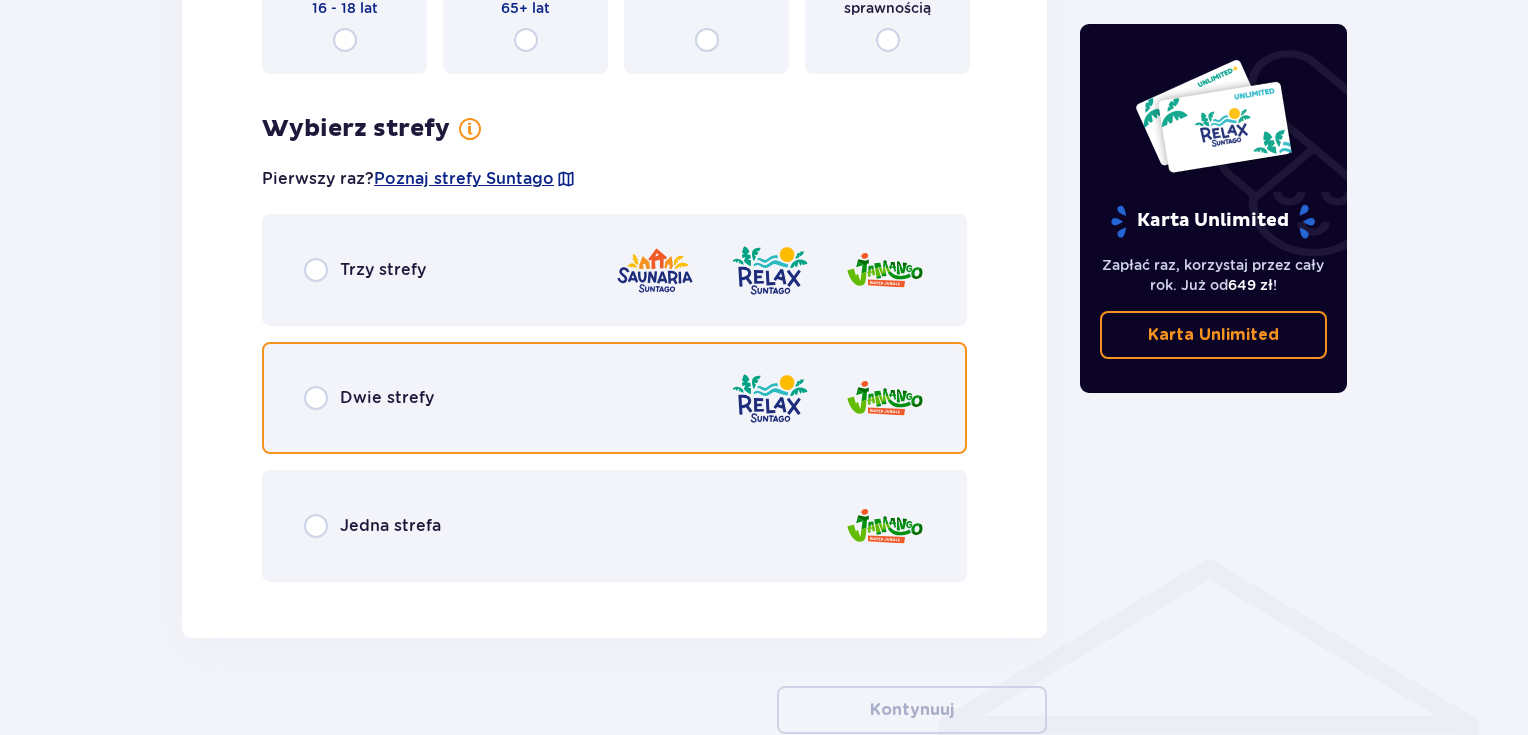 click at bounding box center (316, 398) 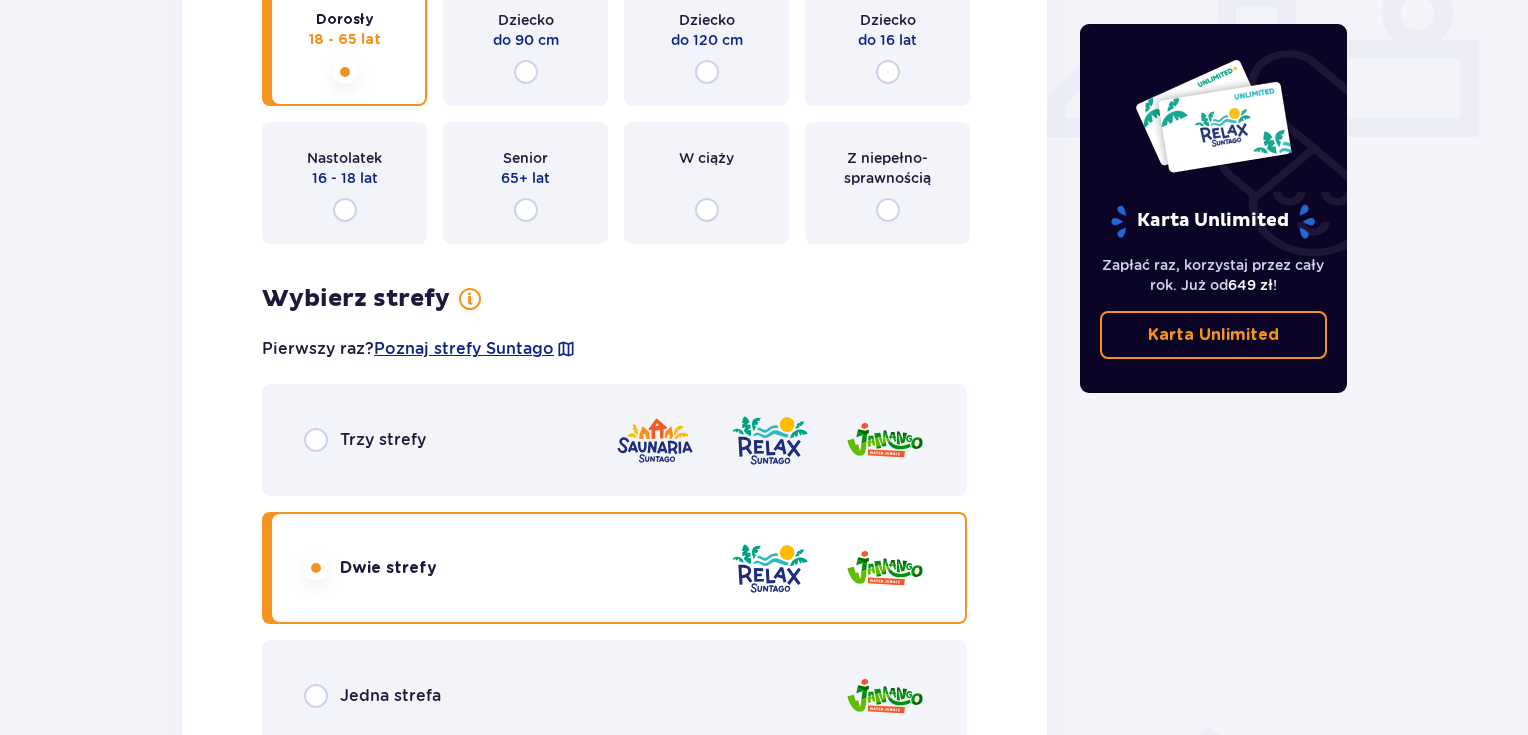scroll, scrollTop: 704, scrollLeft: 0, axis: vertical 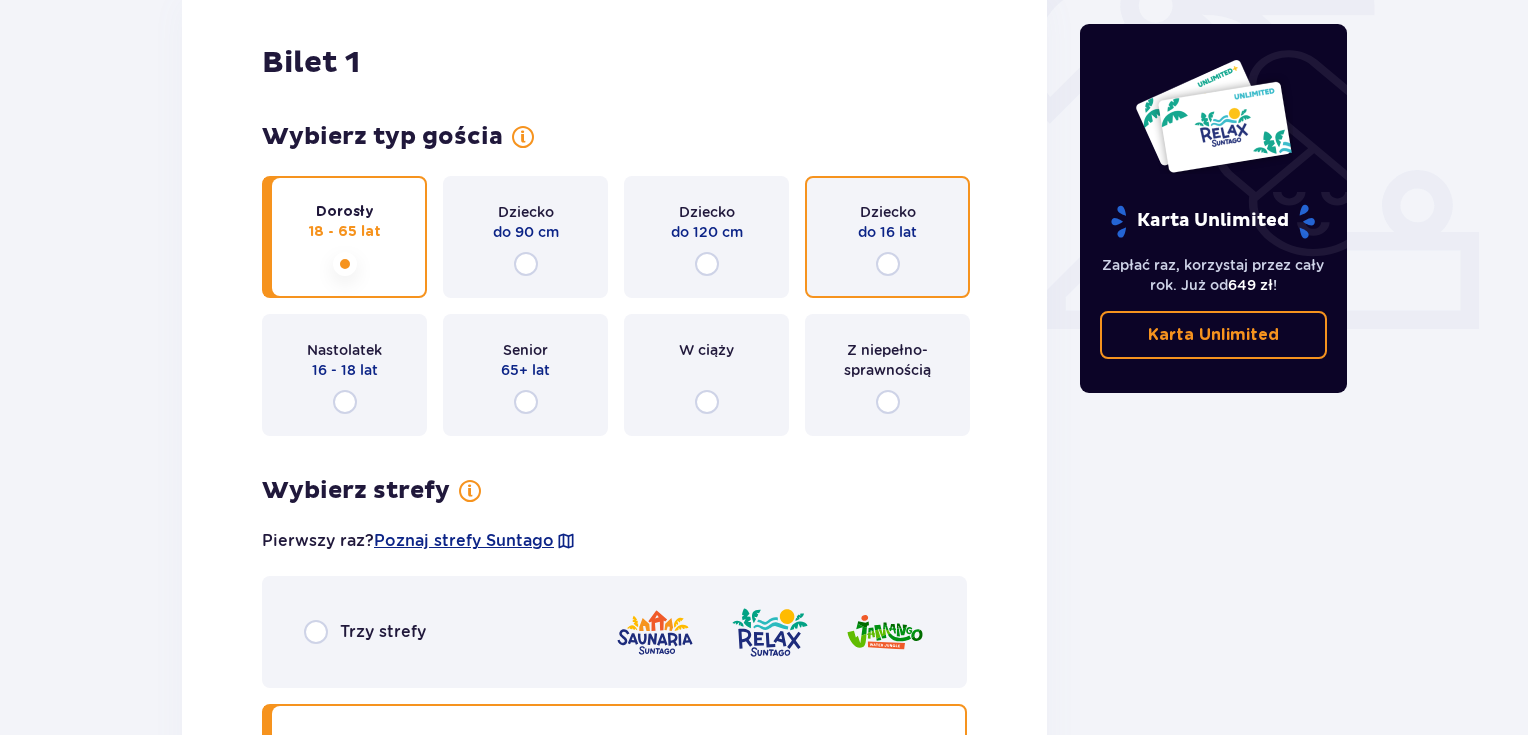 click at bounding box center (888, 264) 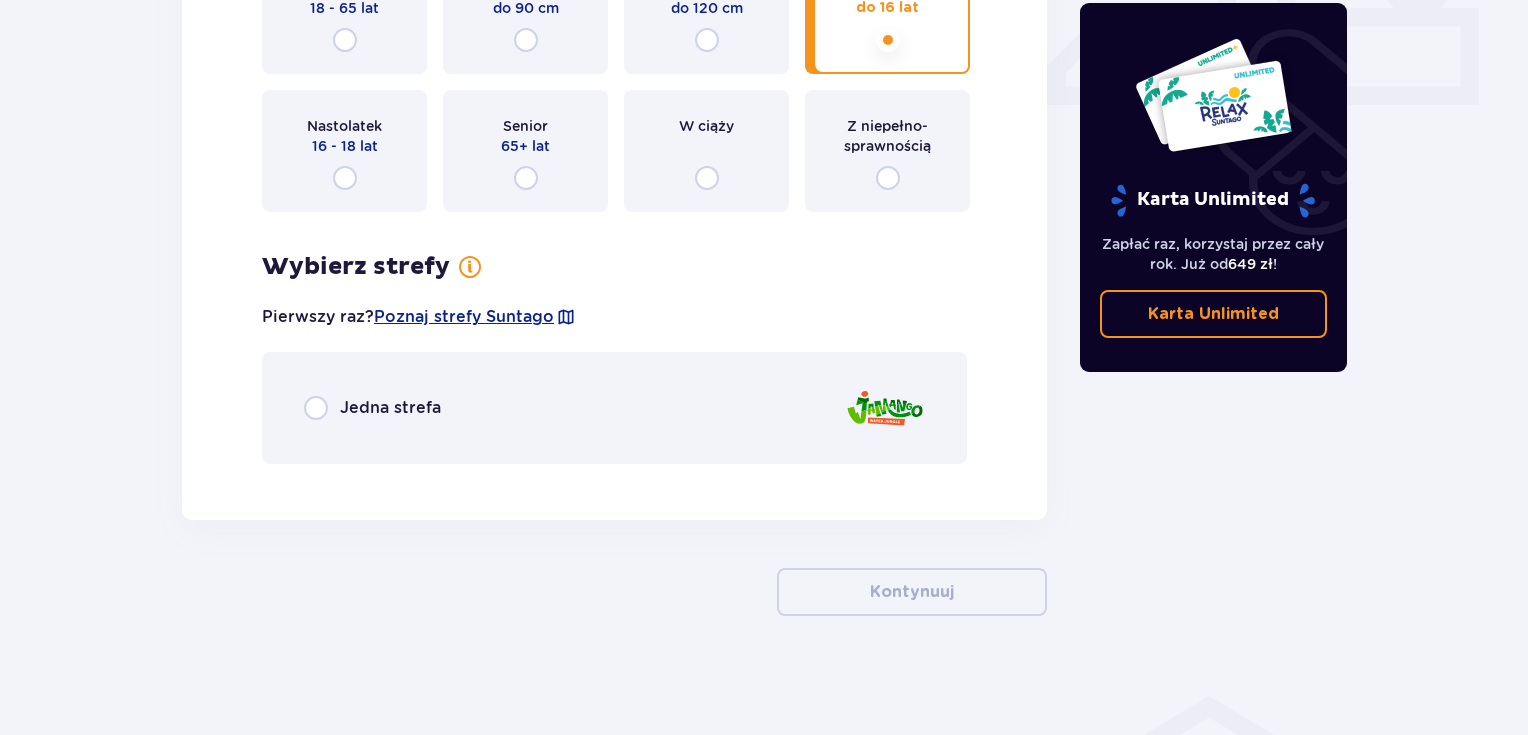 scroll, scrollTop: 928, scrollLeft: 0, axis: vertical 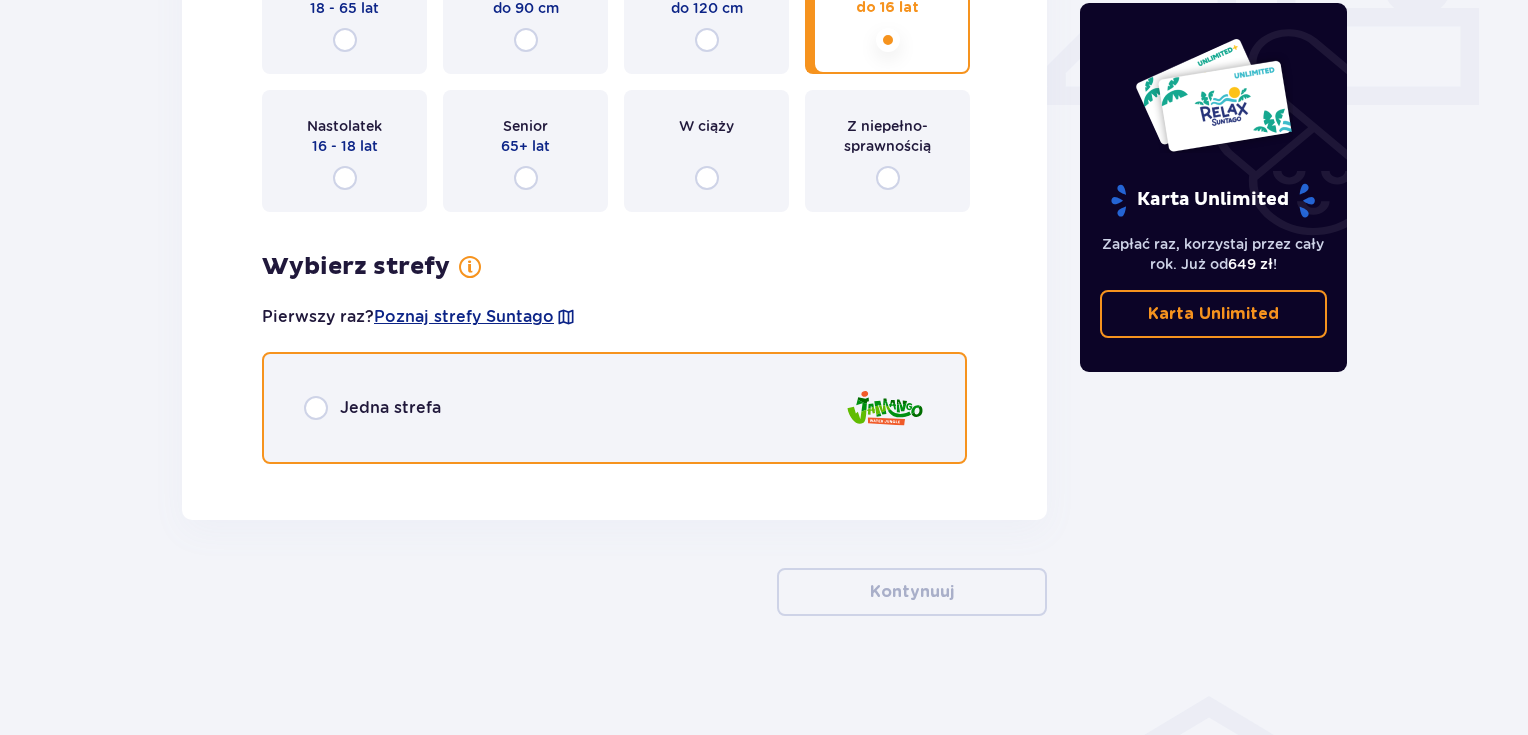 click at bounding box center [316, 408] 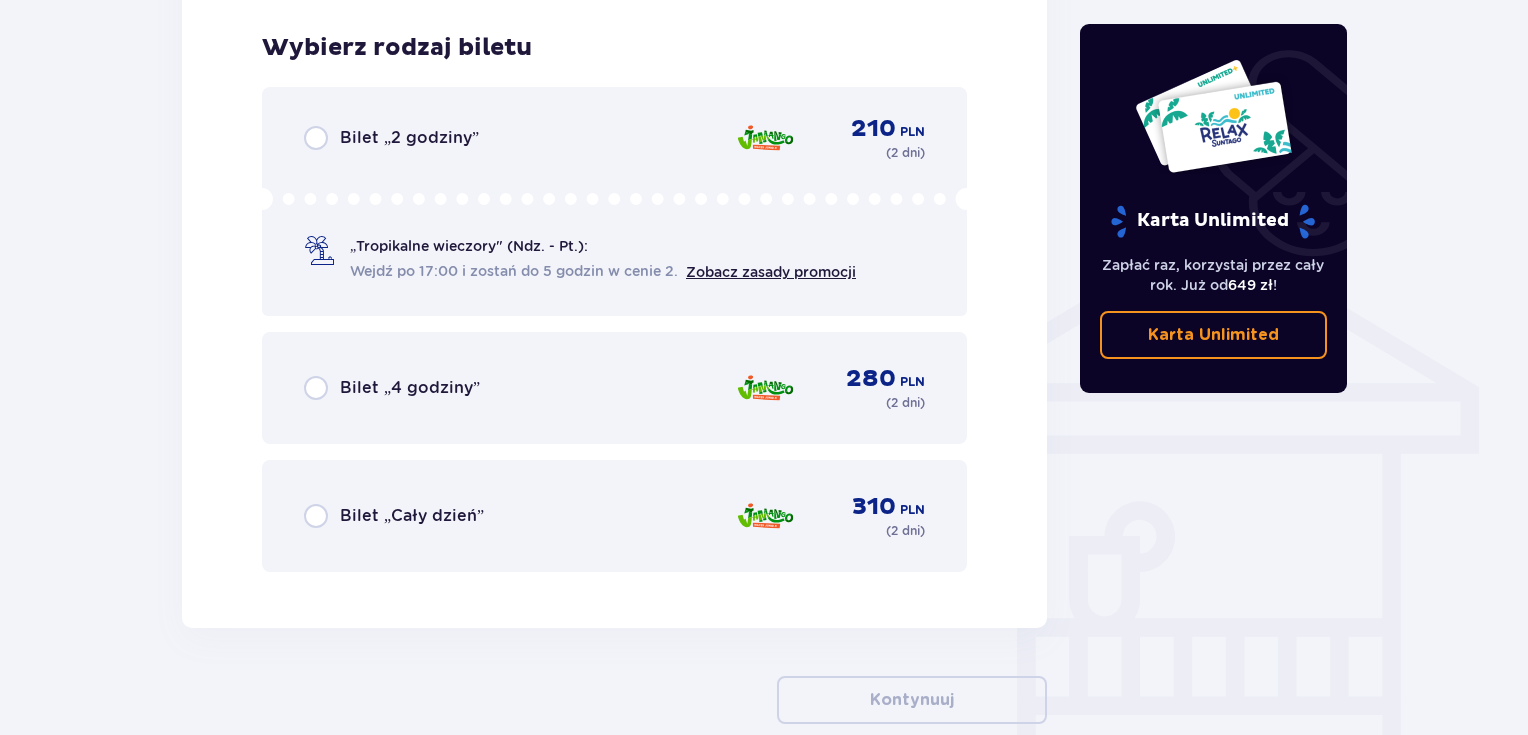 scroll, scrollTop: 1408, scrollLeft: 0, axis: vertical 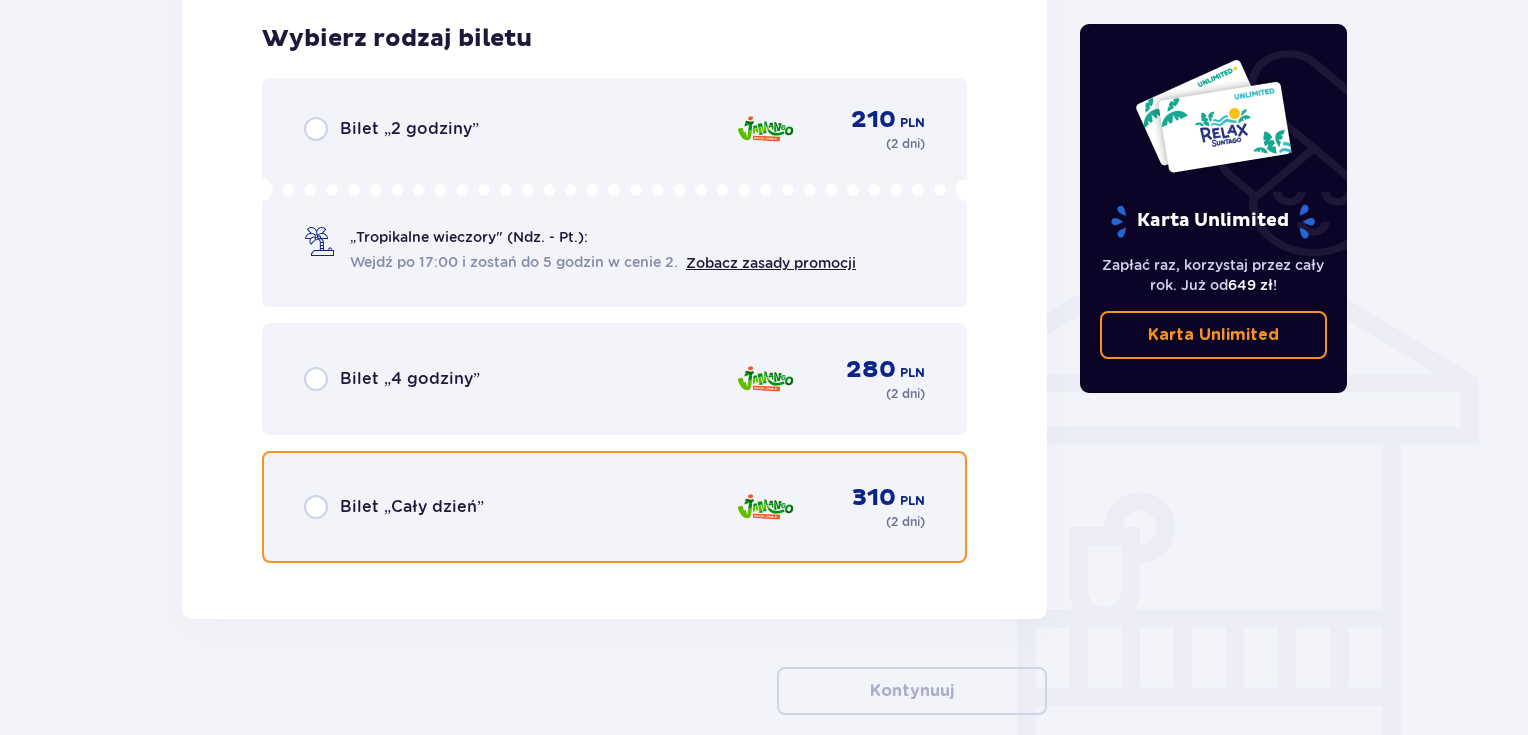 click at bounding box center [316, 507] 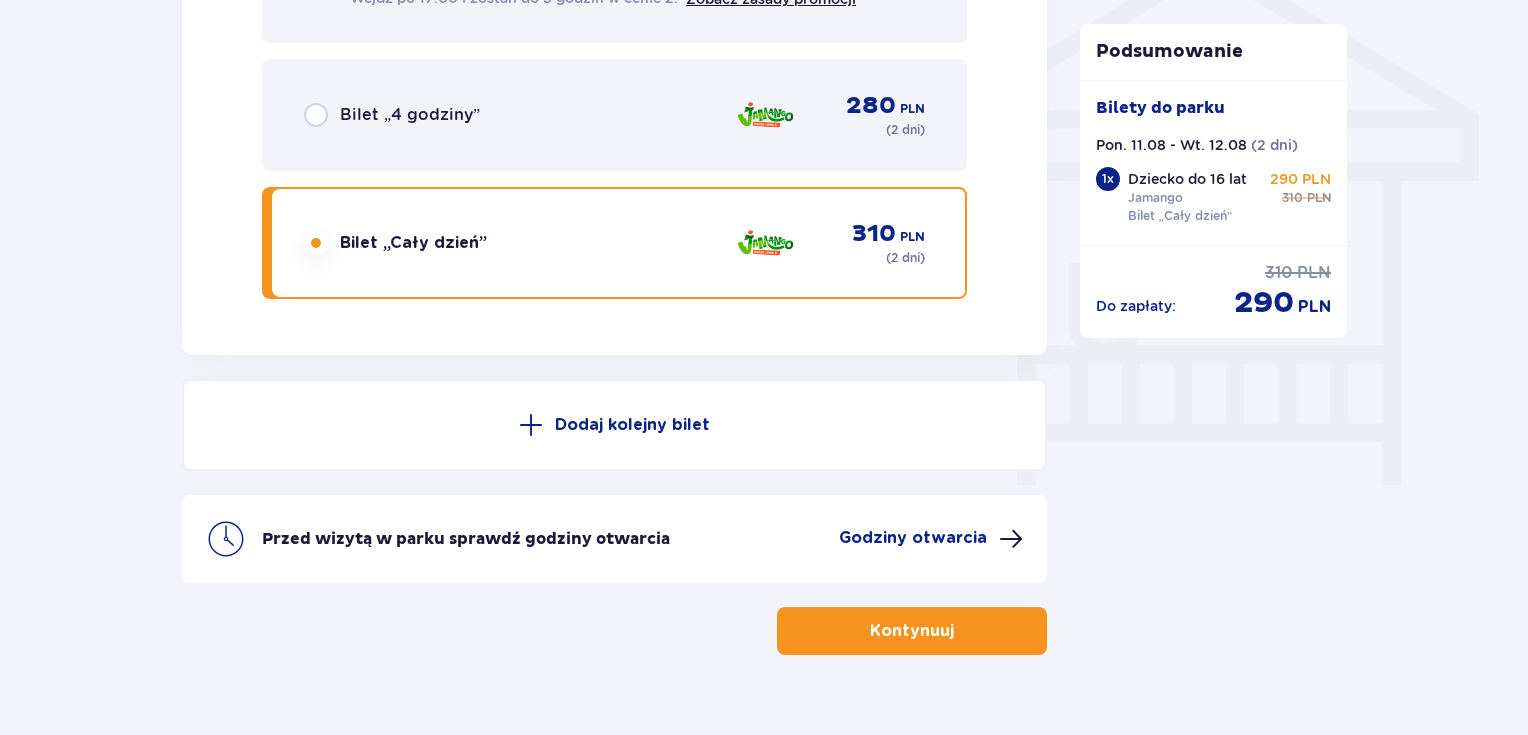 scroll, scrollTop: 1710, scrollLeft: 0, axis: vertical 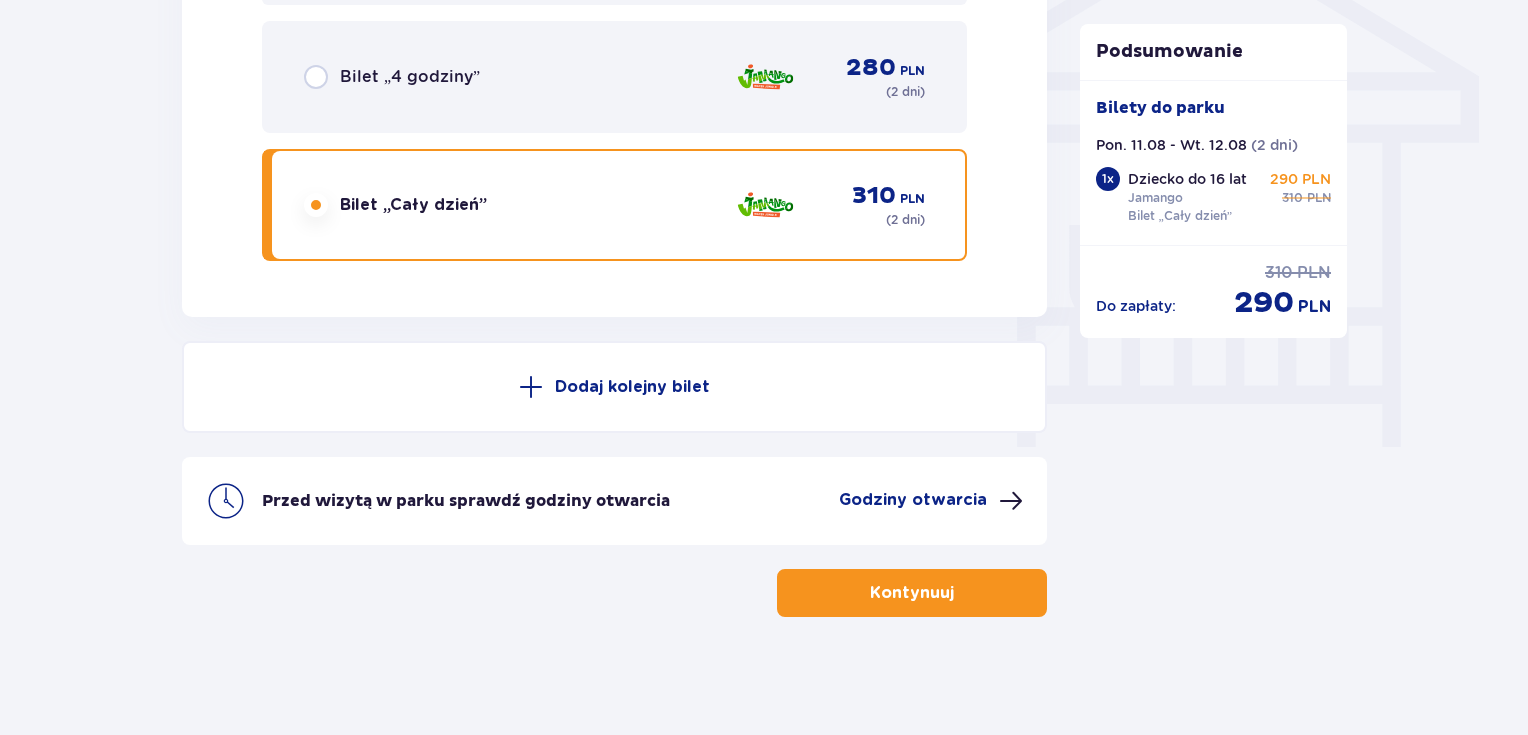 click at bounding box center (531, 387) 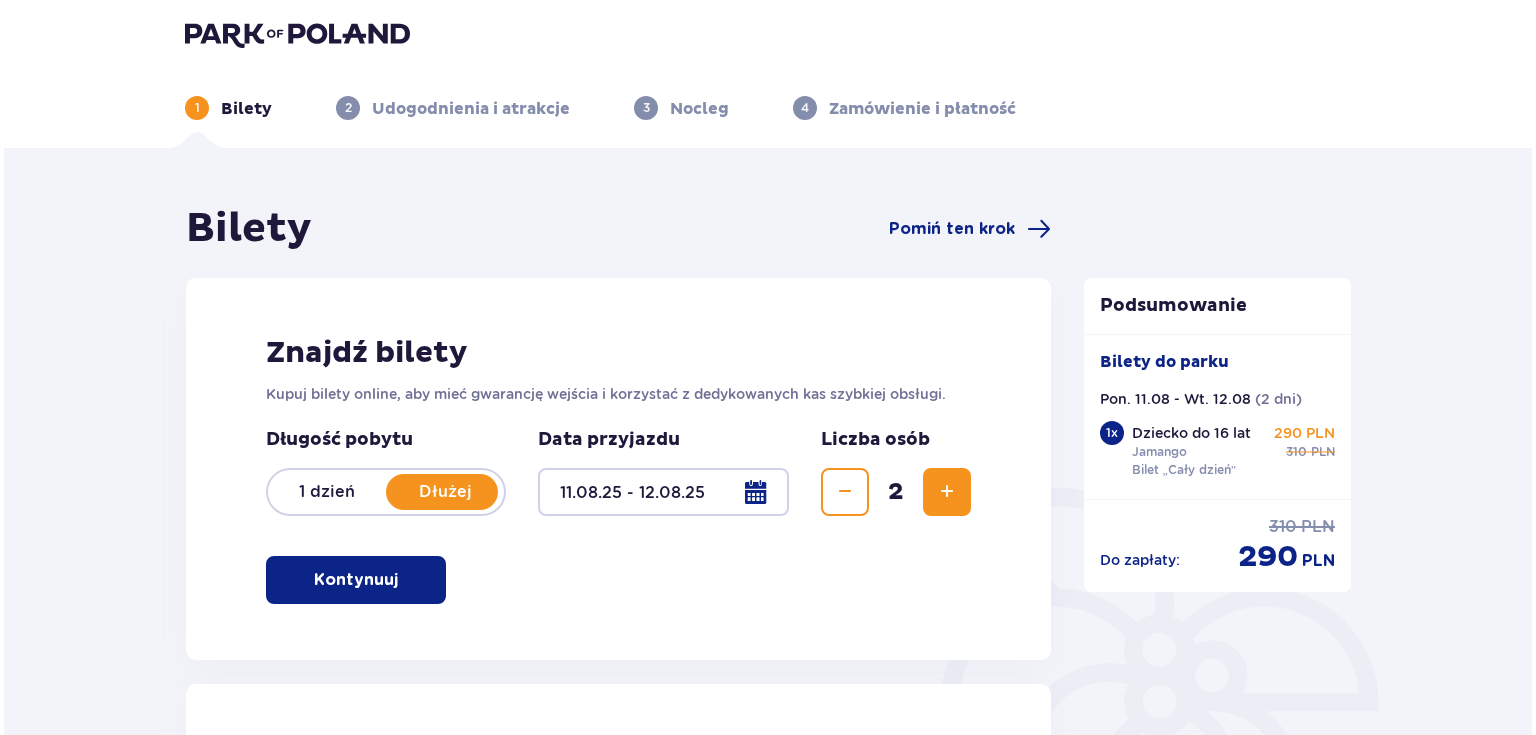 scroll, scrollTop: 0, scrollLeft: 0, axis: both 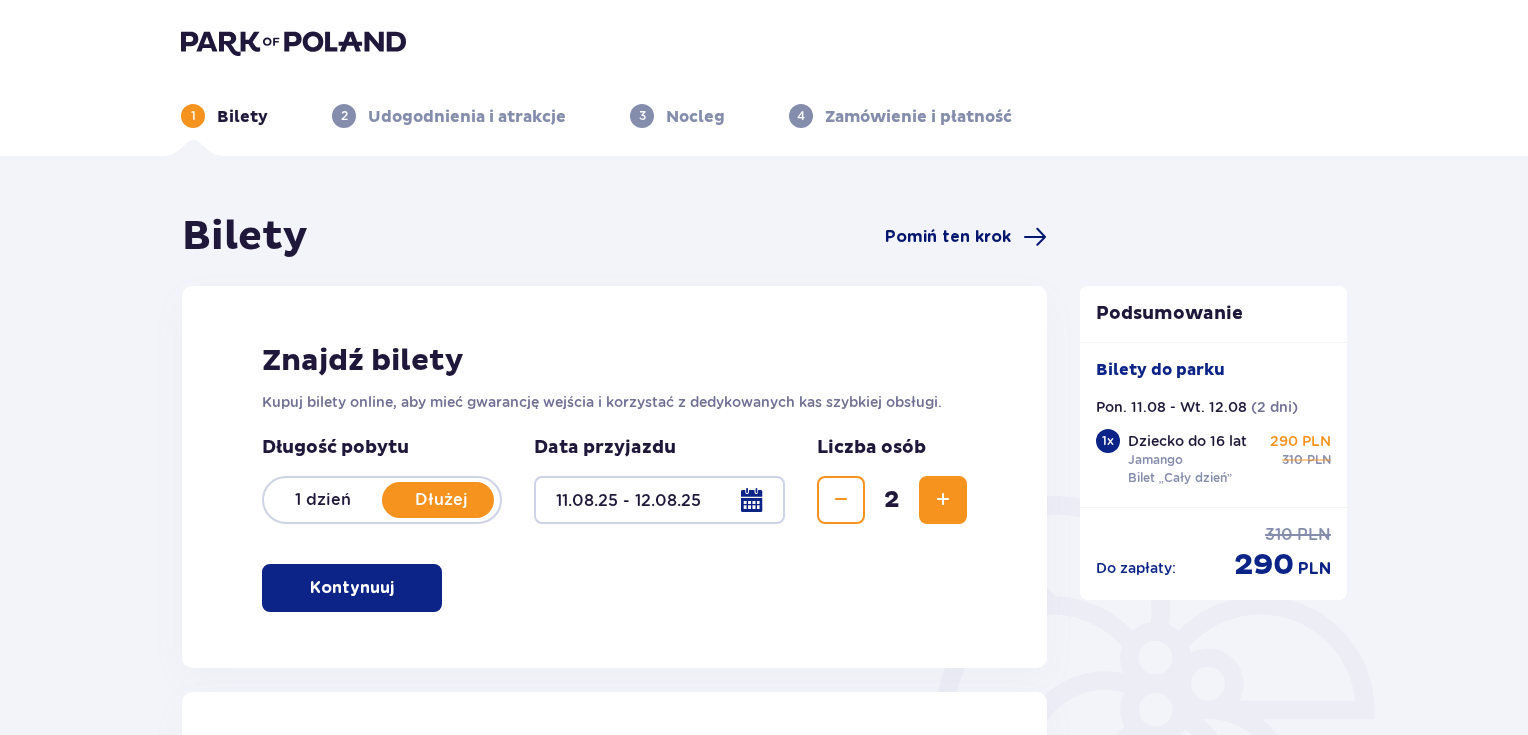 click on "Pomiń ten krok" at bounding box center (948, 237) 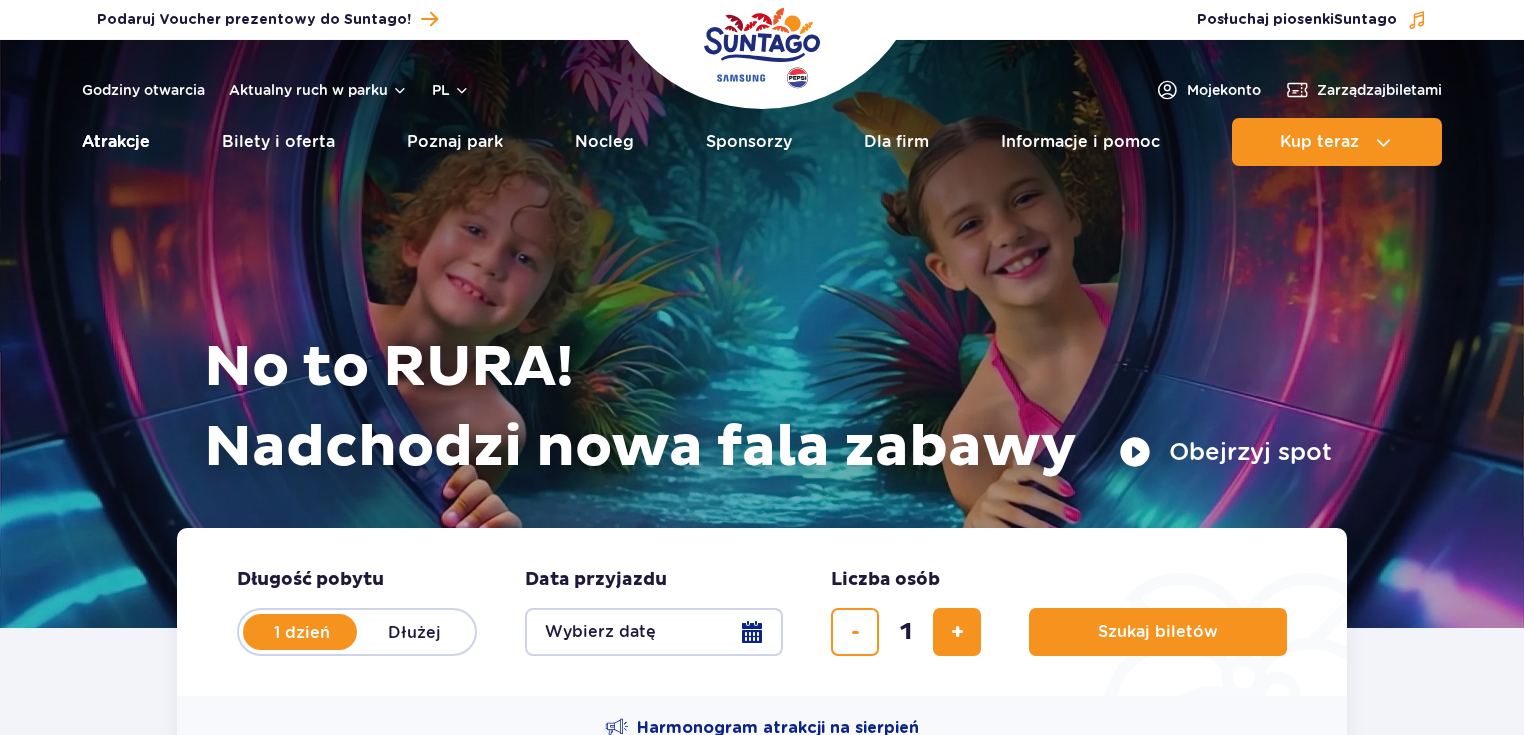 scroll, scrollTop: 0, scrollLeft: 0, axis: both 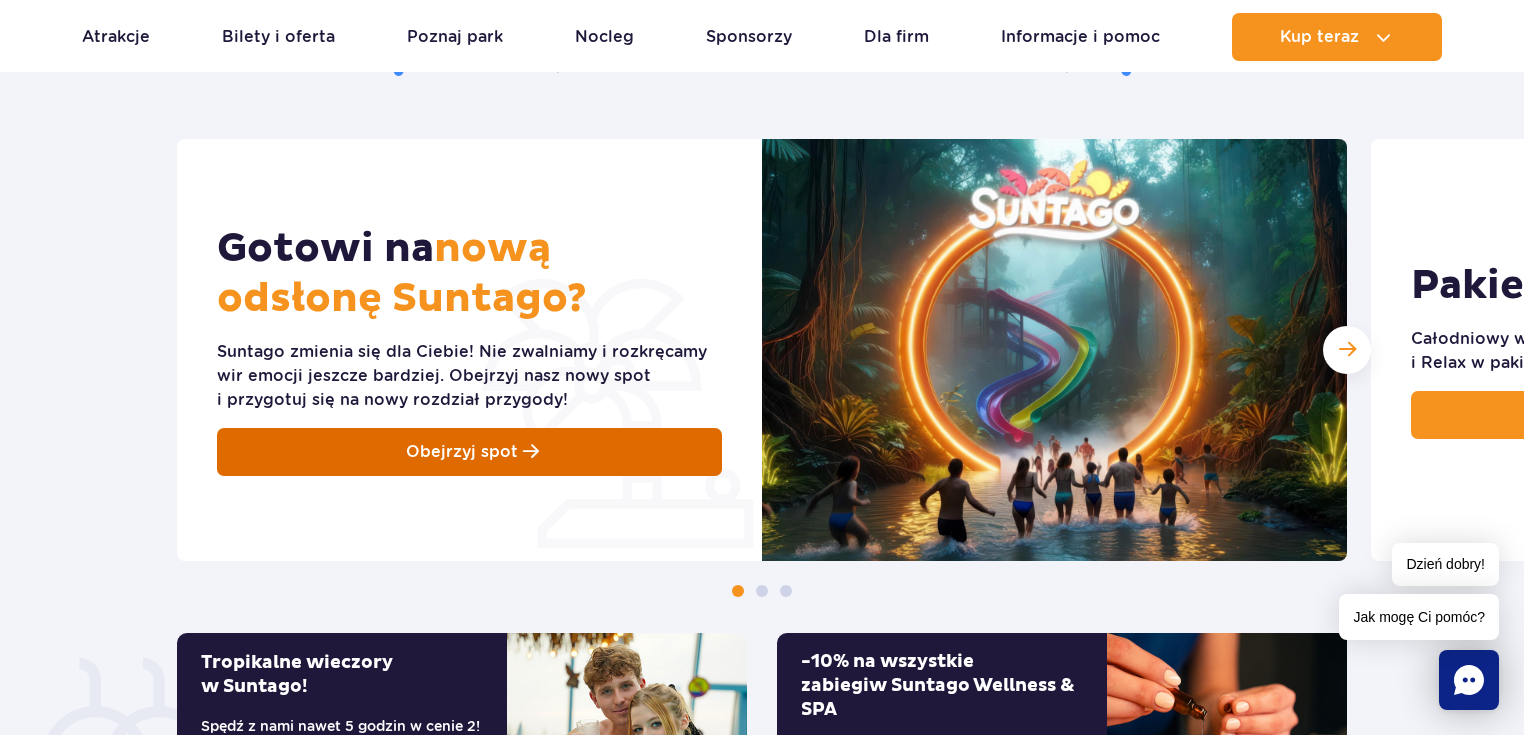 click at bounding box center (531, 452) 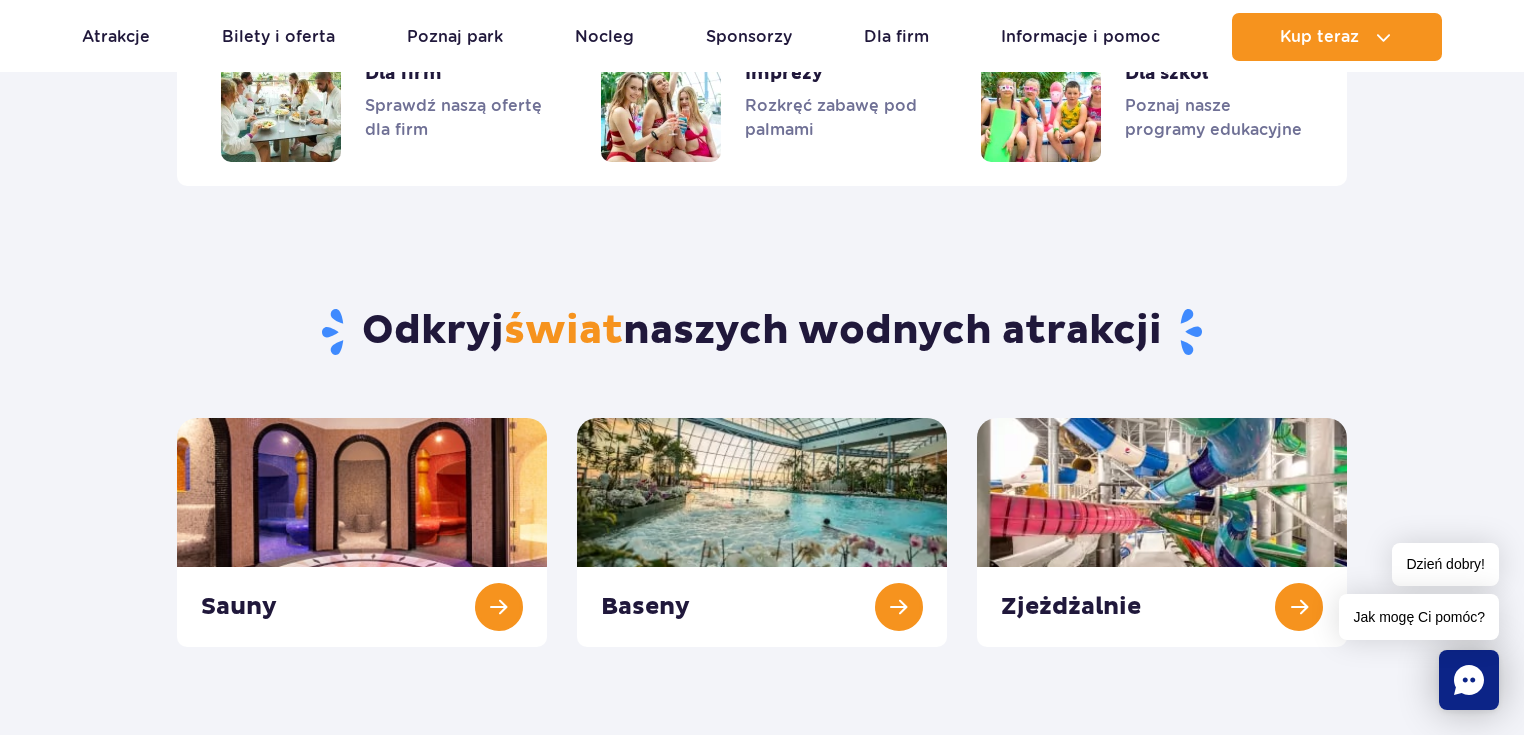 scroll, scrollTop: 2133, scrollLeft: 0, axis: vertical 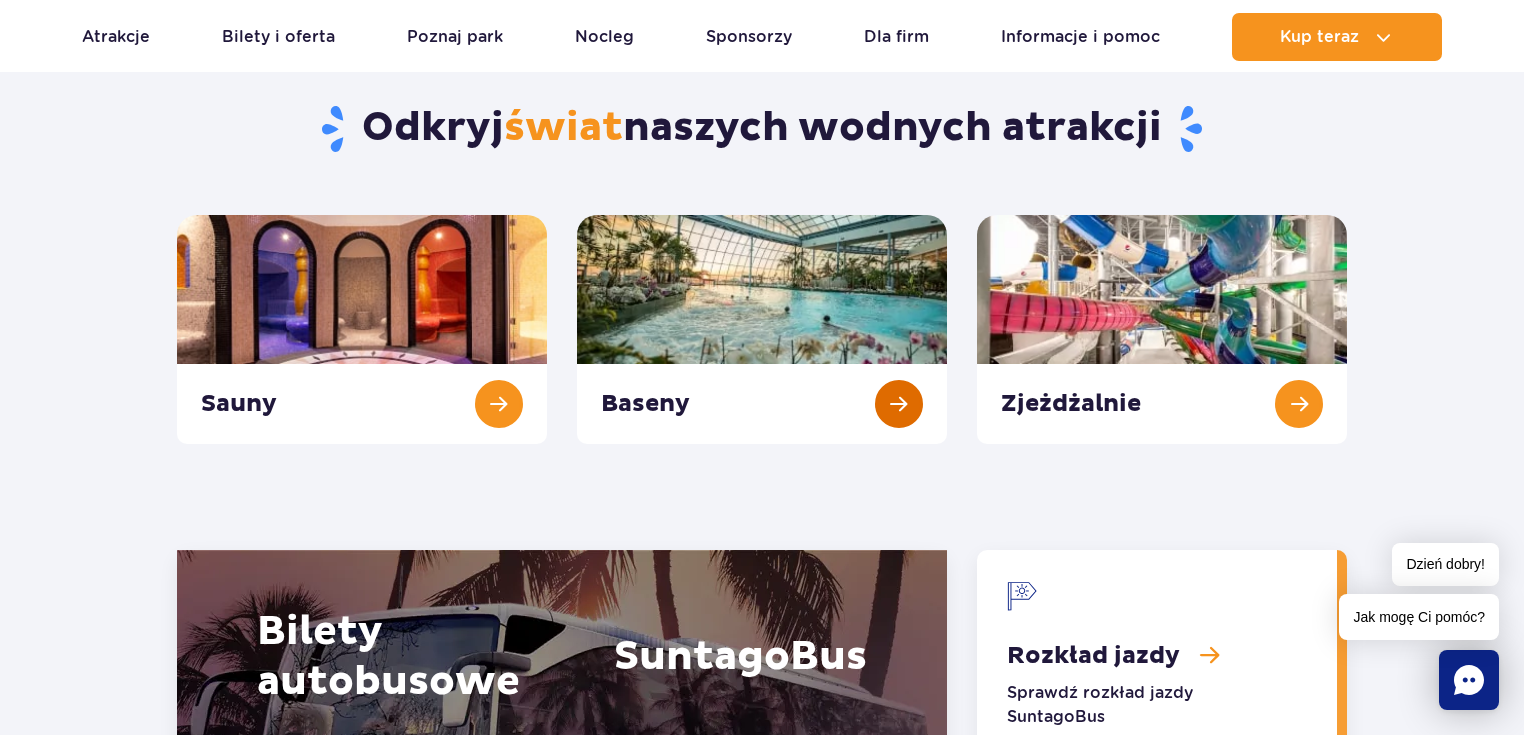 click at bounding box center (762, 329) 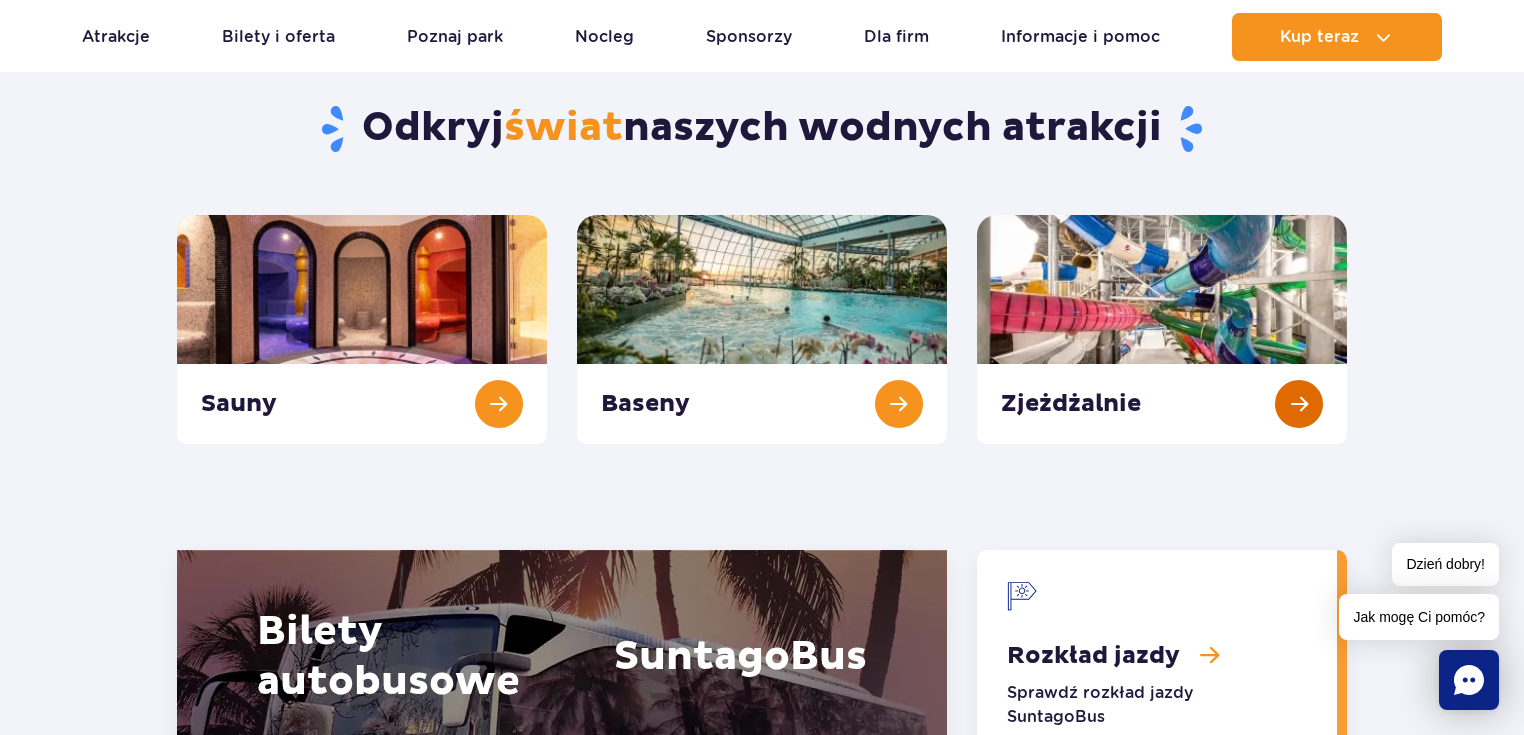 click at bounding box center (1162, 329) 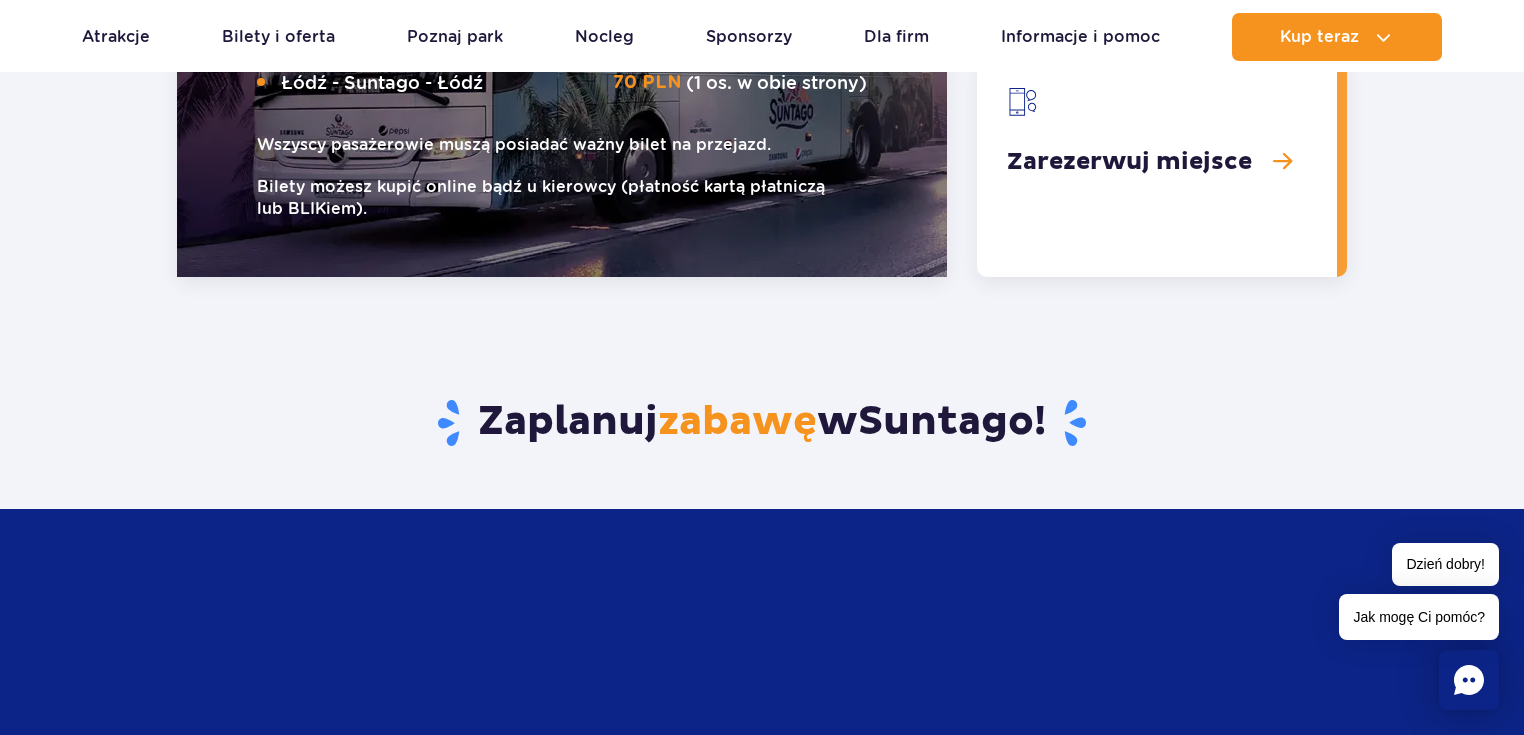 scroll, scrollTop: 2986, scrollLeft: 0, axis: vertical 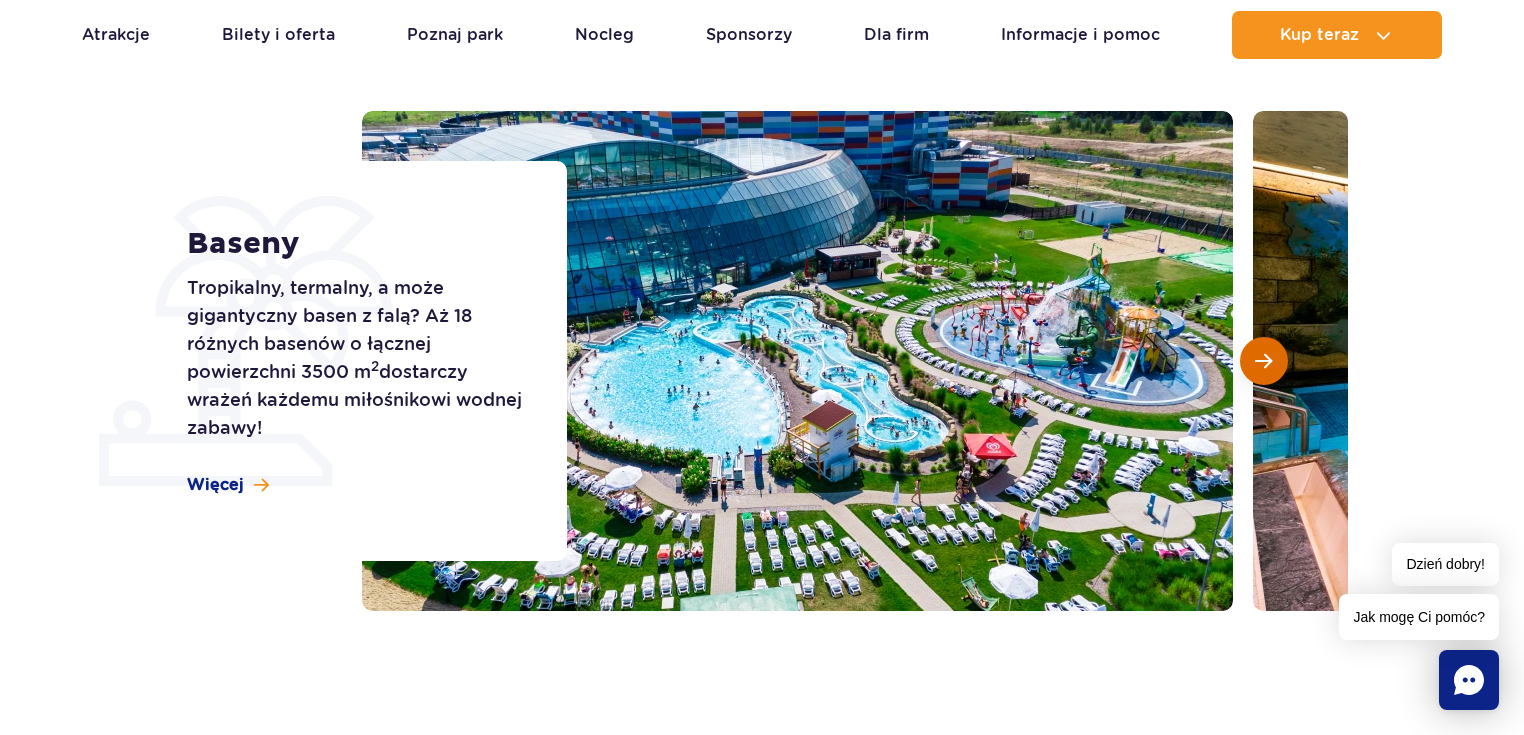 click at bounding box center [1263, 361] 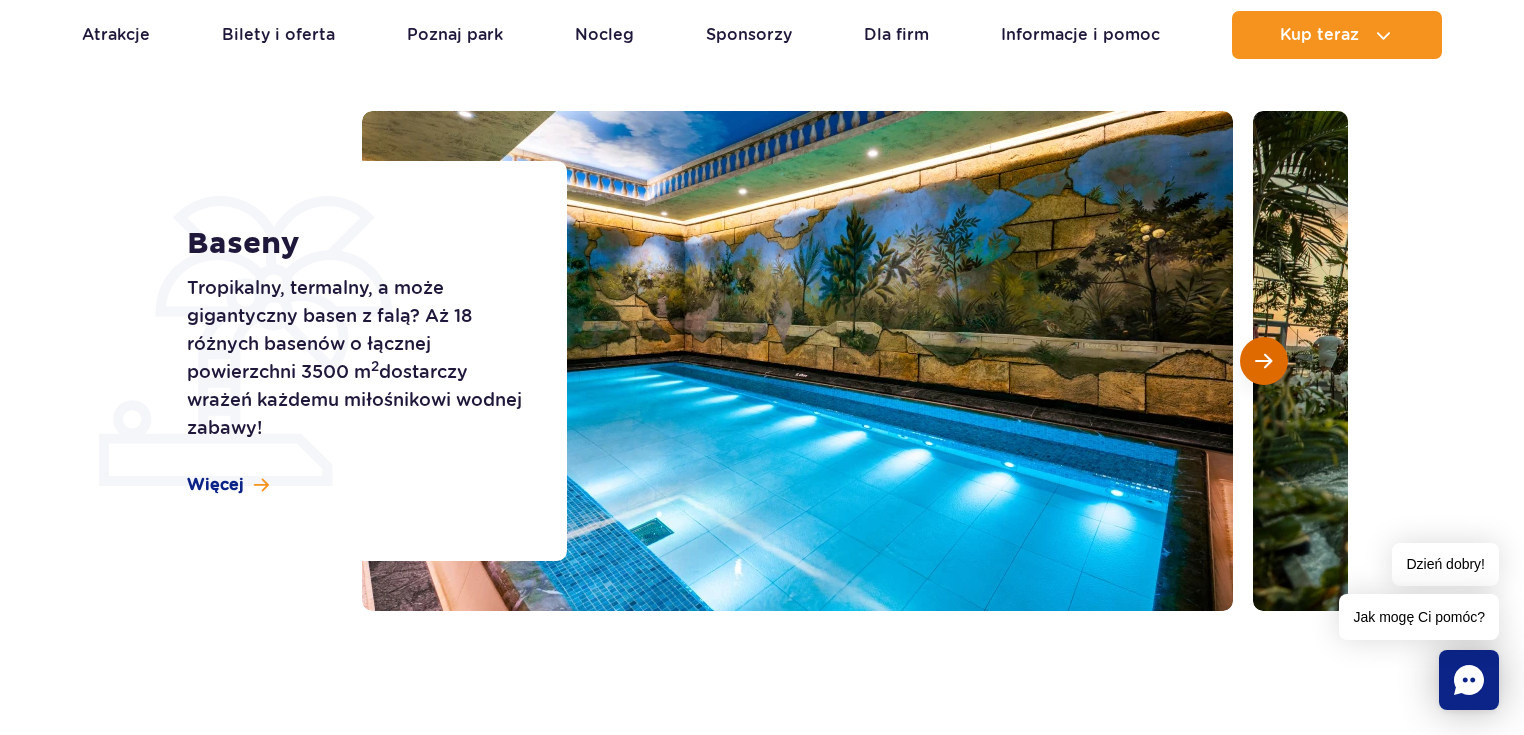 click at bounding box center [1263, 361] 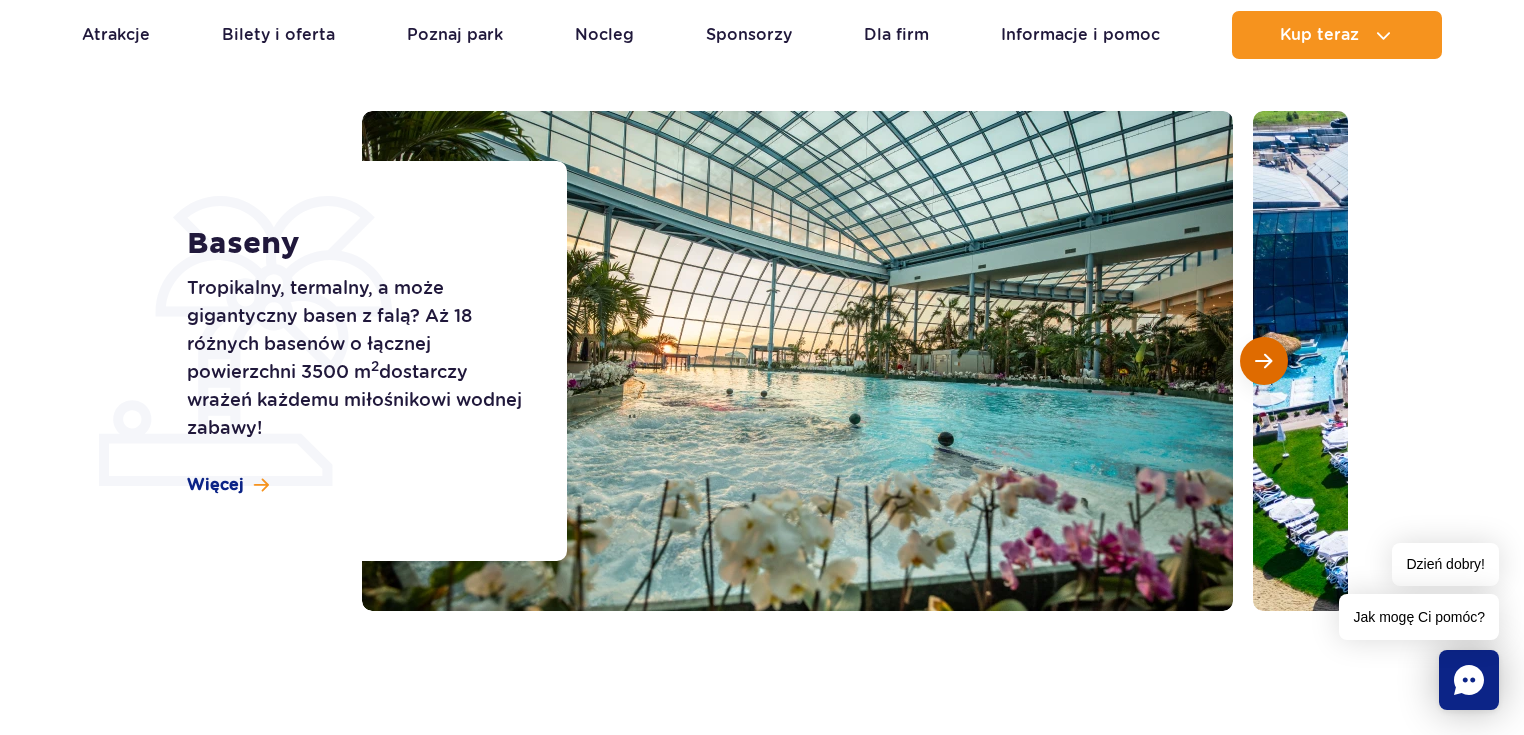 click at bounding box center [1263, 361] 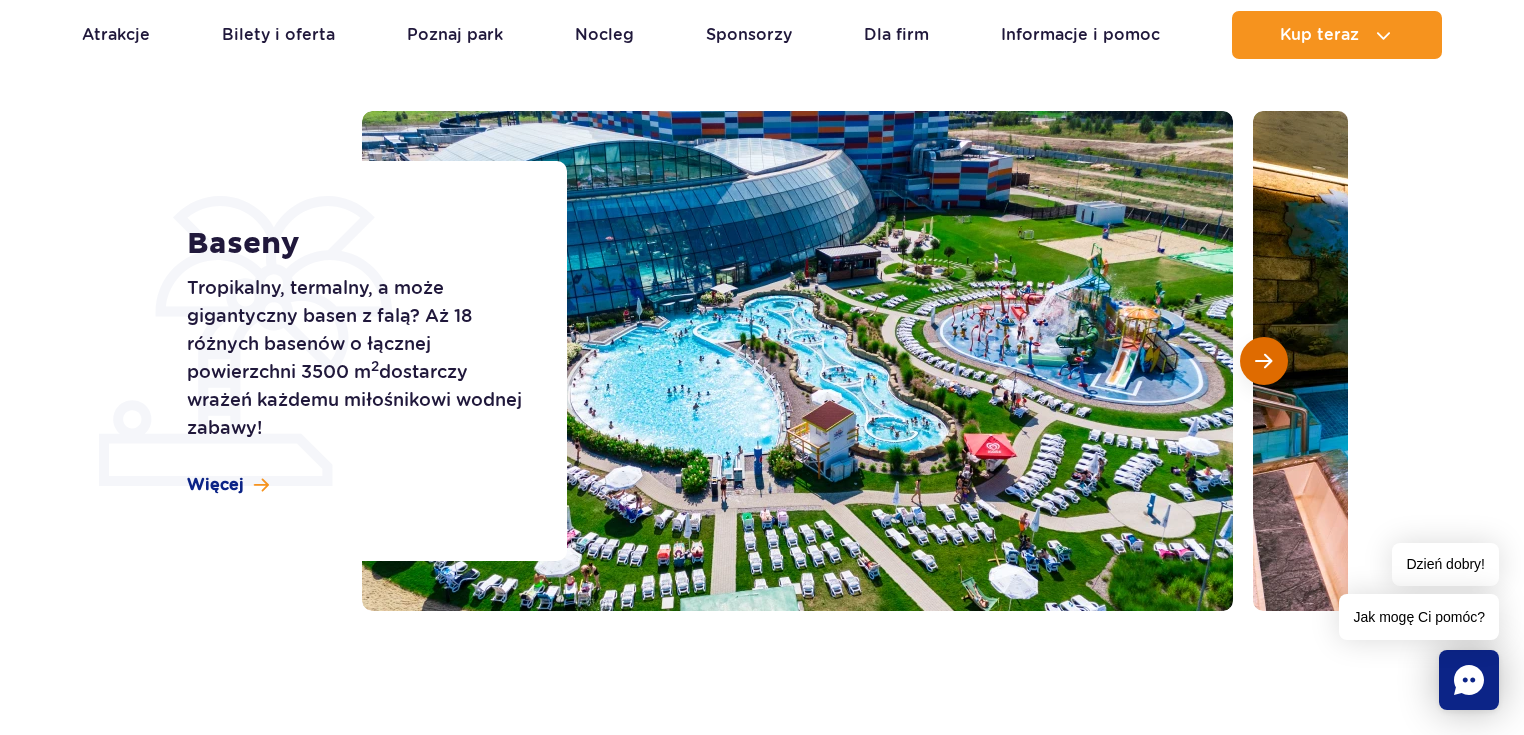 click at bounding box center (1263, 361) 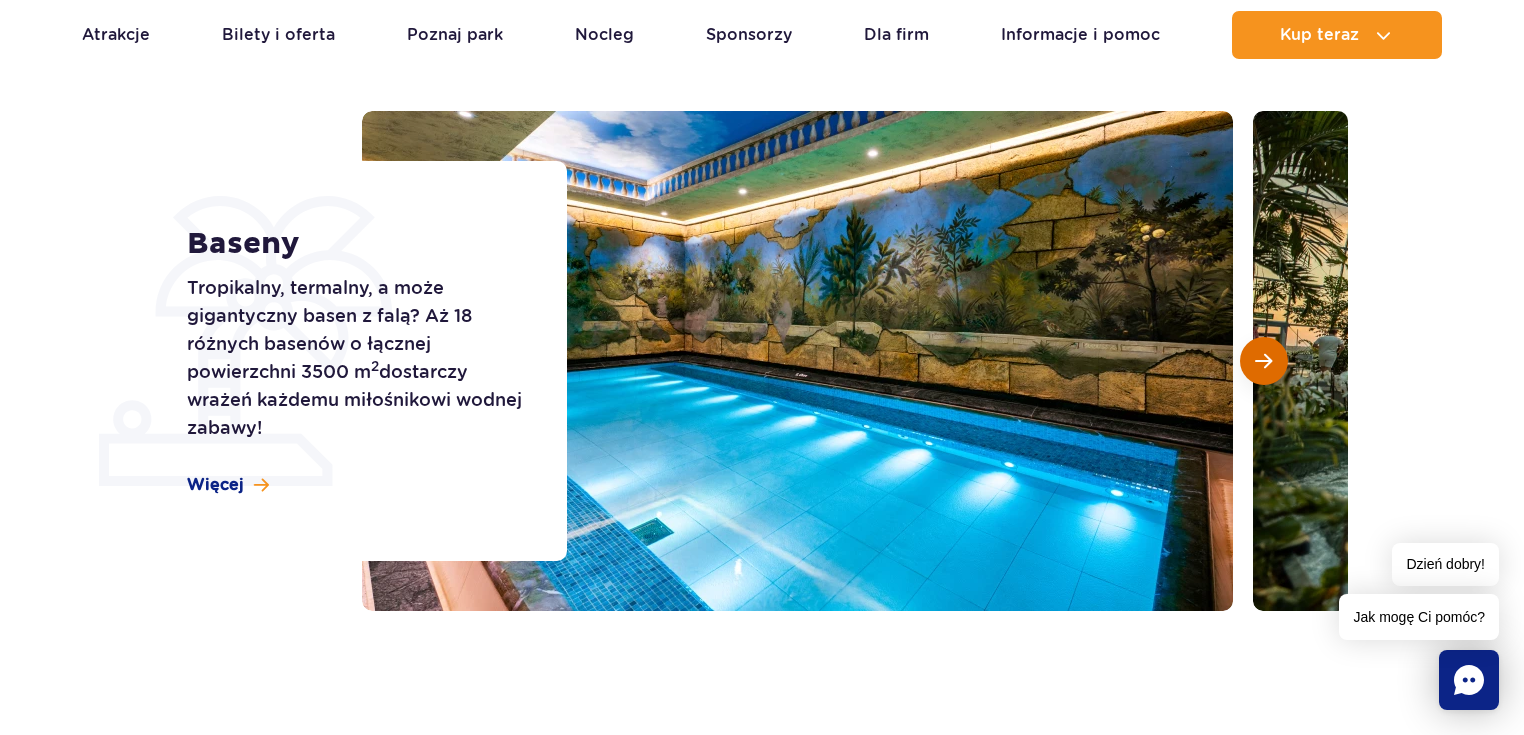 click at bounding box center [1263, 361] 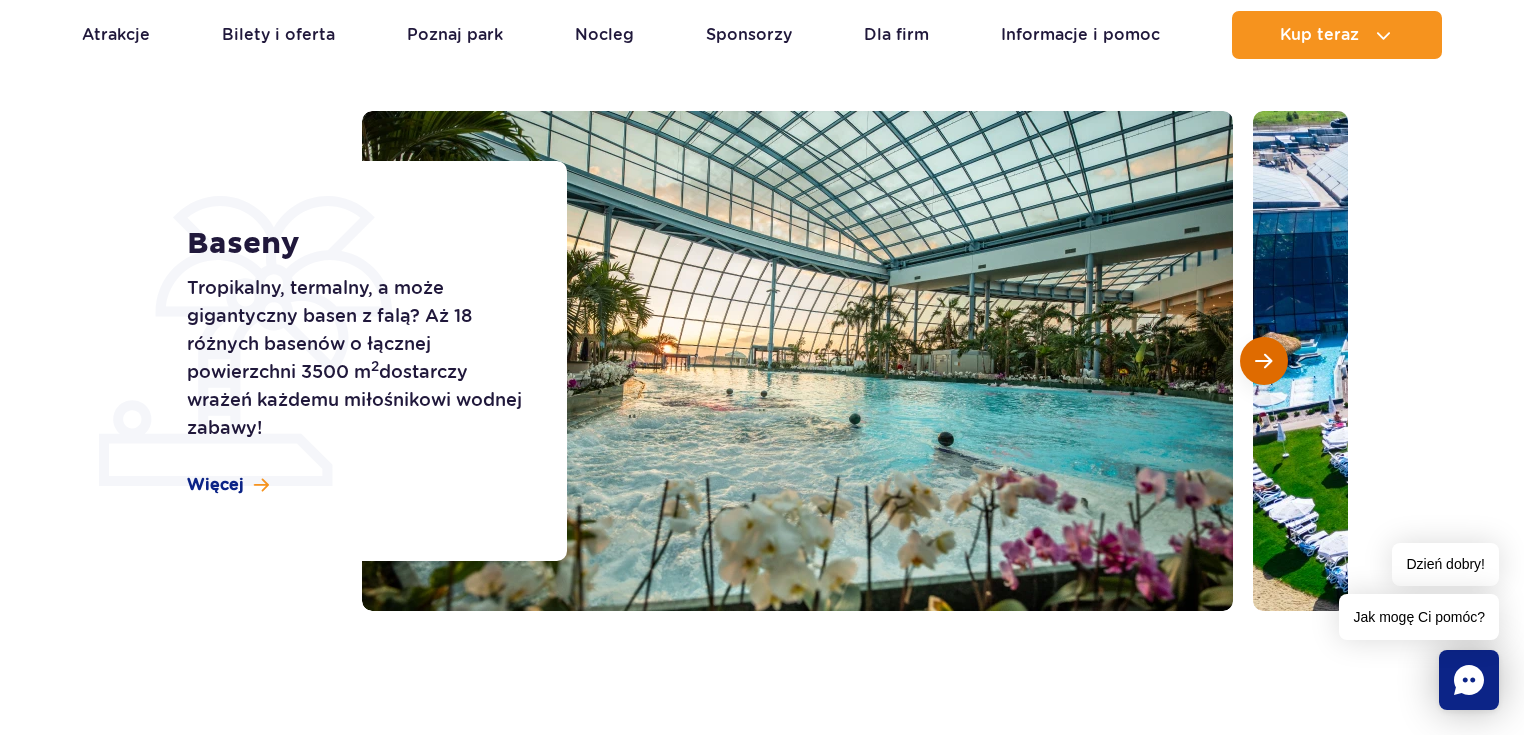click at bounding box center [1263, 361] 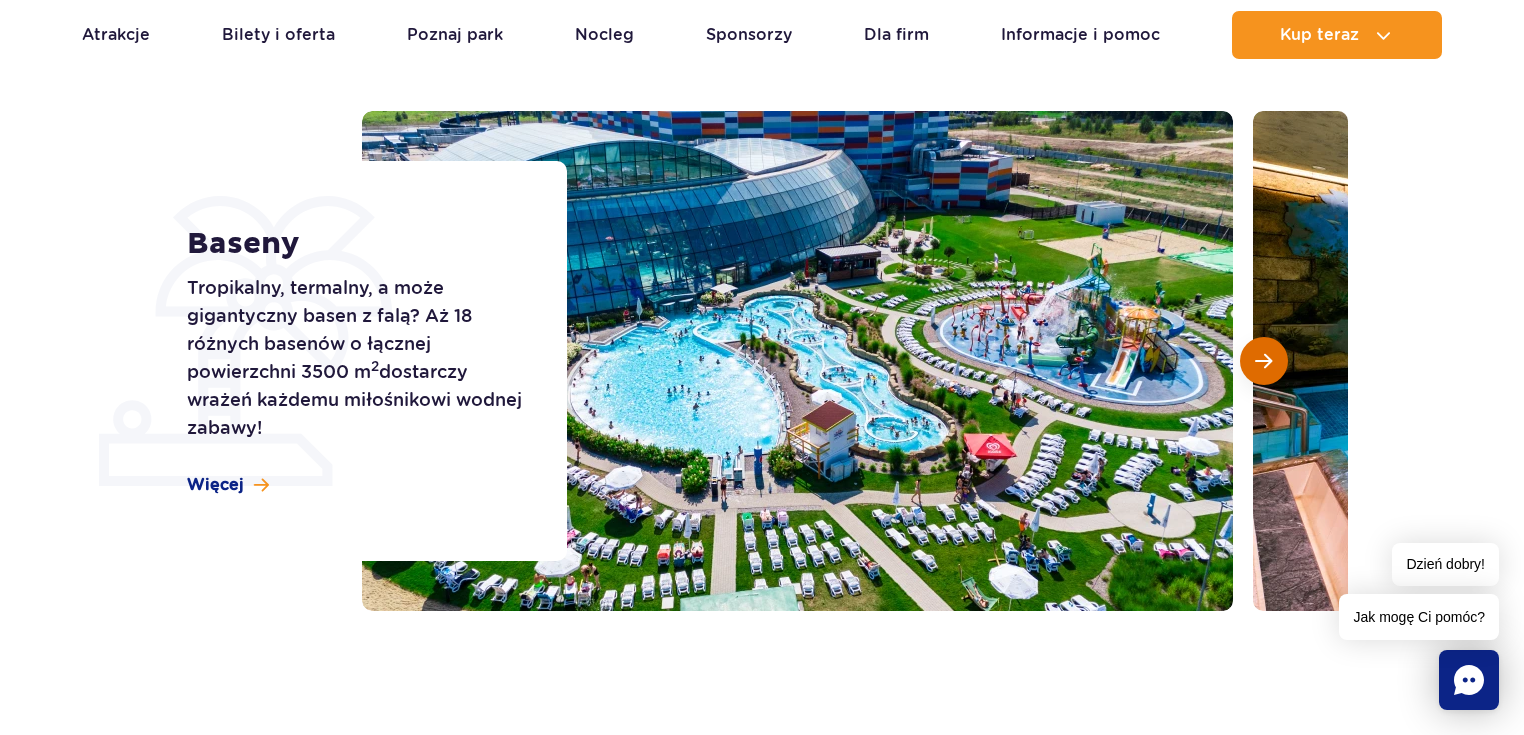 click at bounding box center (1263, 361) 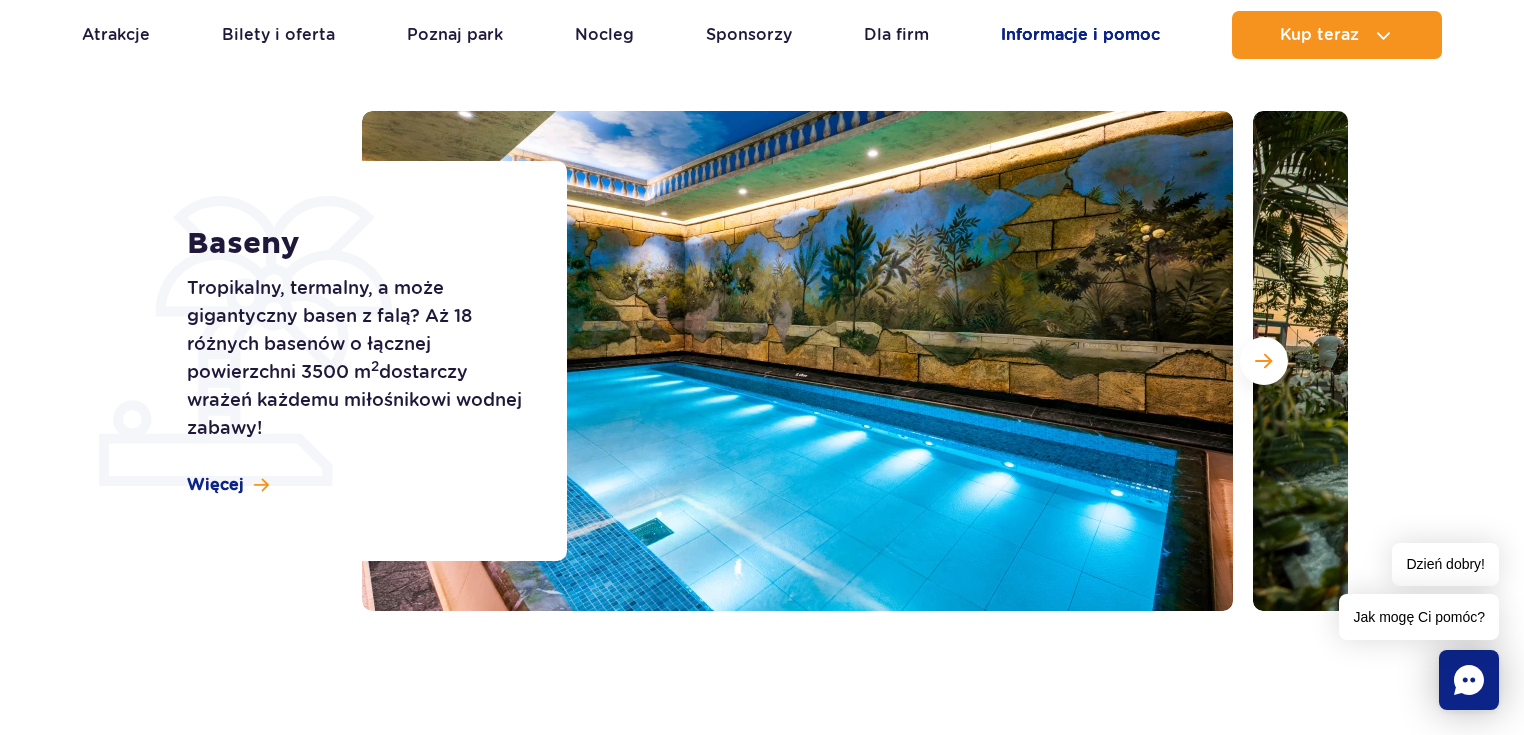 type 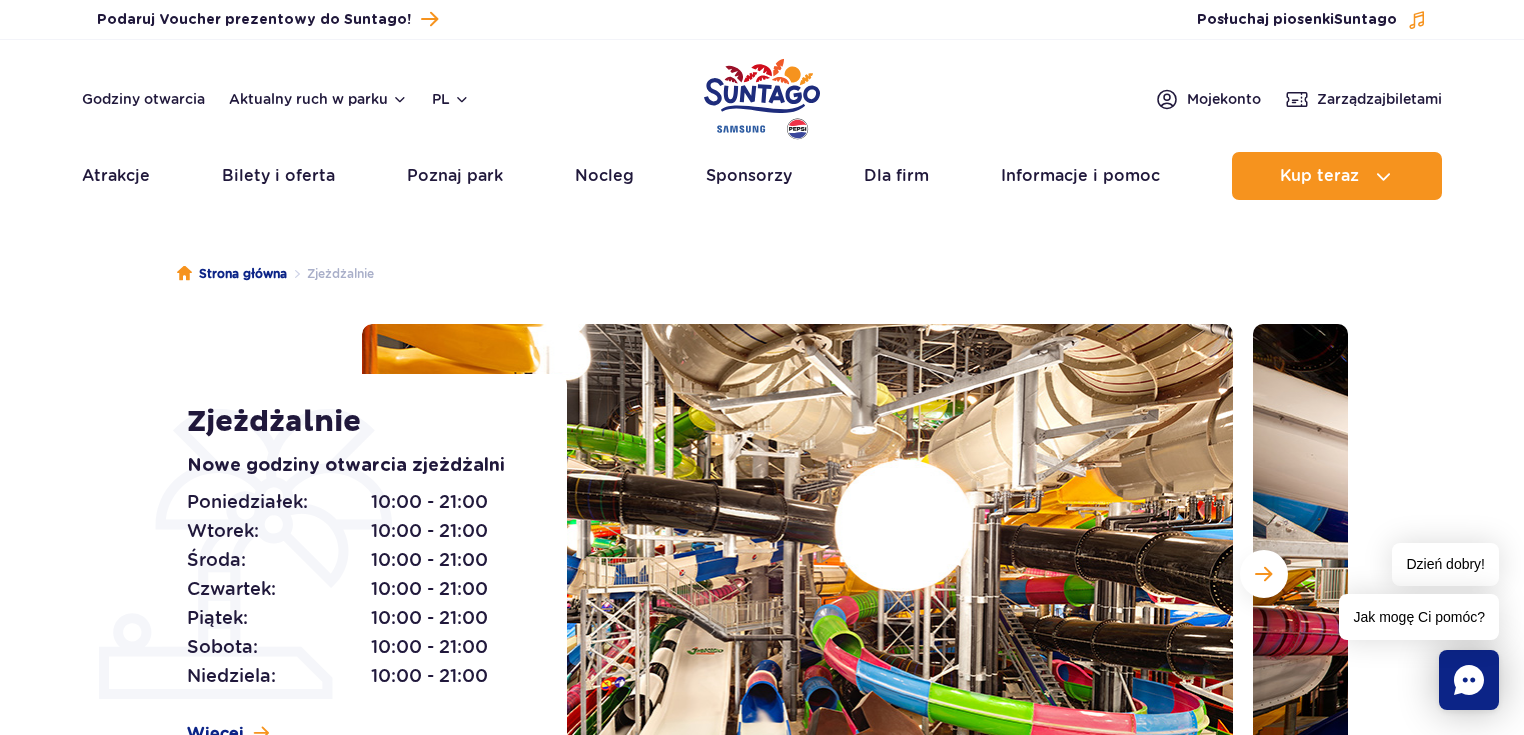 scroll, scrollTop: 0, scrollLeft: 0, axis: both 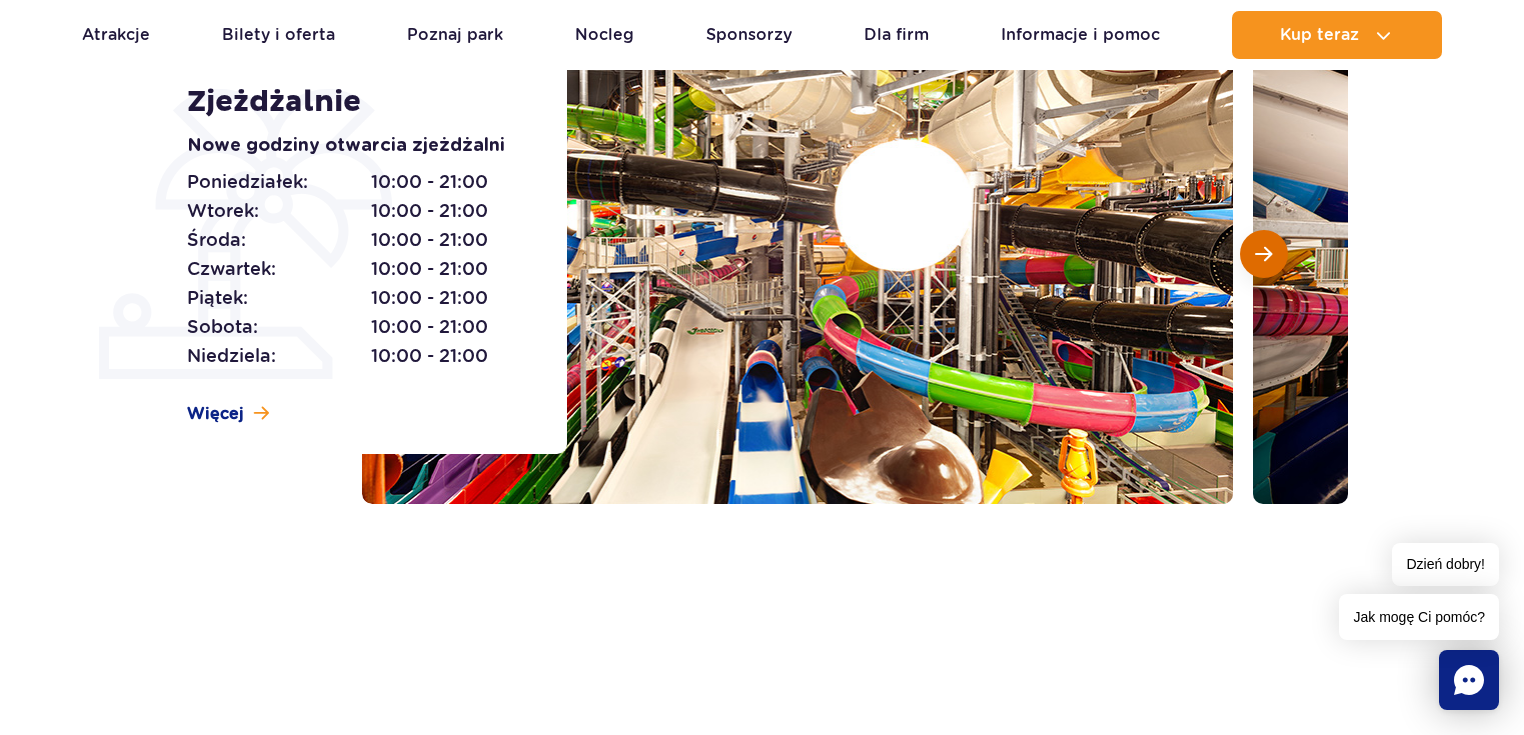 click at bounding box center (1264, 254) 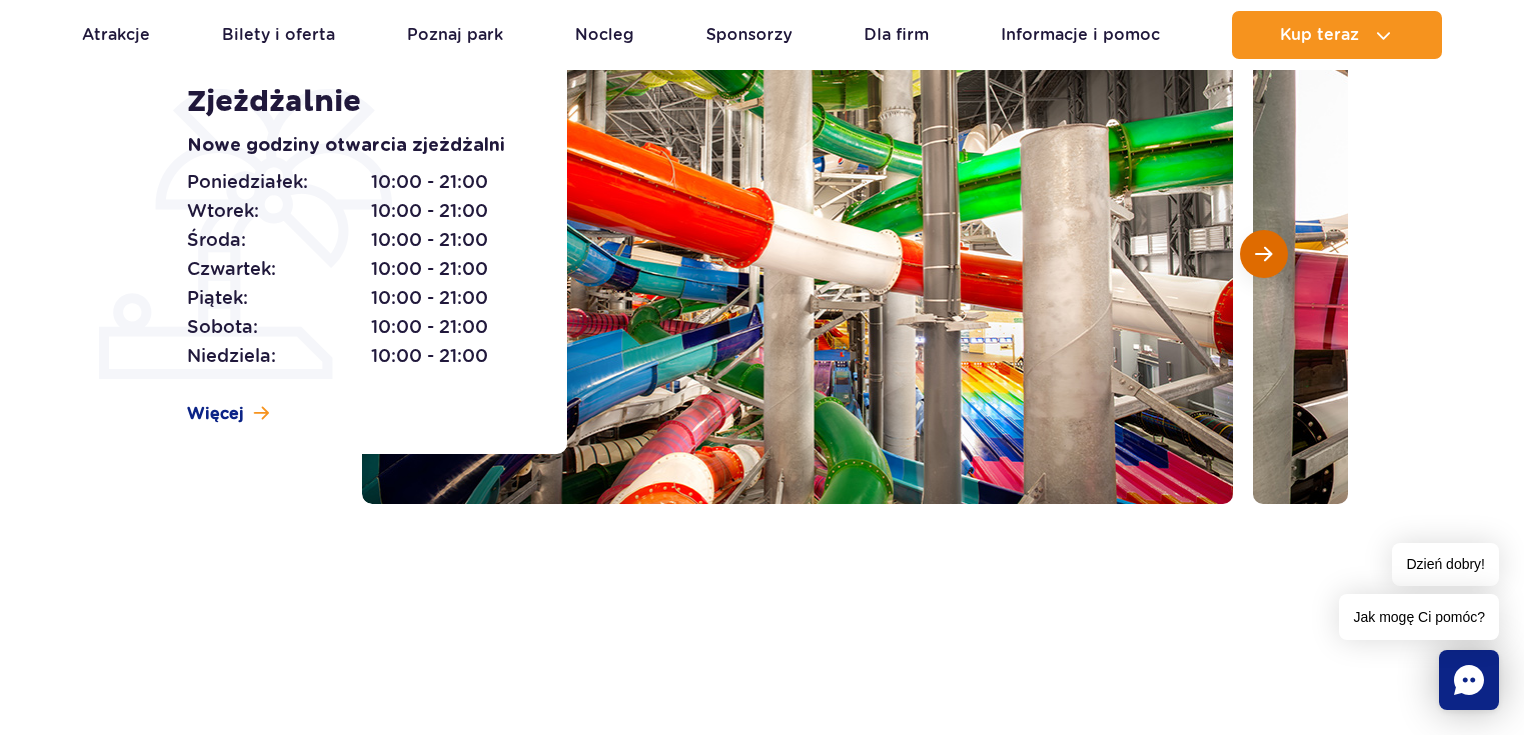 click at bounding box center (1264, 254) 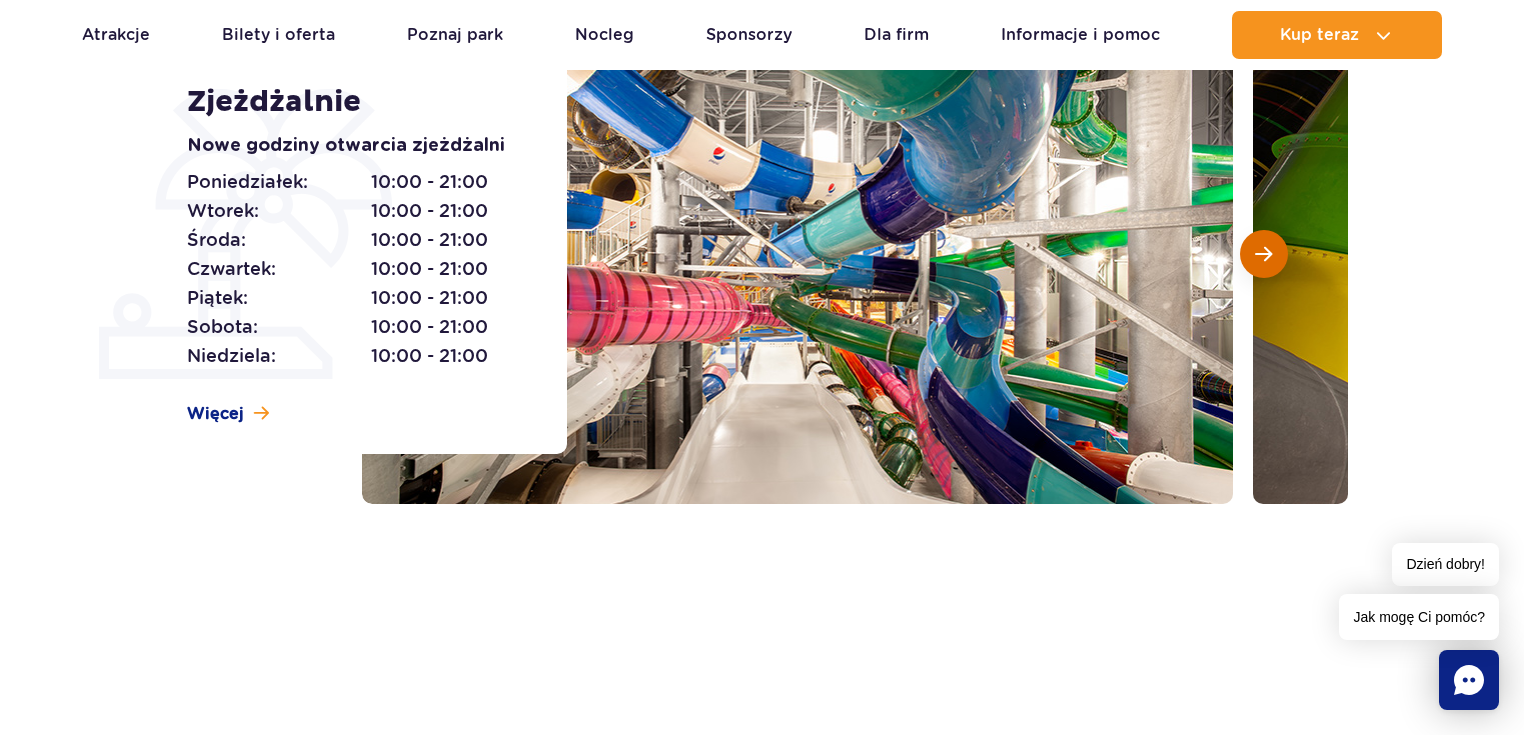 click at bounding box center [1264, 254] 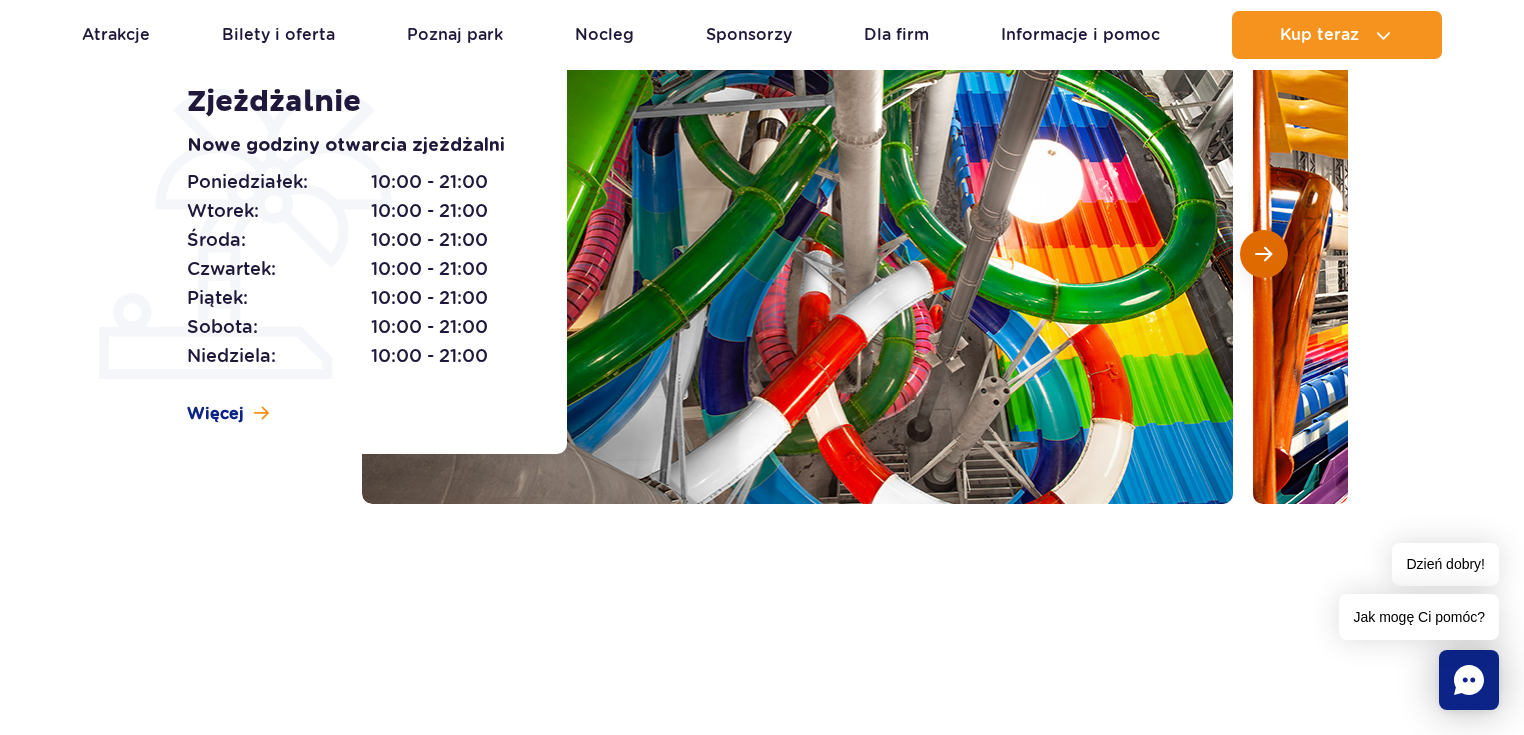 click at bounding box center (1264, 254) 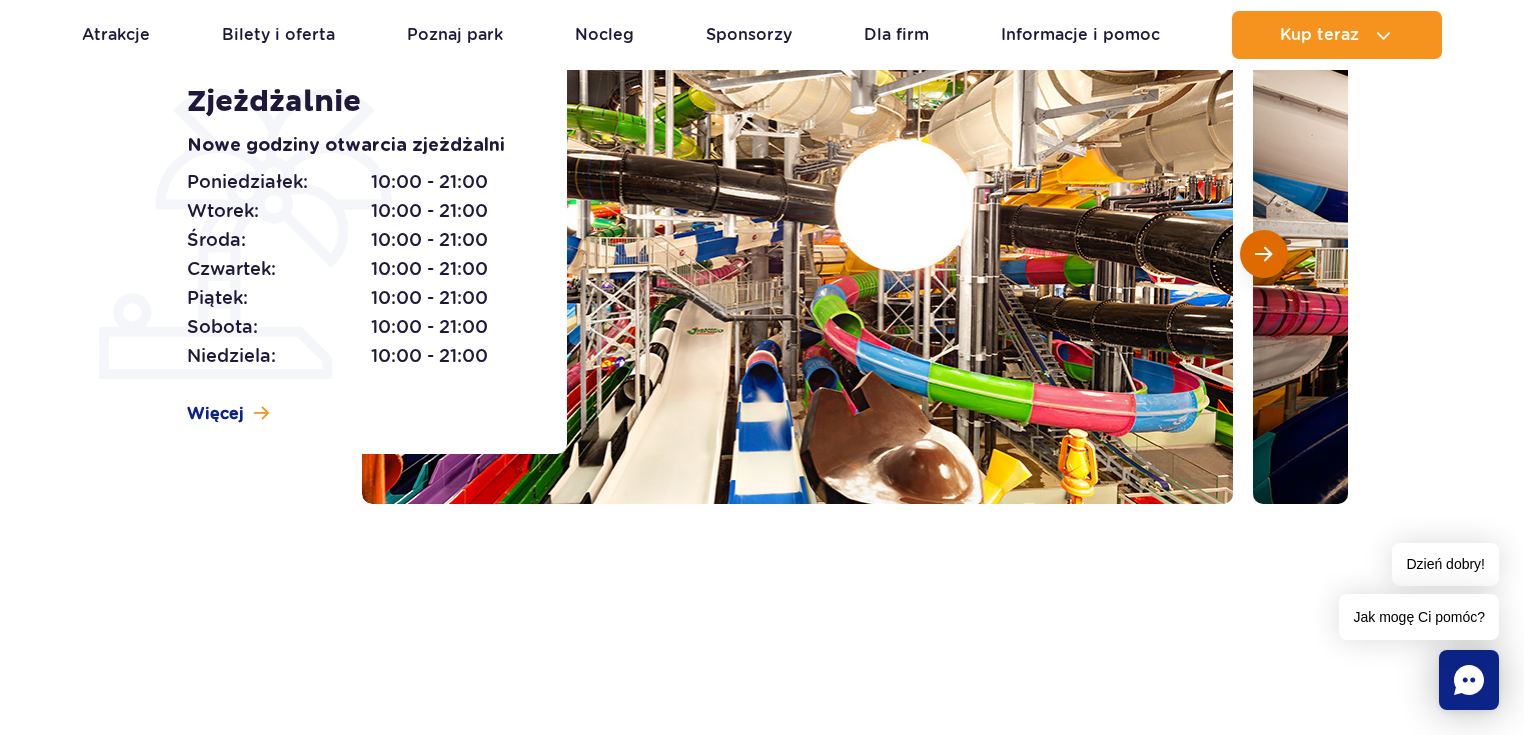 click at bounding box center (1264, 254) 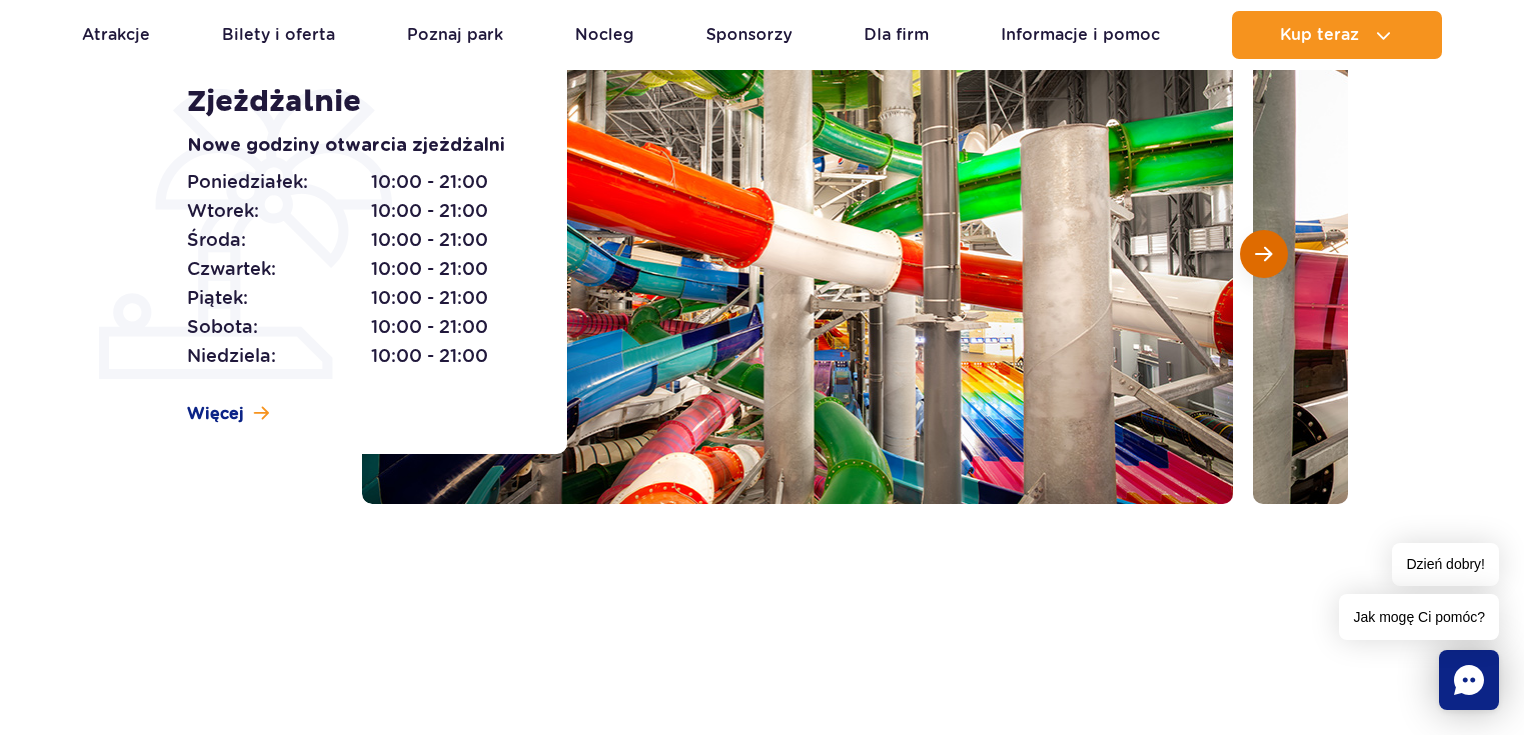click at bounding box center (1264, 254) 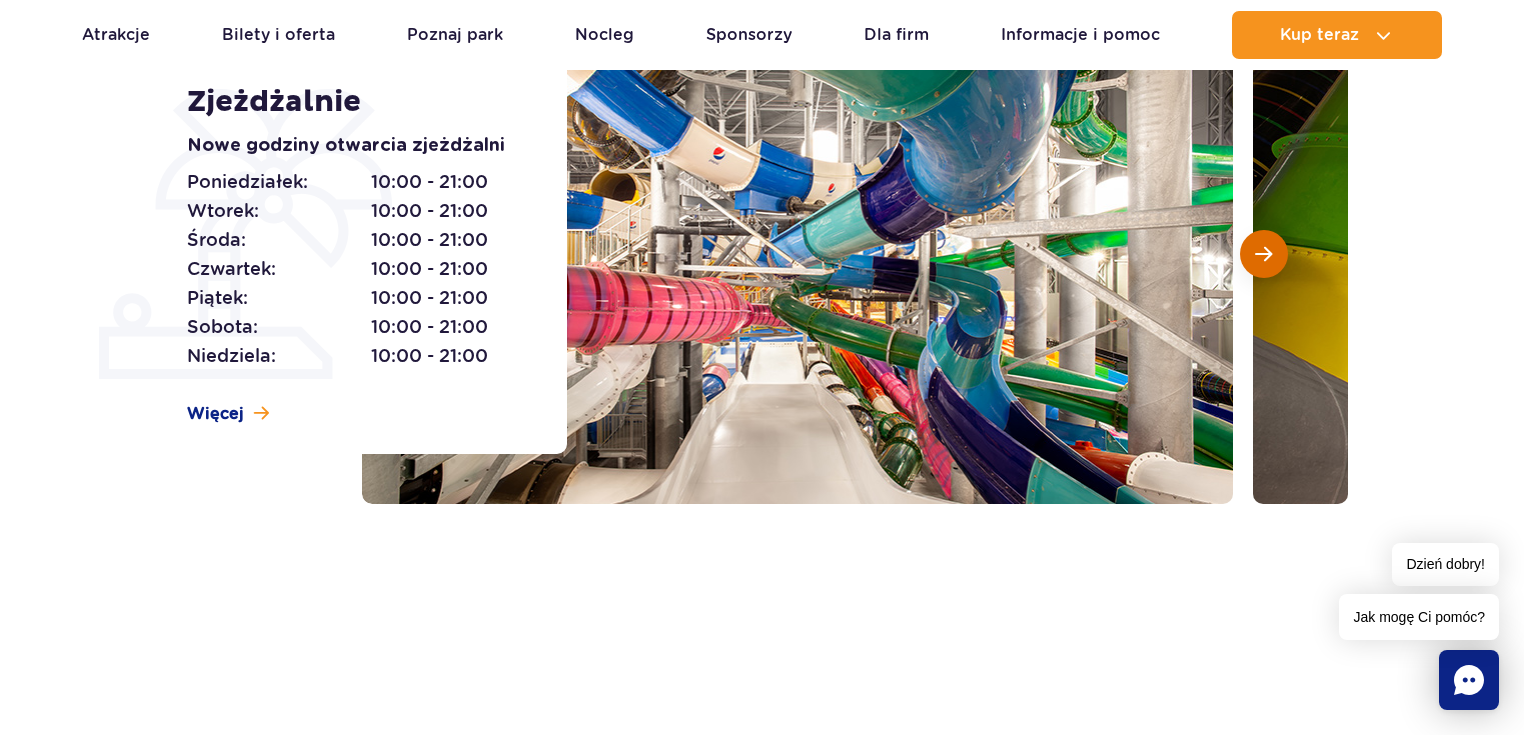 click at bounding box center [1264, 254] 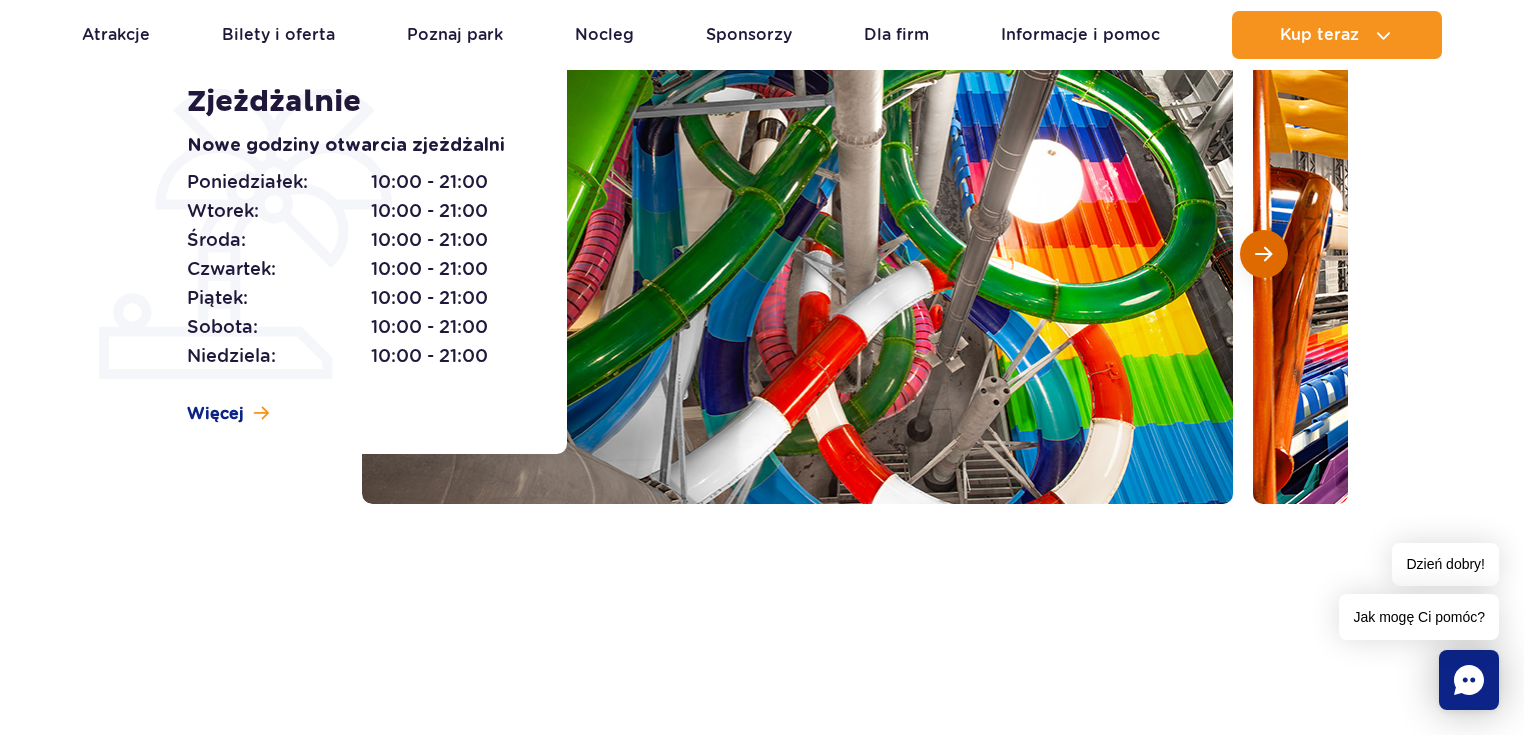 click at bounding box center (1264, 254) 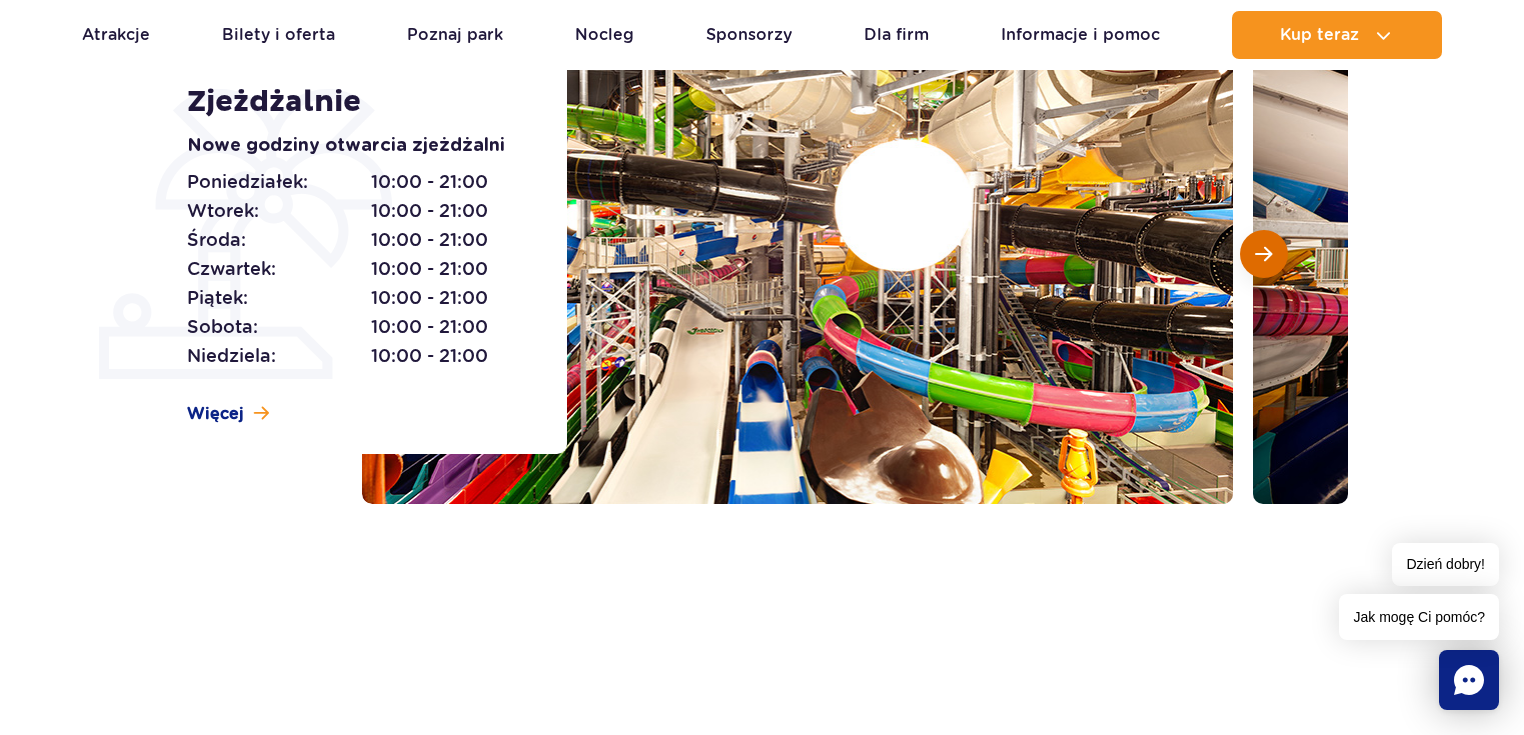 click at bounding box center (1264, 254) 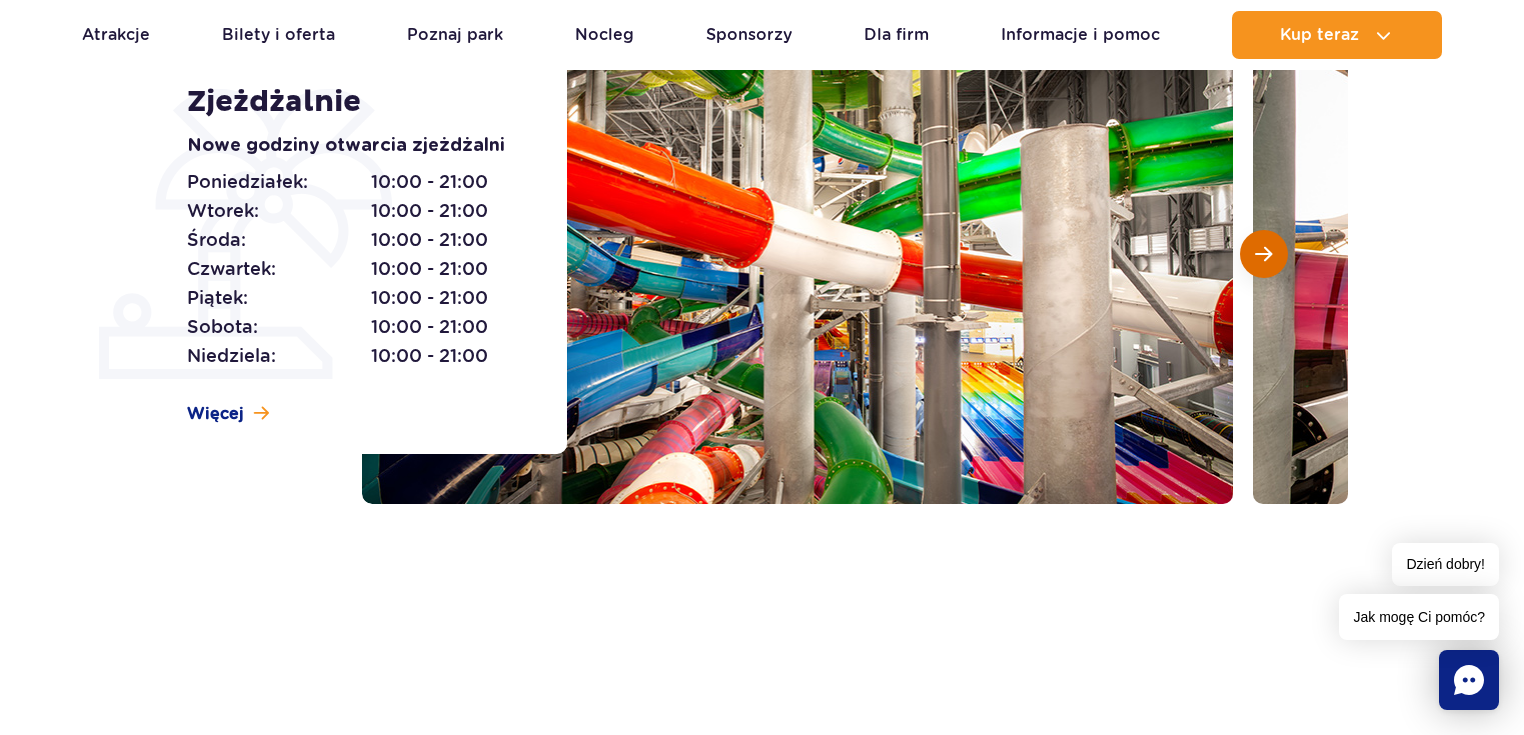click at bounding box center (1264, 254) 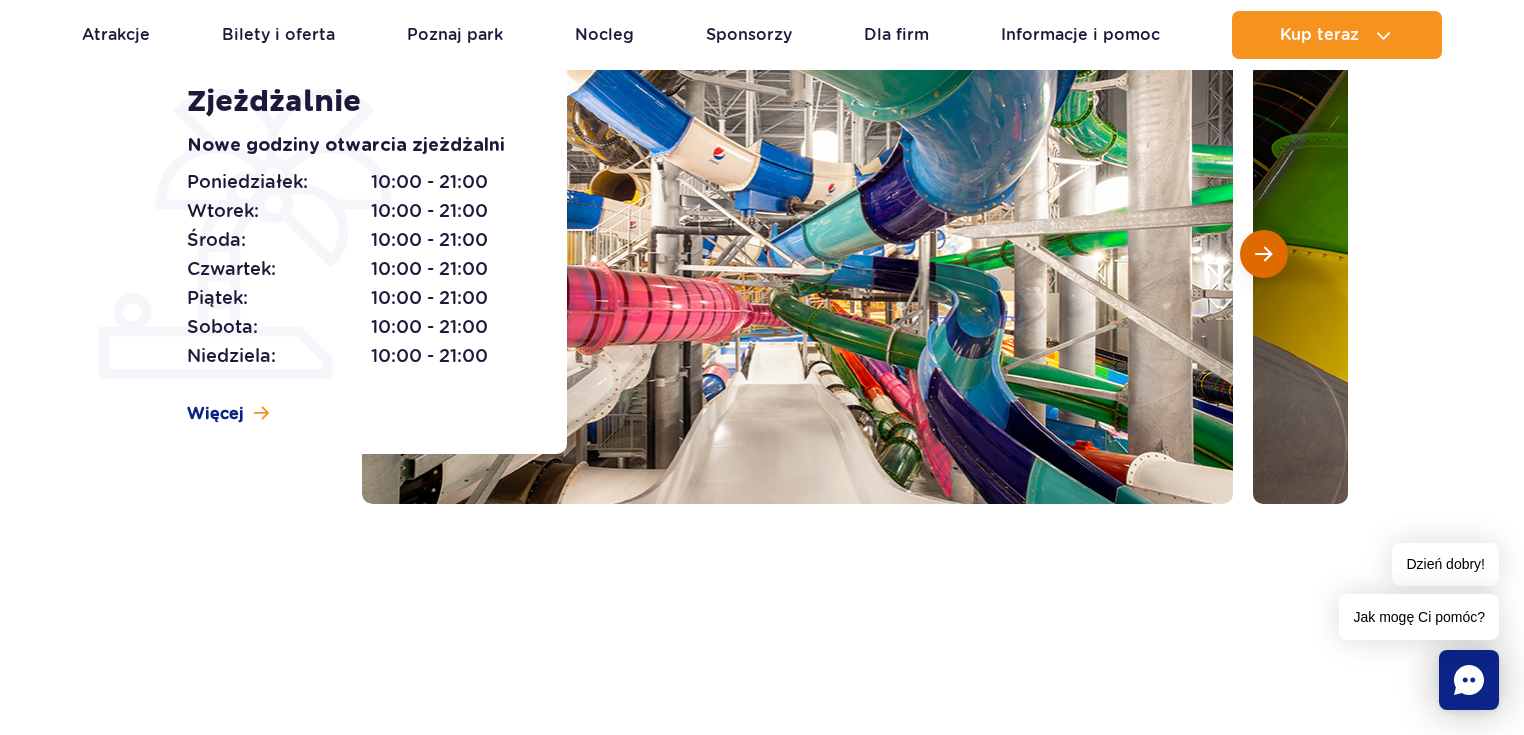 click at bounding box center (1264, 254) 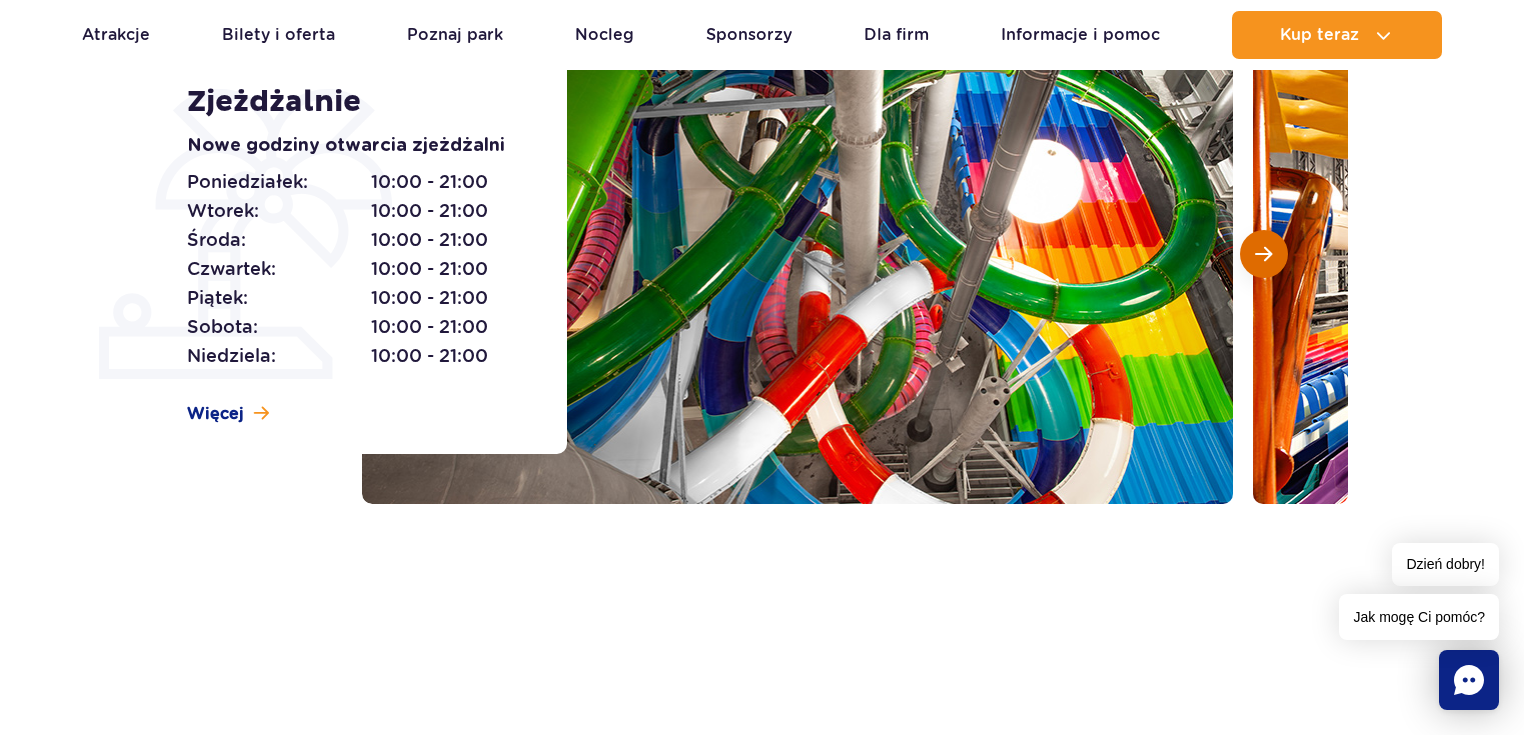 click at bounding box center (1264, 254) 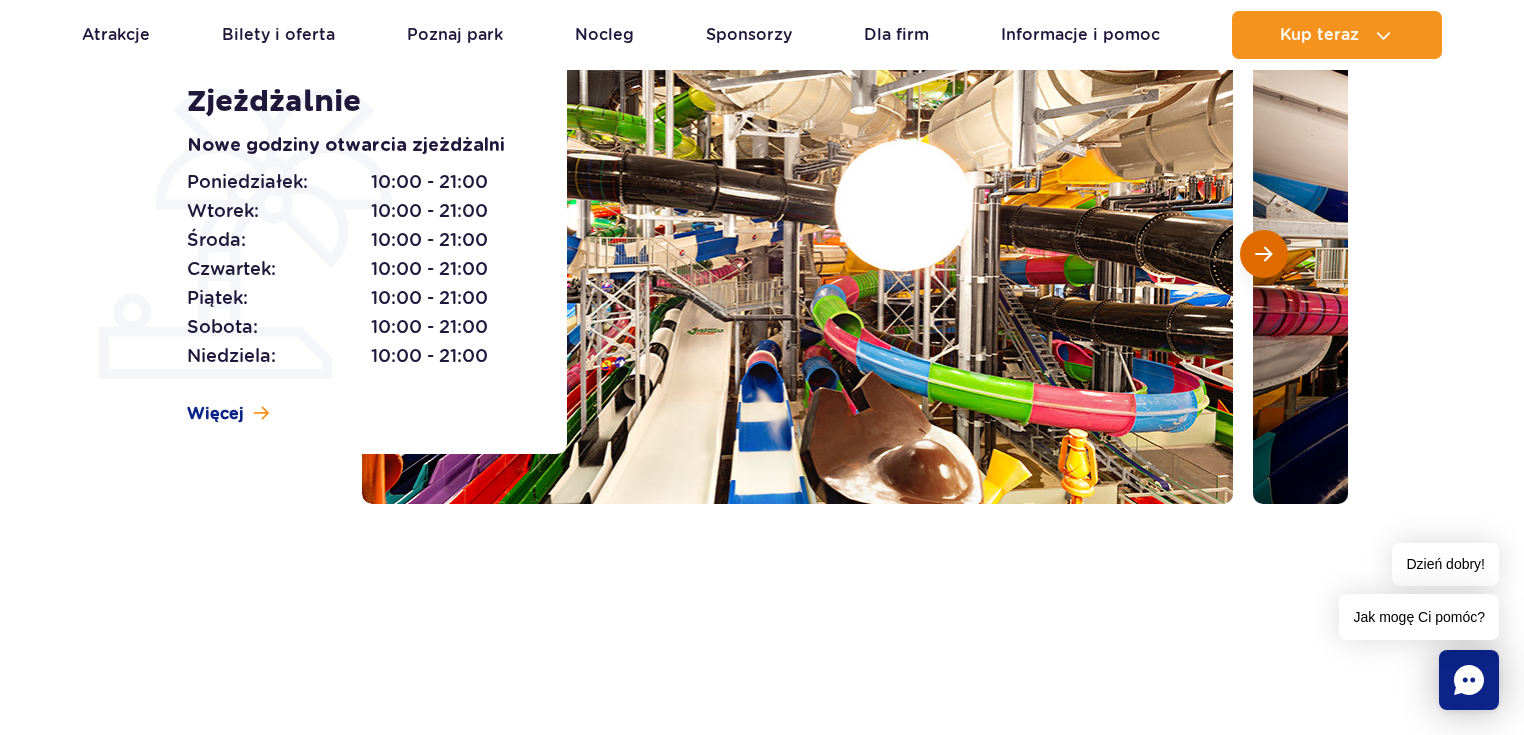 click at bounding box center [1264, 254] 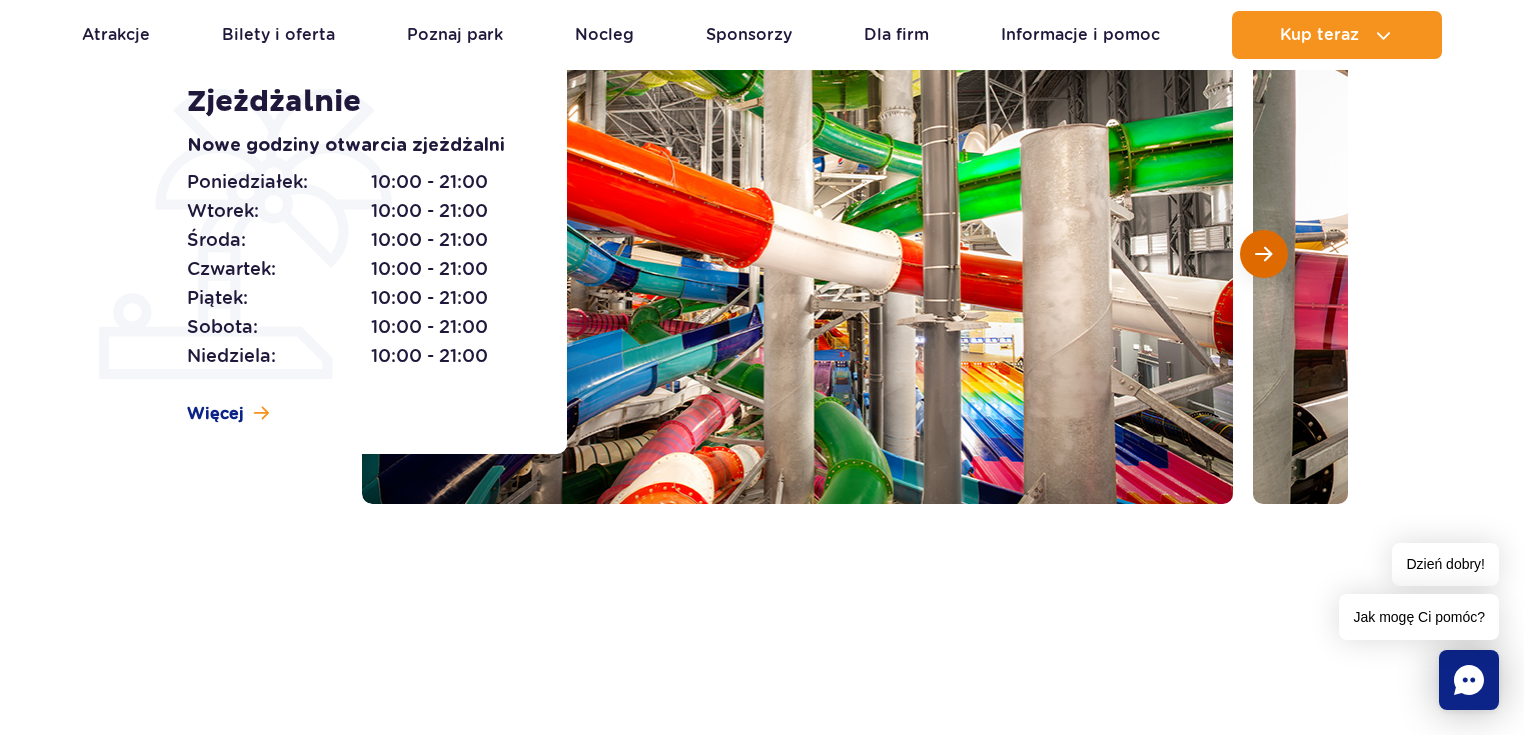 click at bounding box center (1264, 254) 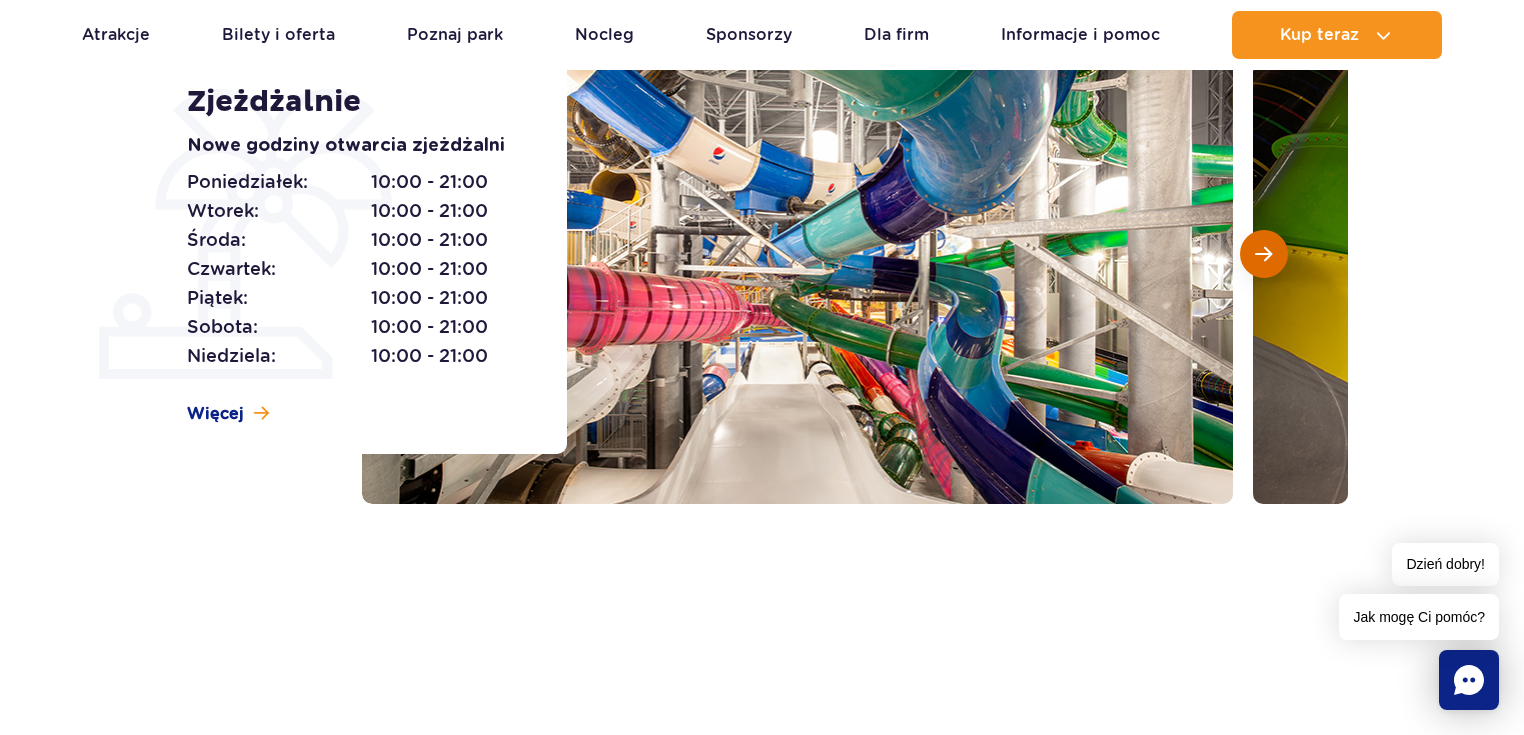 click at bounding box center (1264, 254) 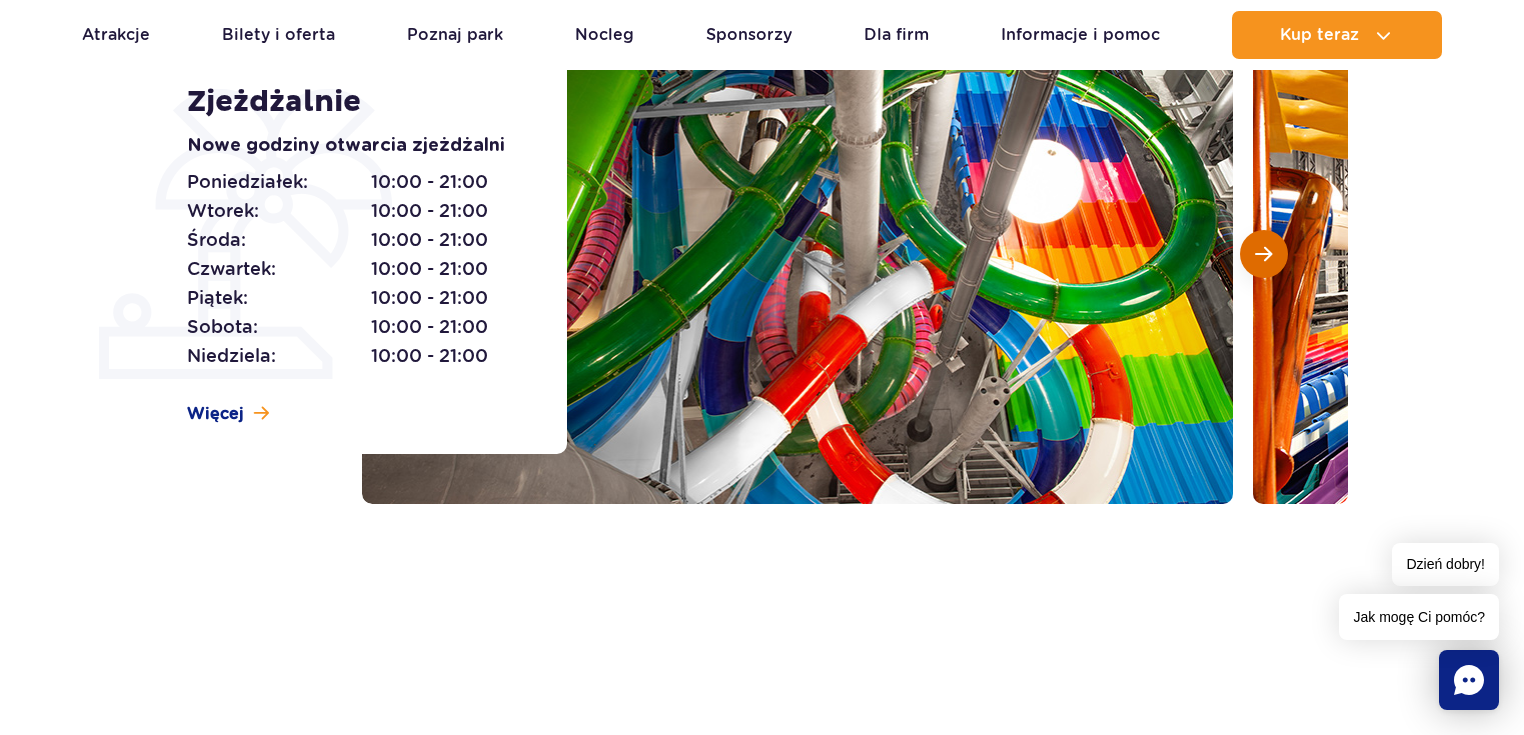 click at bounding box center (1263, 254) 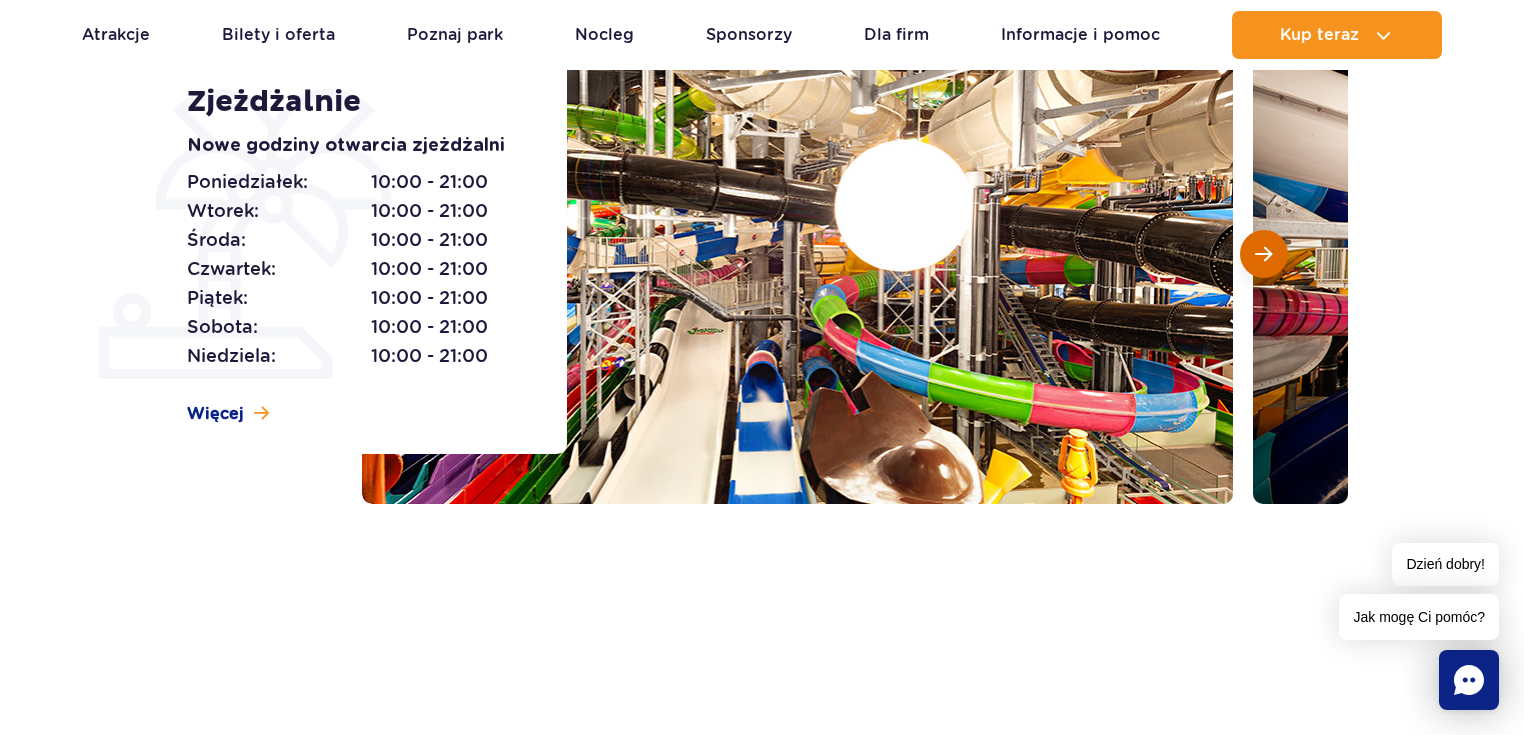 click at bounding box center [1263, 254] 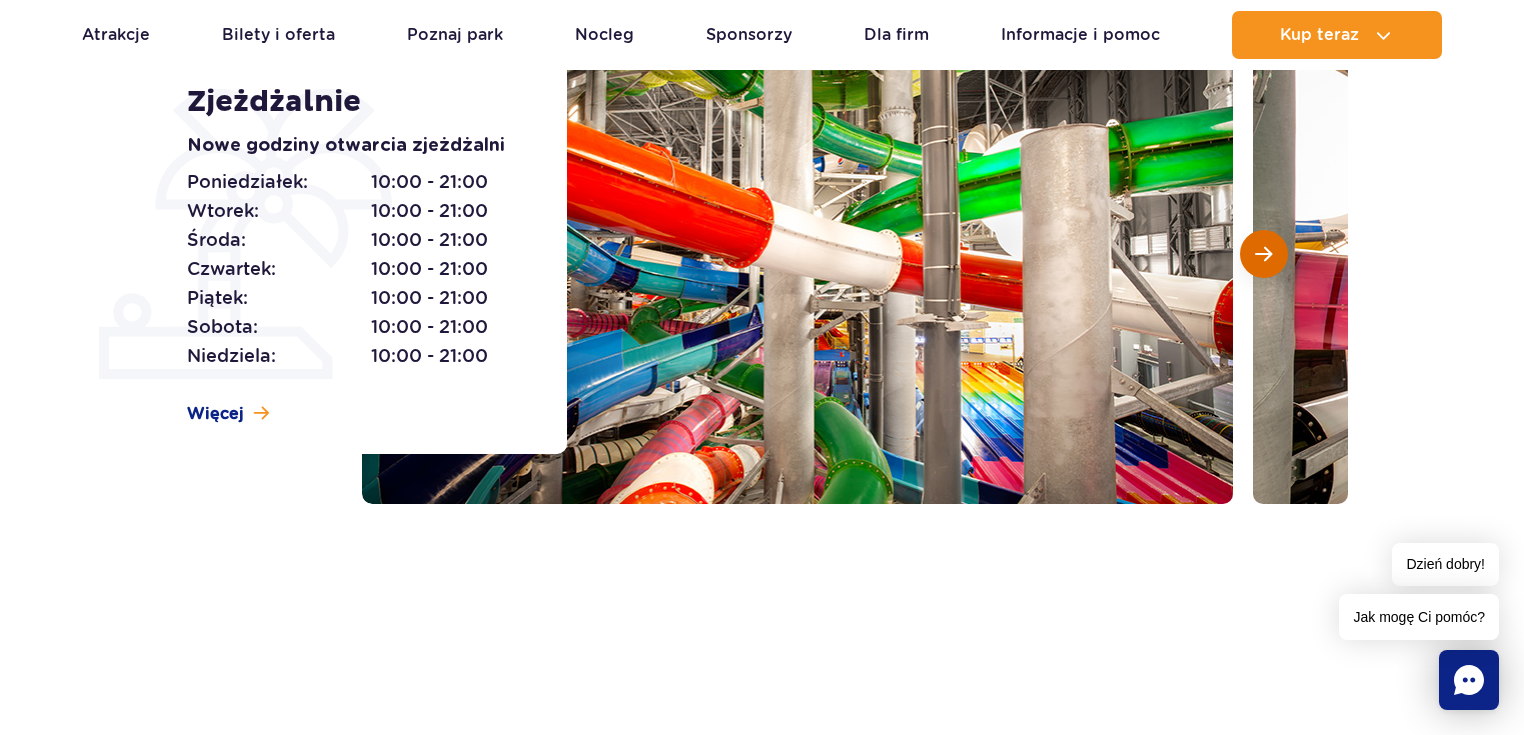 click at bounding box center [1263, 254] 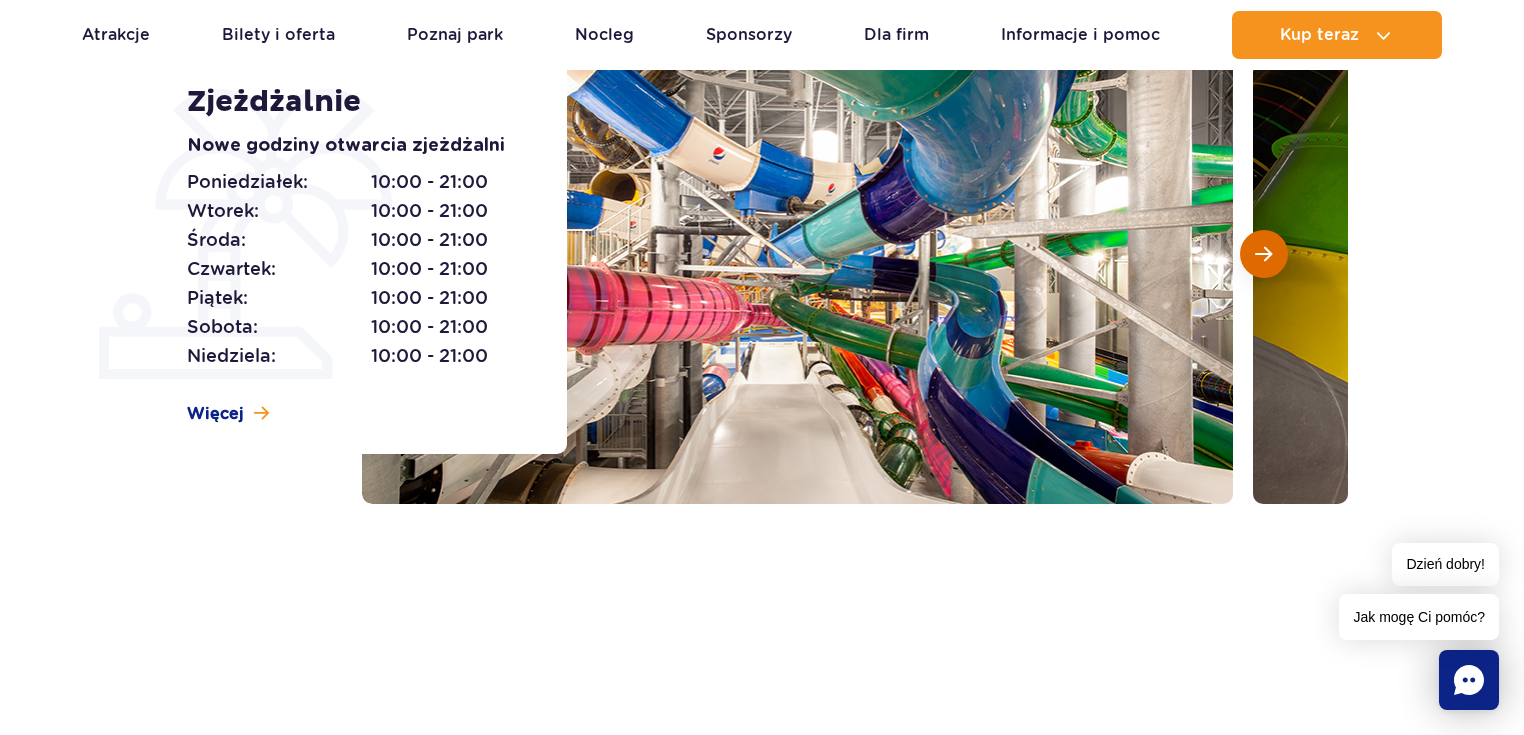 type 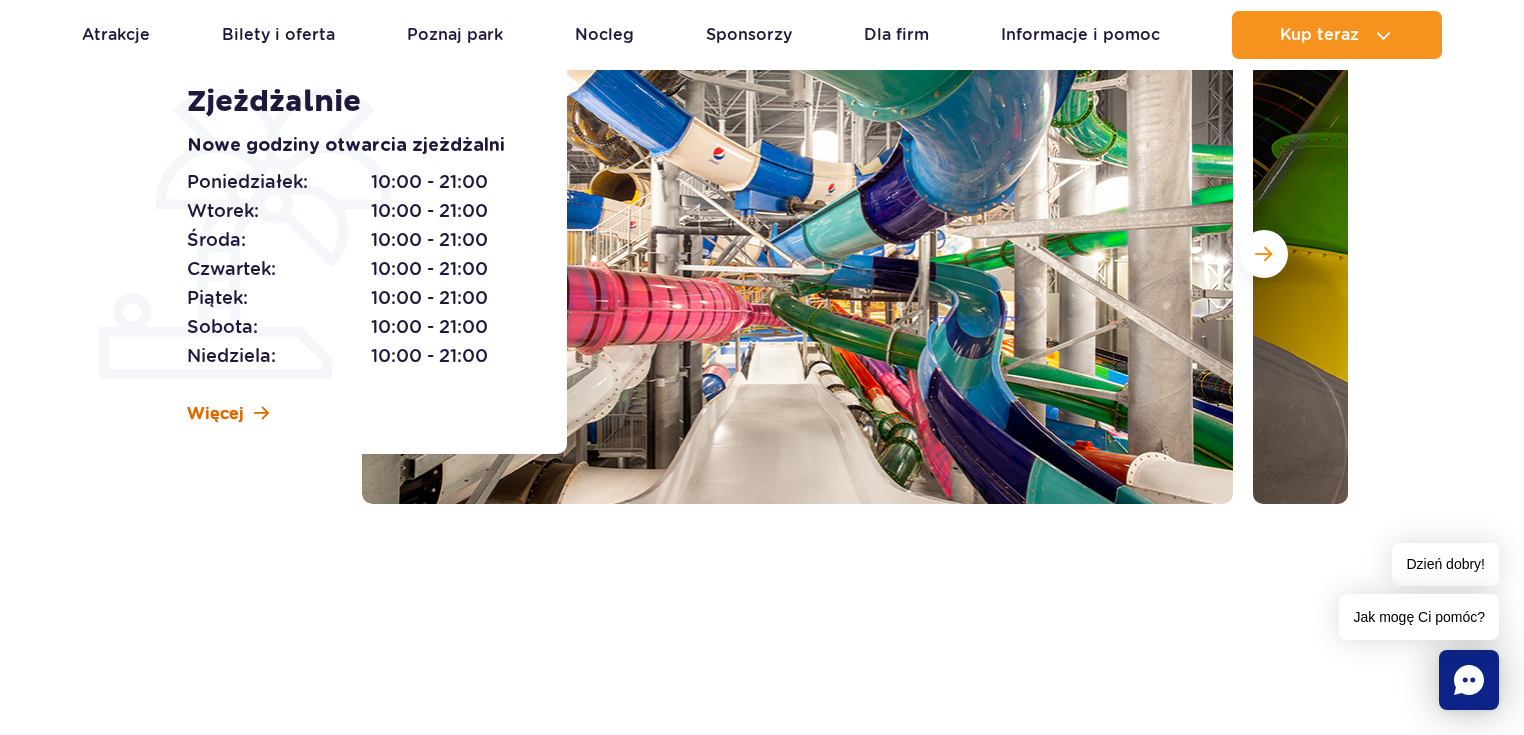 click on "Więcej" at bounding box center (215, 414) 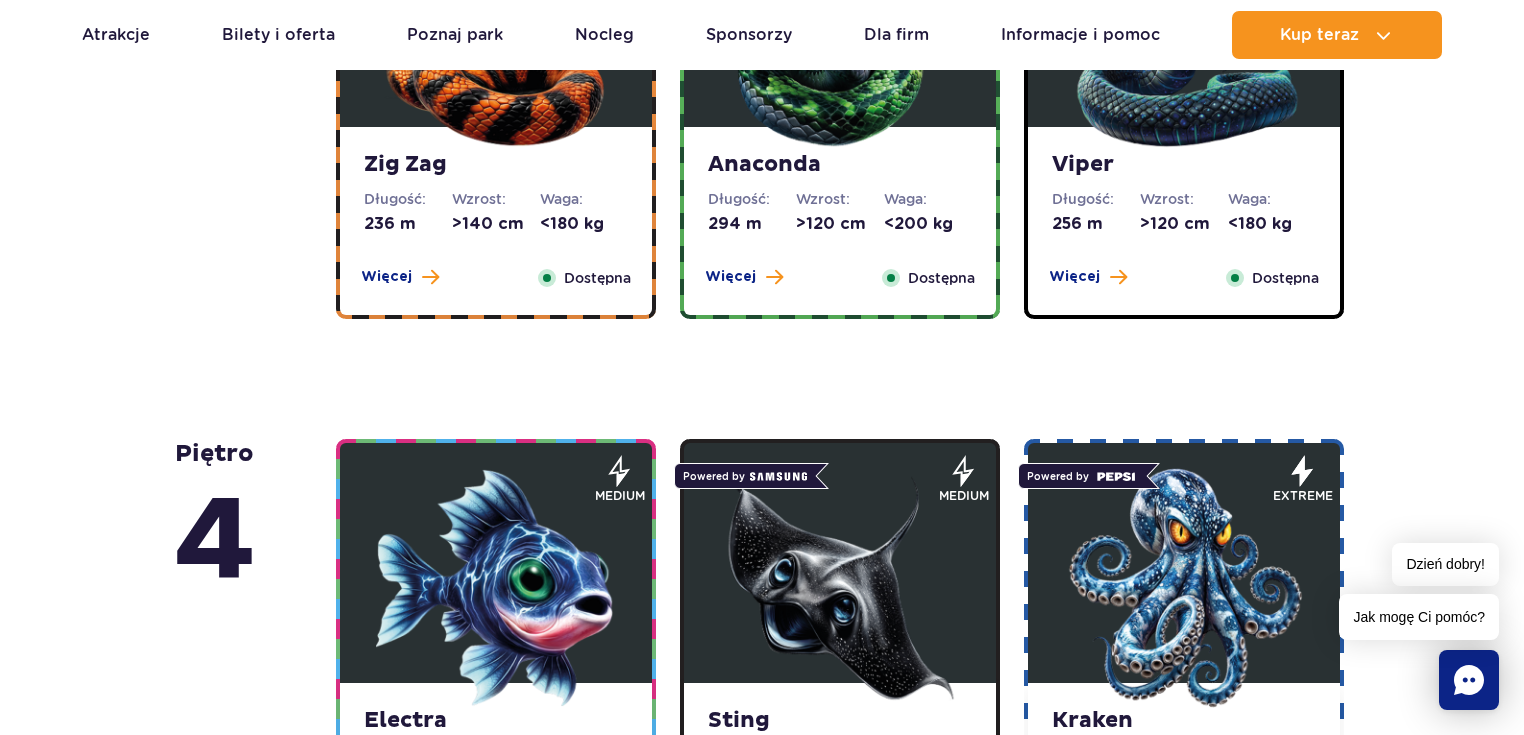 scroll, scrollTop: 1328, scrollLeft: 0, axis: vertical 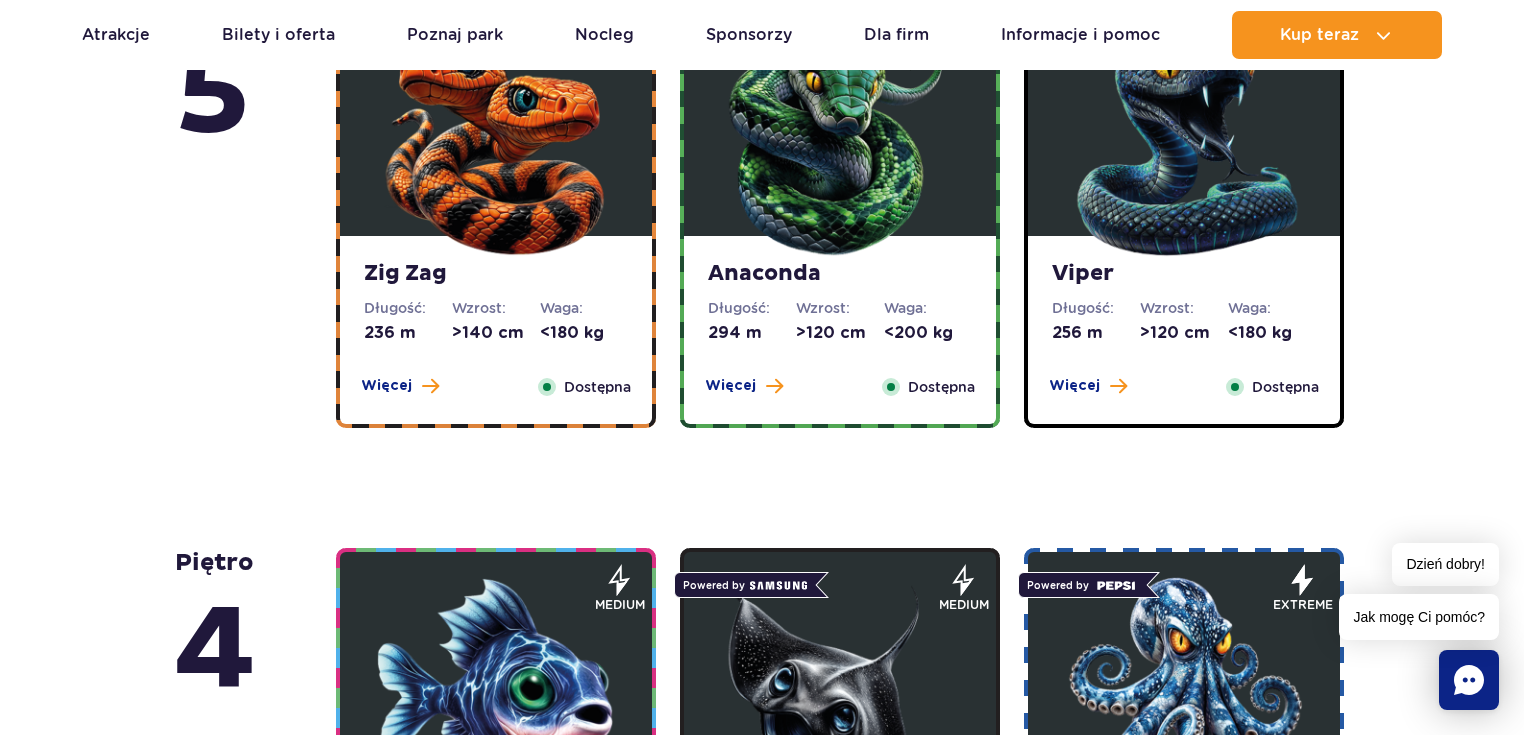 click at bounding box center (496, 141) 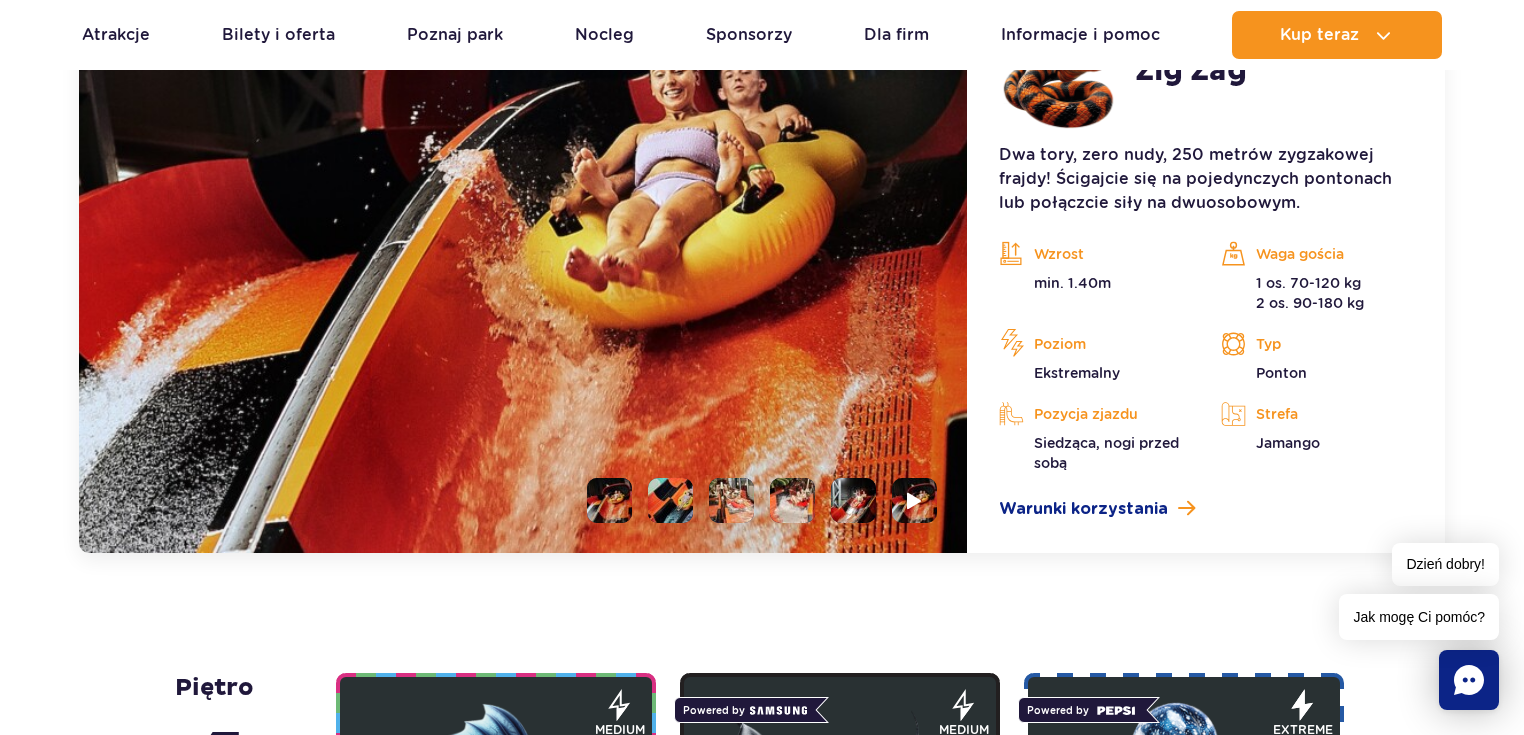scroll, scrollTop: 1787, scrollLeft: 0, axis: vertical 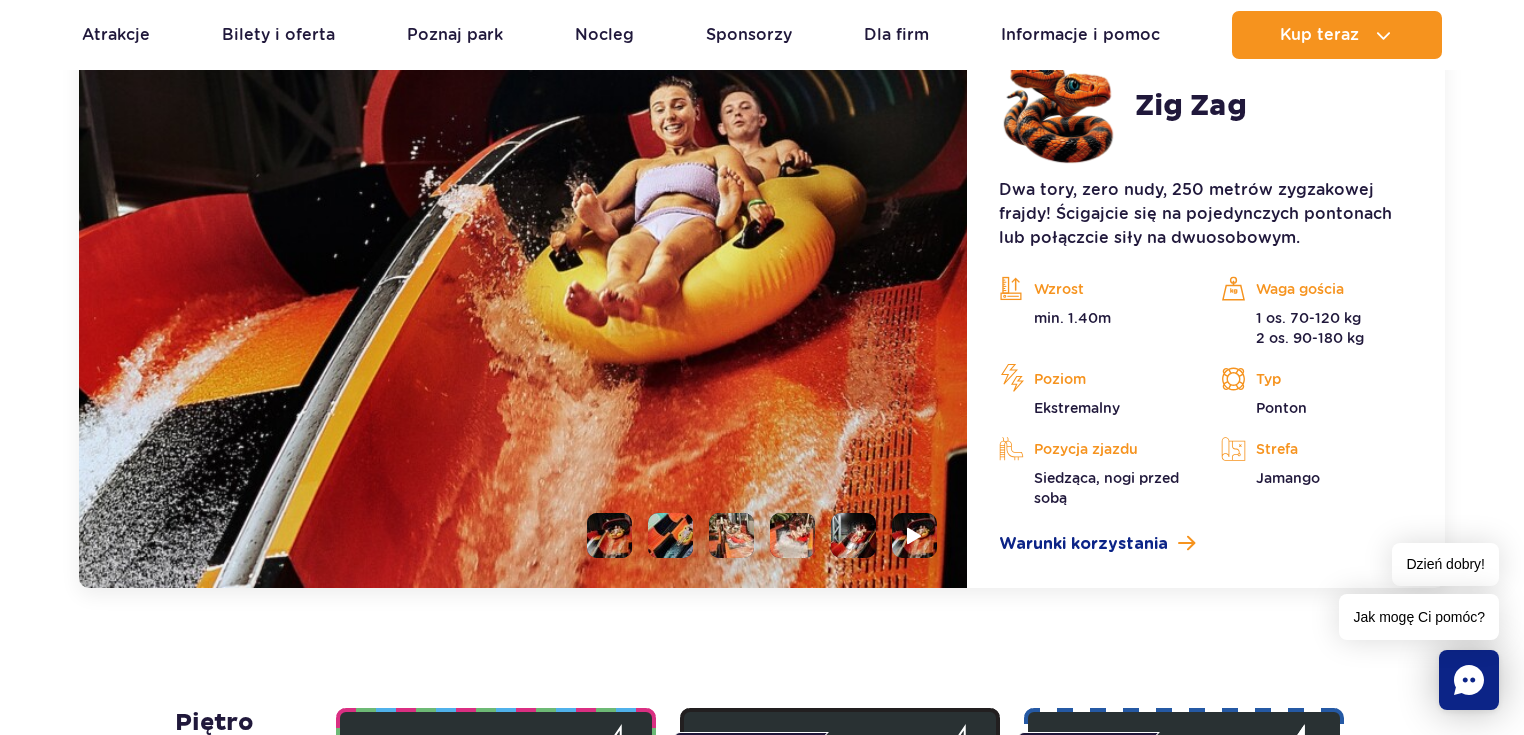 click at bounding box center (670, 535) 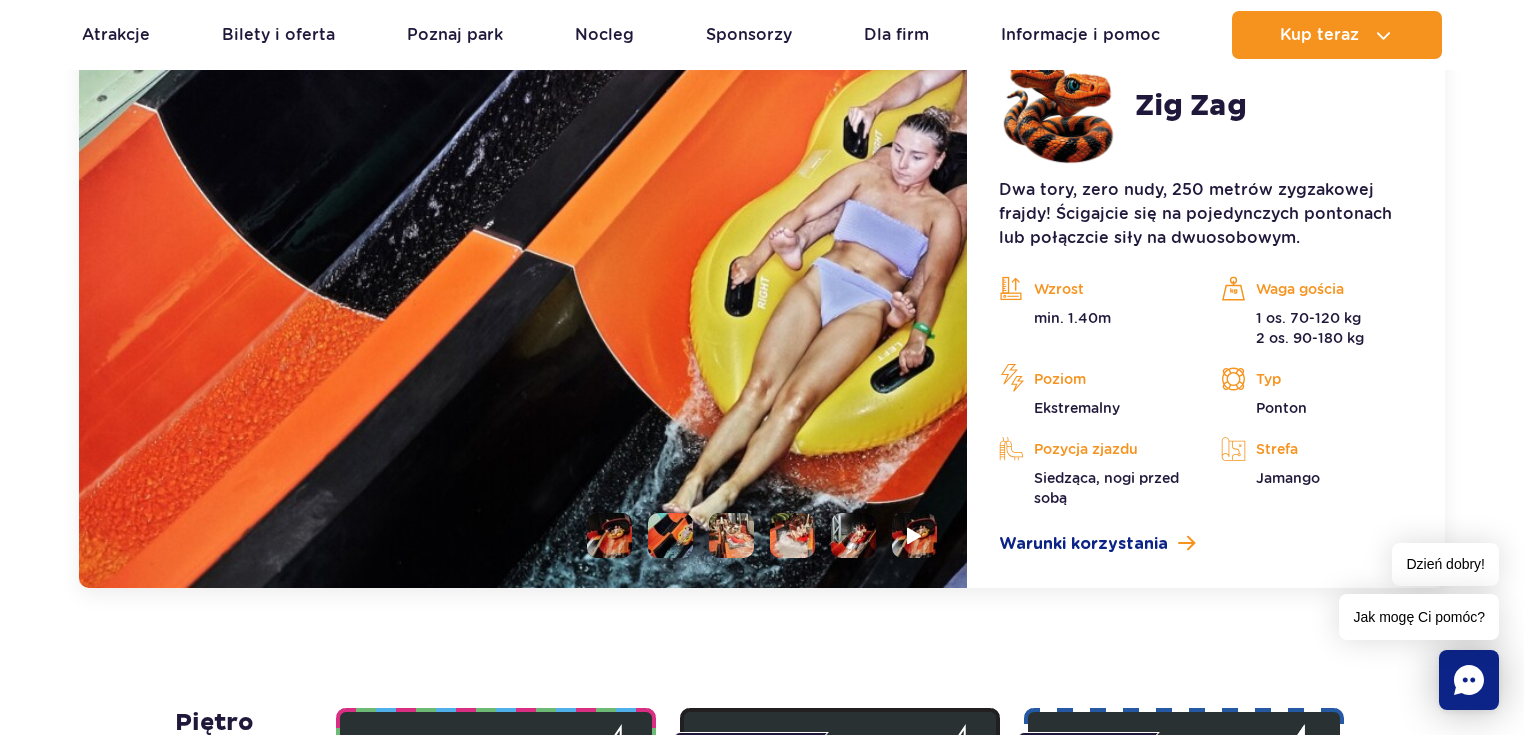 click at bounding box center [731, 535] 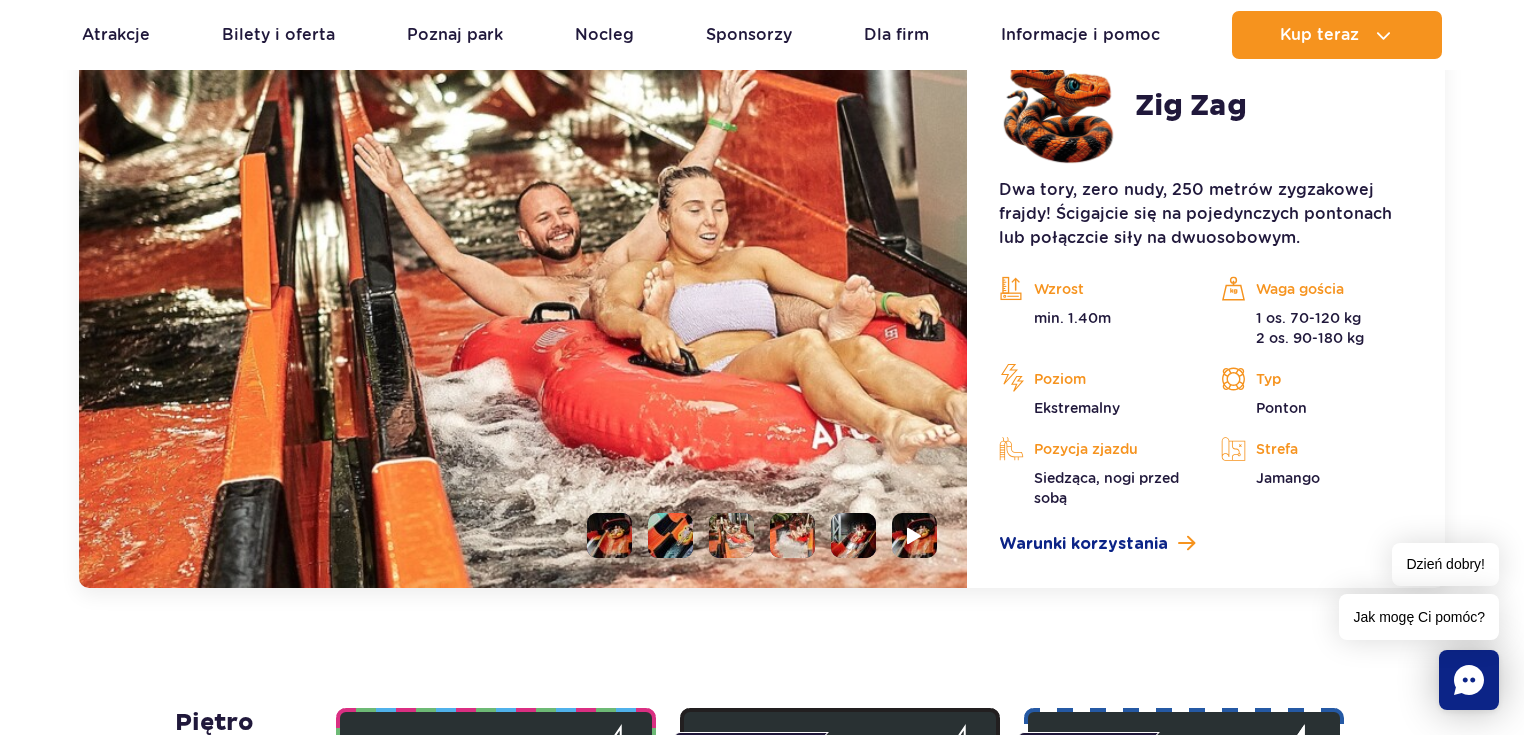 click at bounding box center [792, 535] 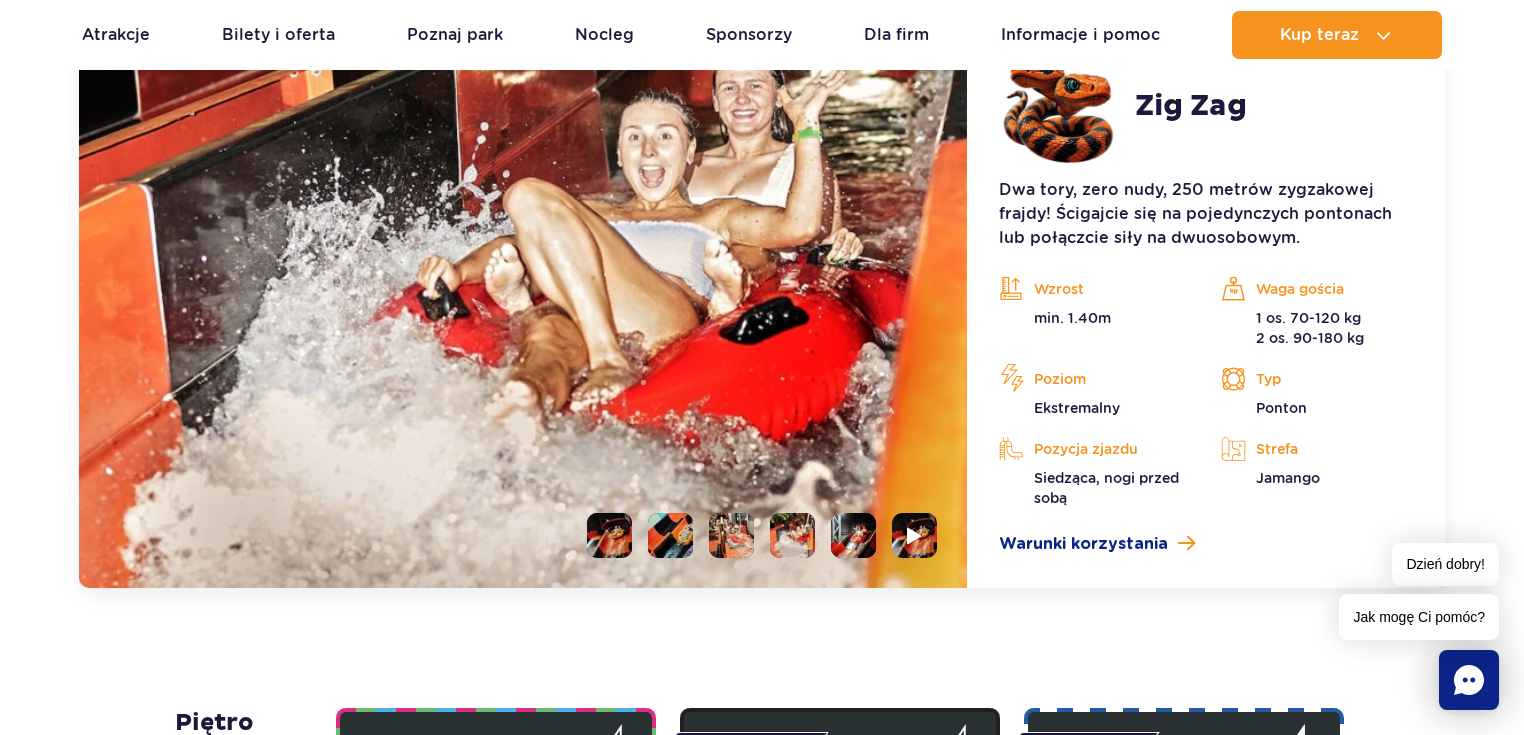 click at bounding box center [853, 535] 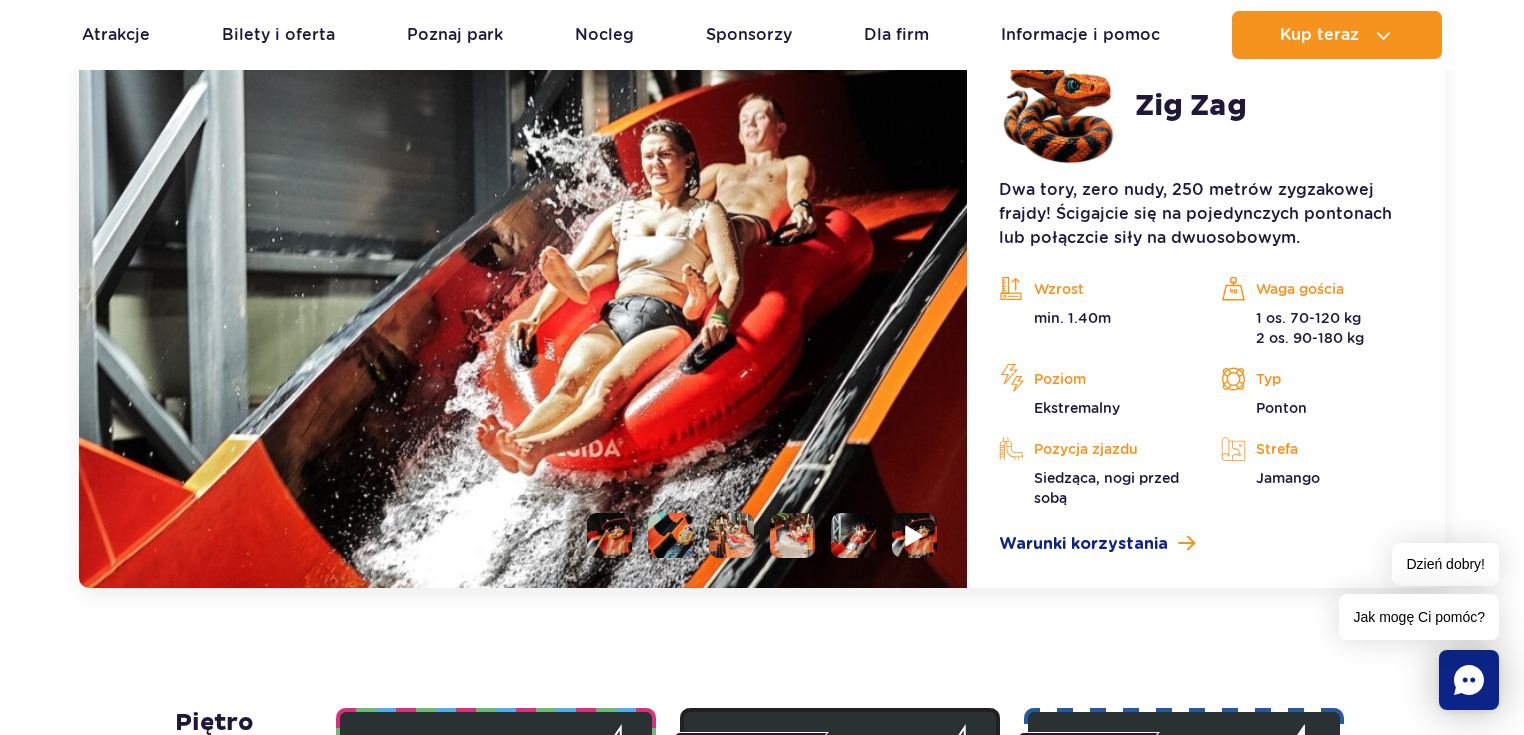click at bounding box center [914, 535] 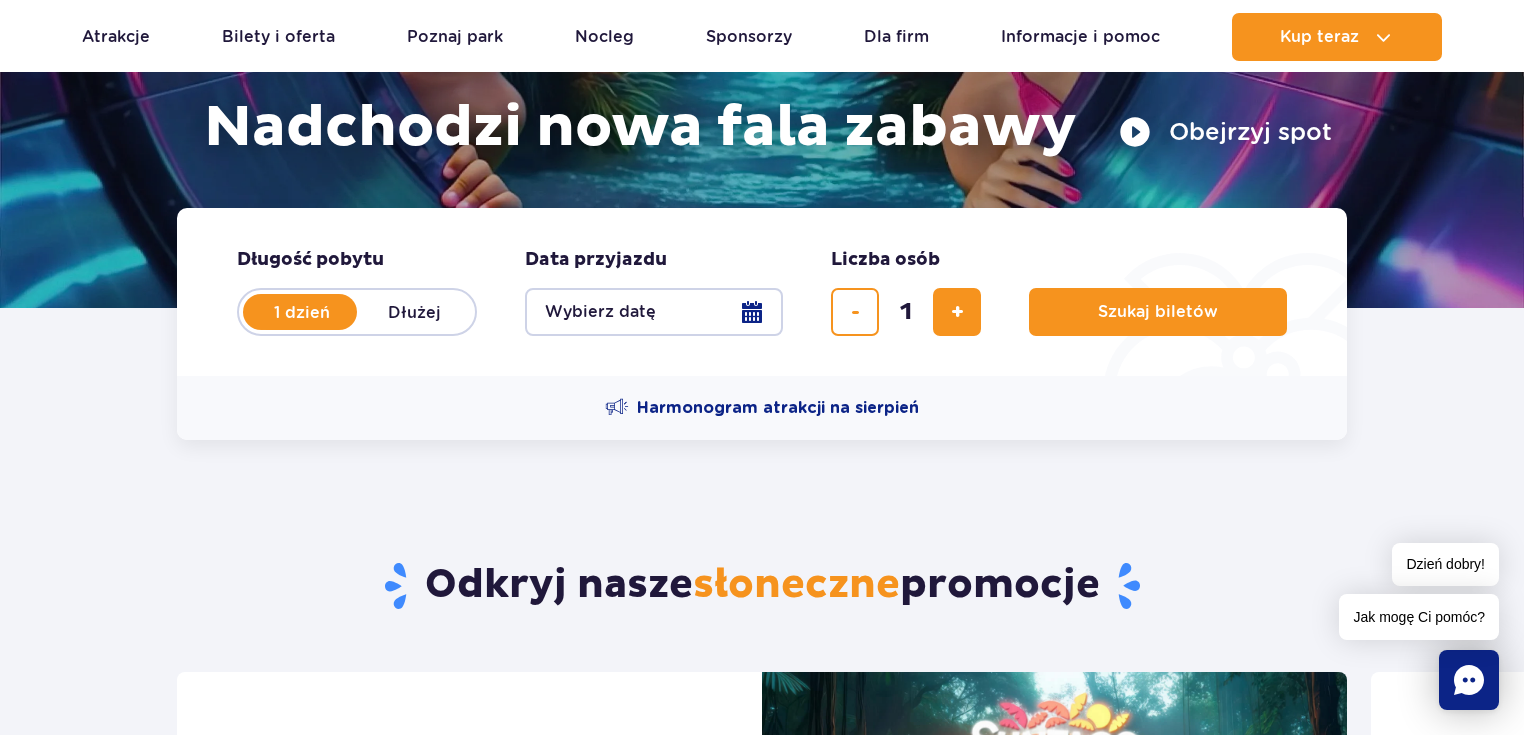 scroll, scrollTop: 320, scrollLeft: 0, axis: vertical 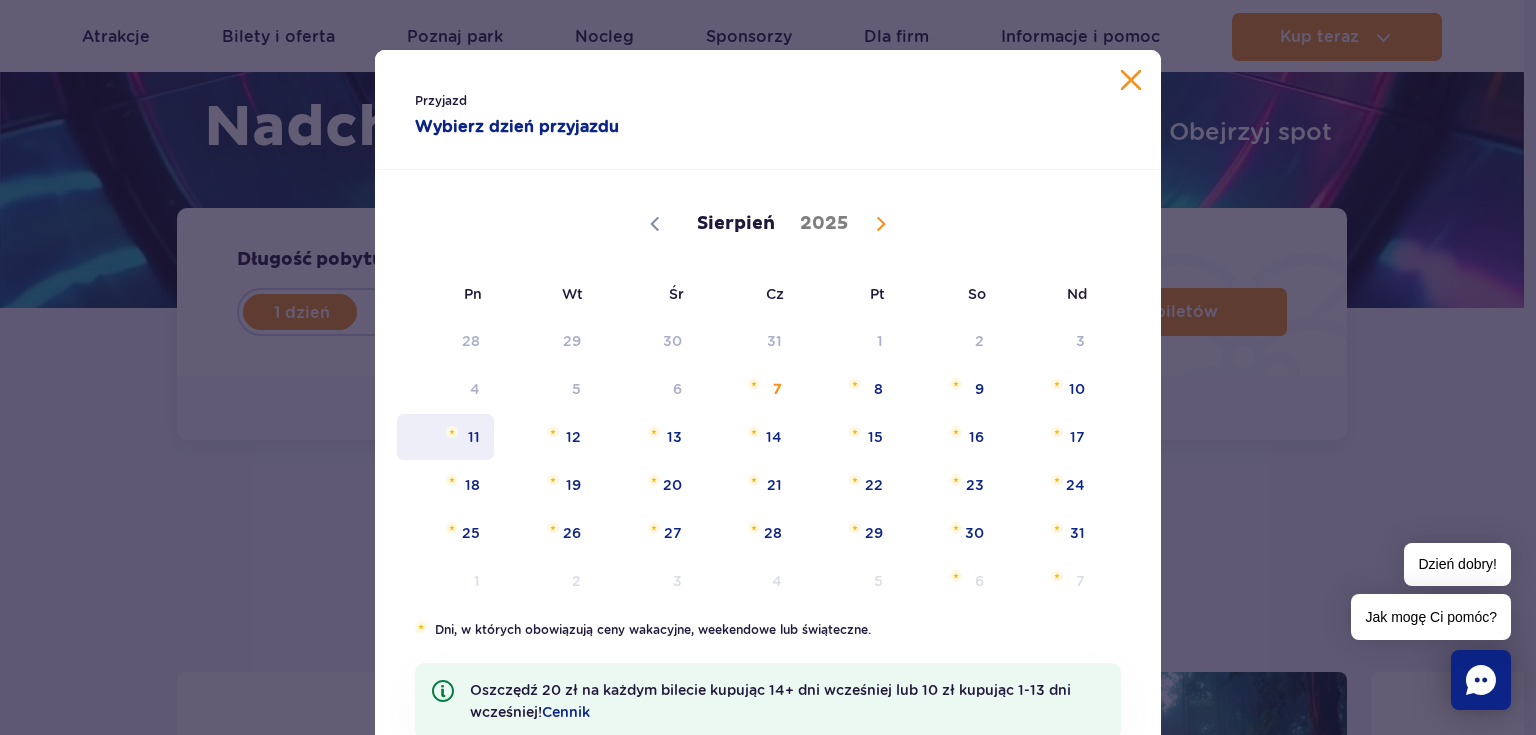 click on "11" at bounding box center [445, 437] 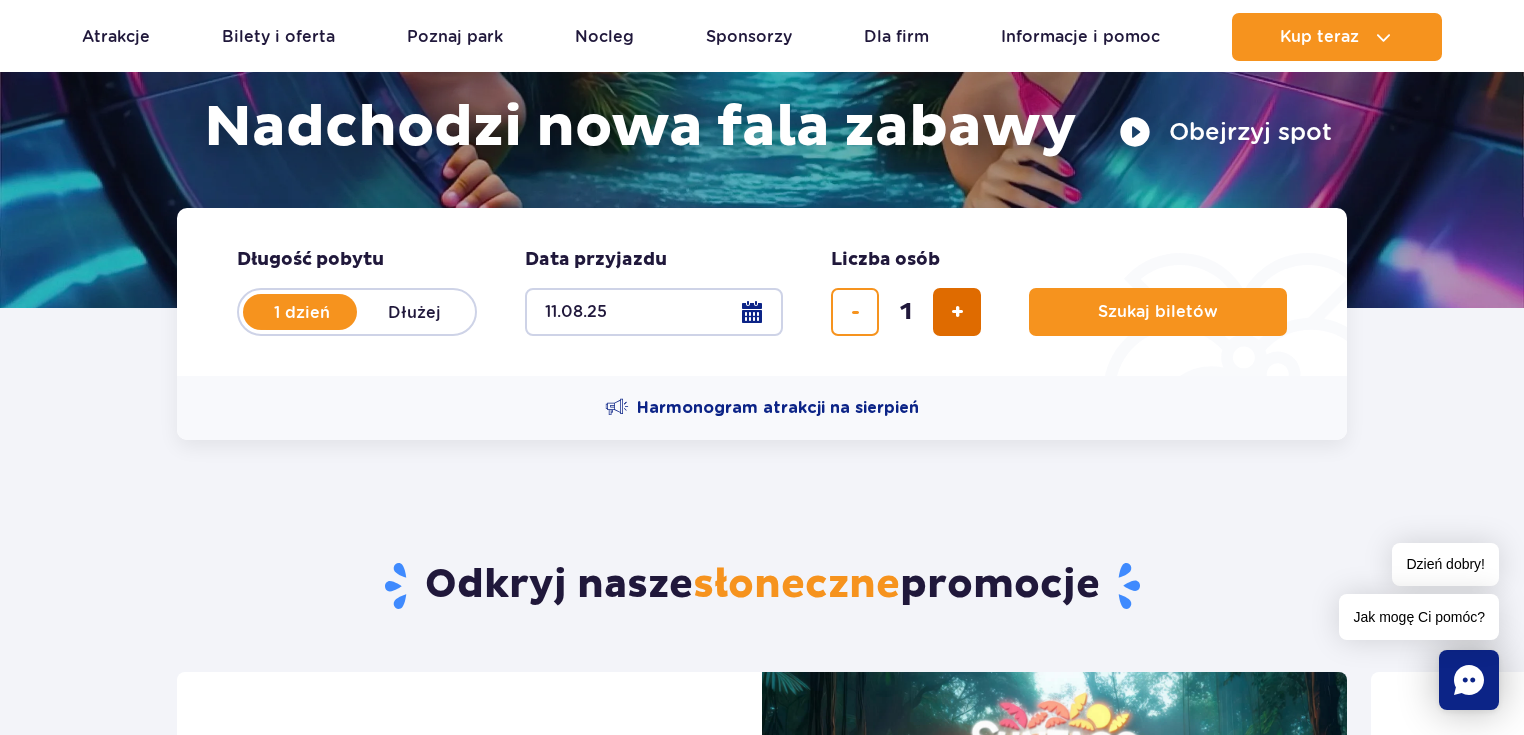 click at bounding box center [957, 312] 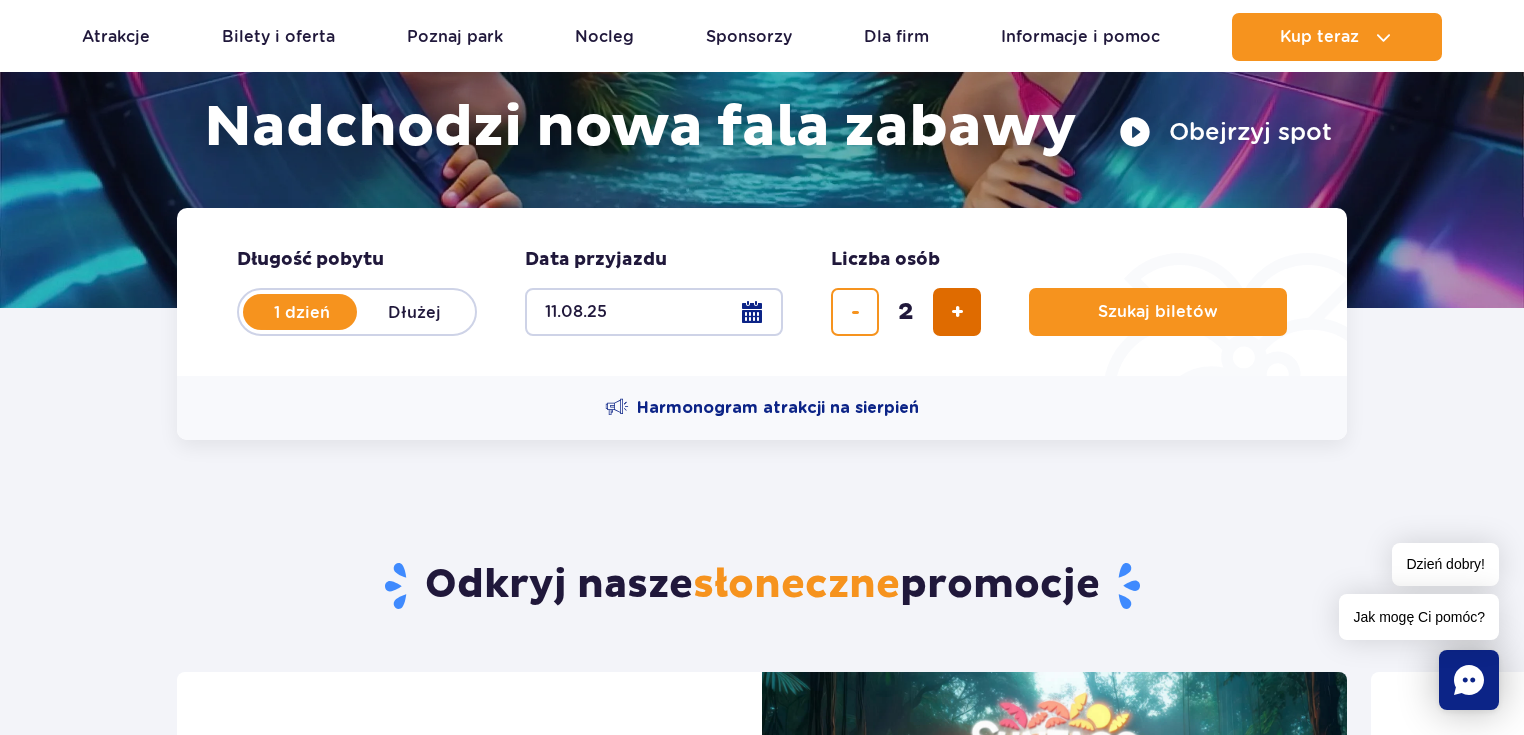 click at bounding box center (957, 312) 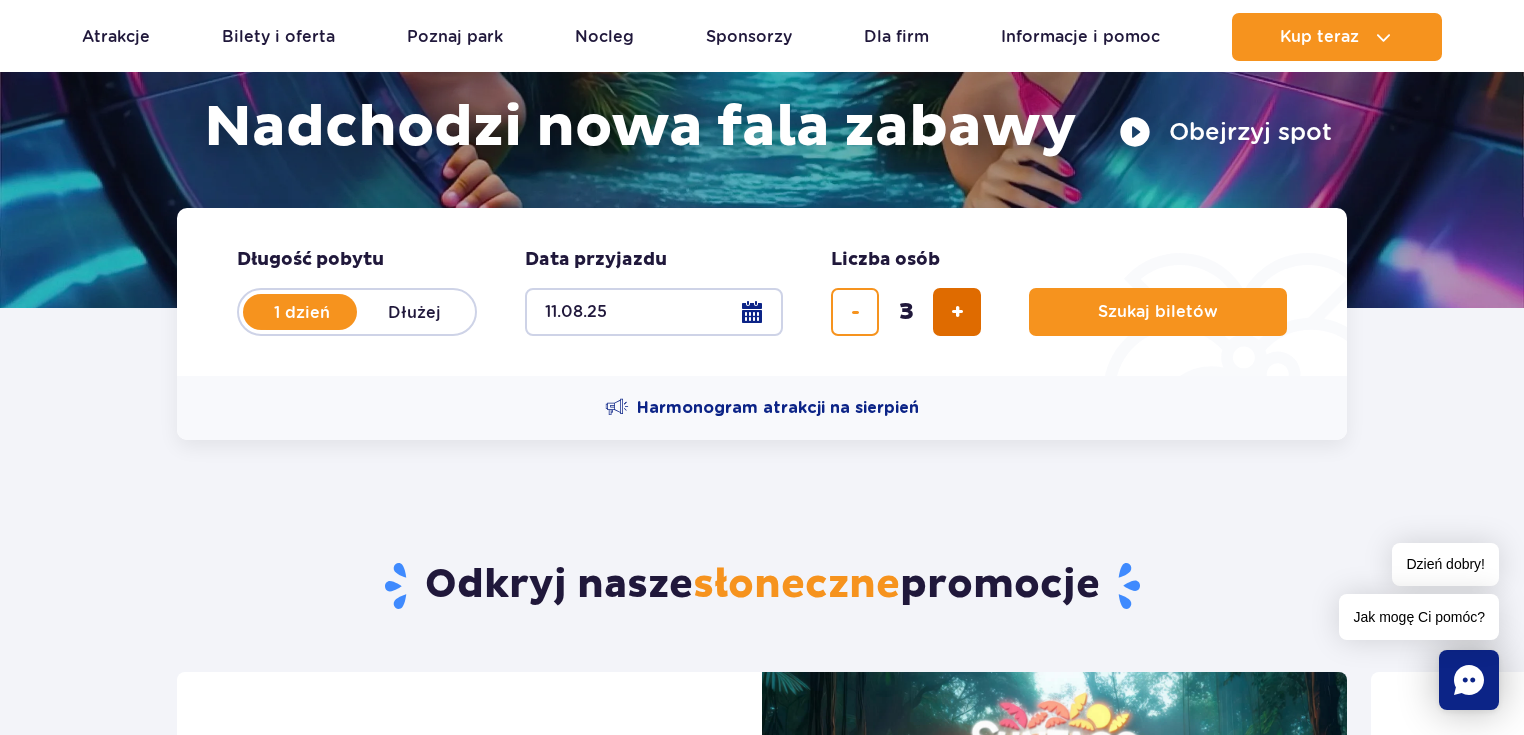 click at bounding box center (957, 312) 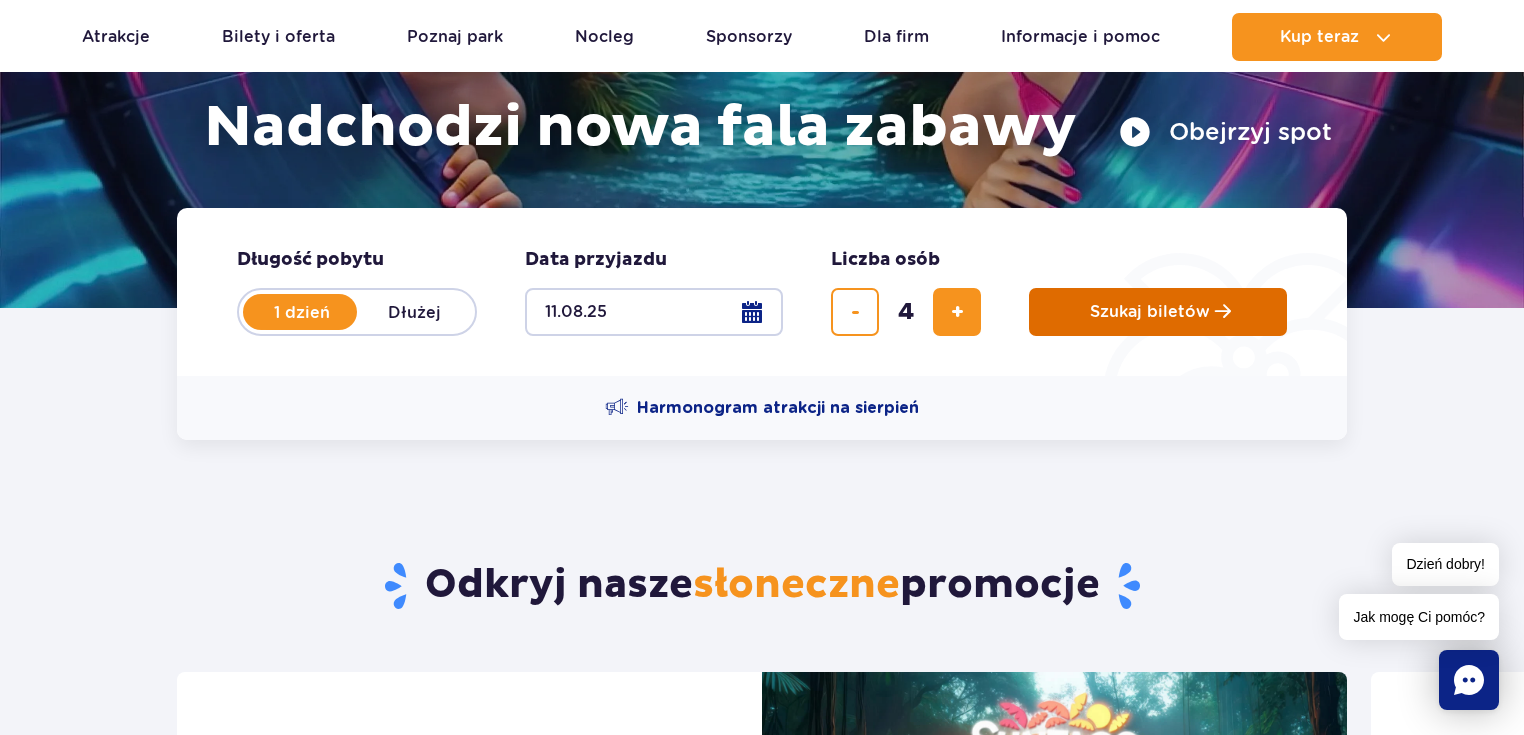 click on "Szukaj biletów" at bounding box center (1158, 312) 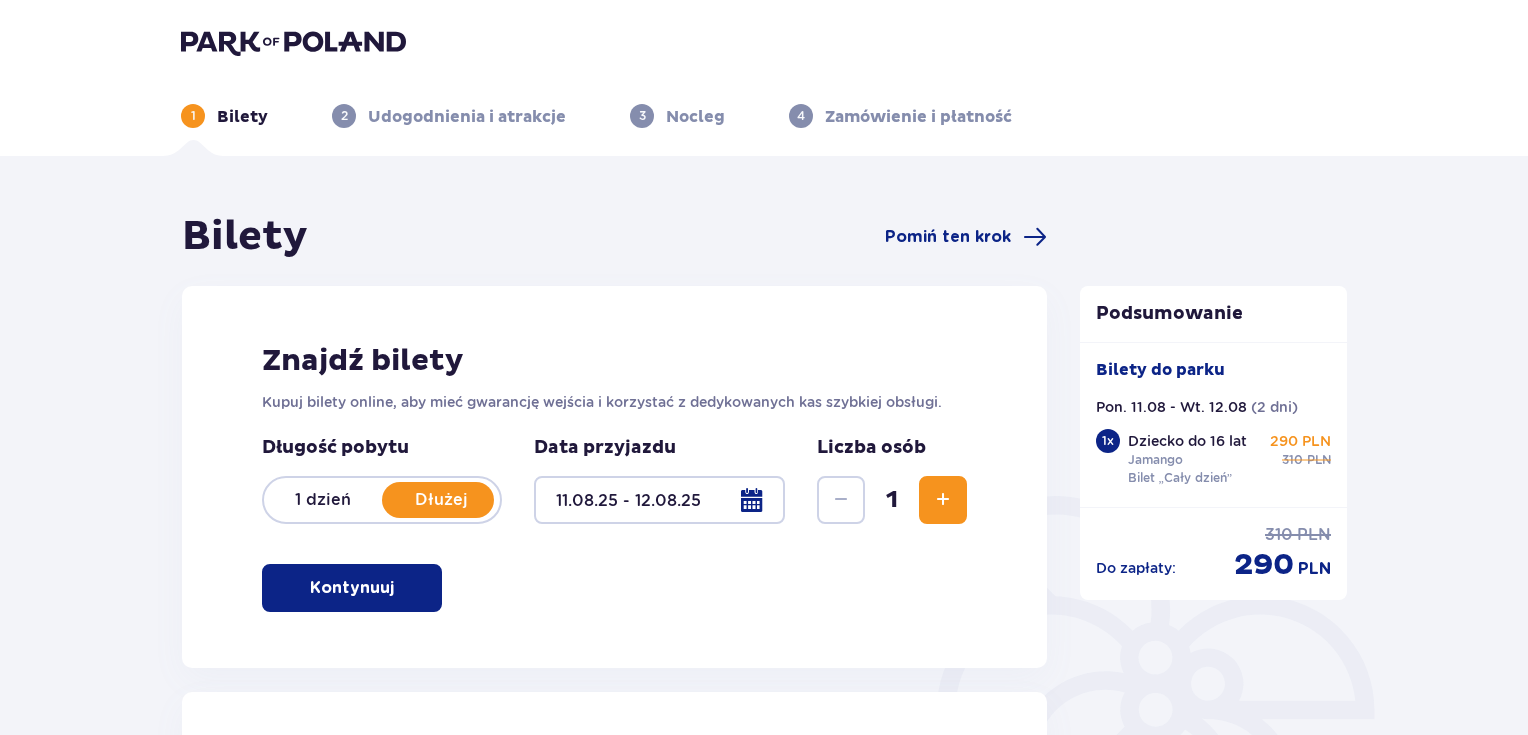 scroll, scrollTop: 0, scrollLeft: 0, axis: both 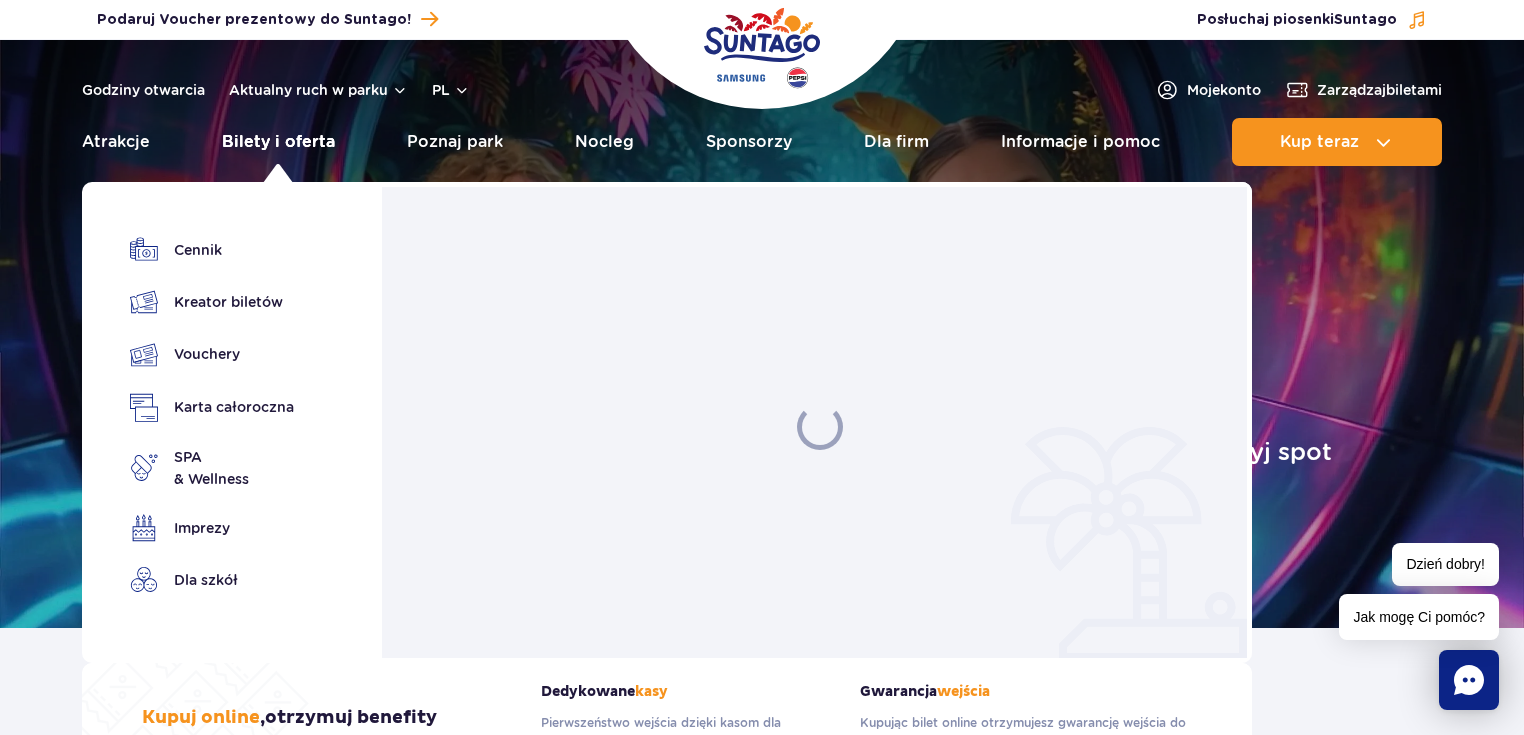 click on "Bilety i oferta" at bounding box center (278, 142) 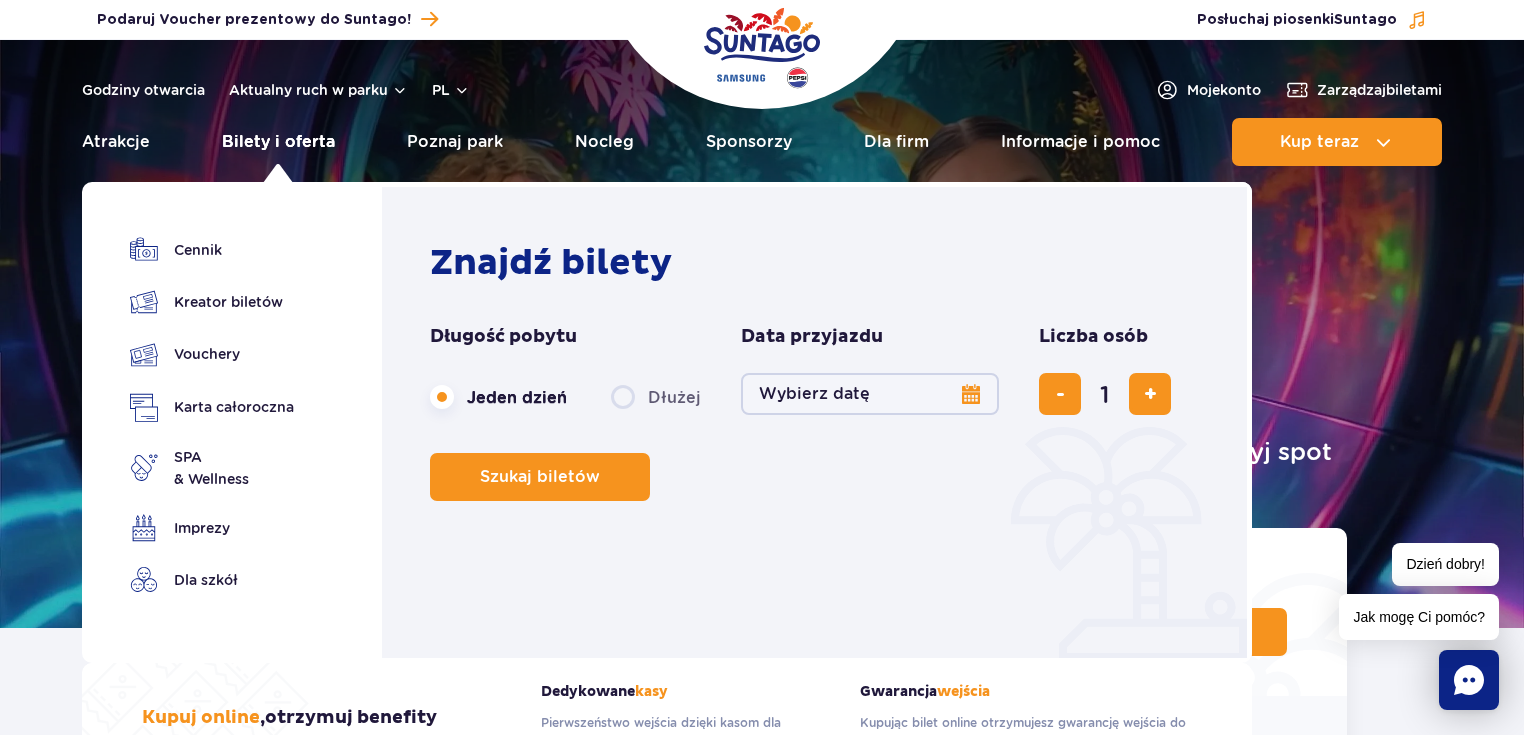 scroll, scrollTop: 0, scrollLeft: 0, axis: both 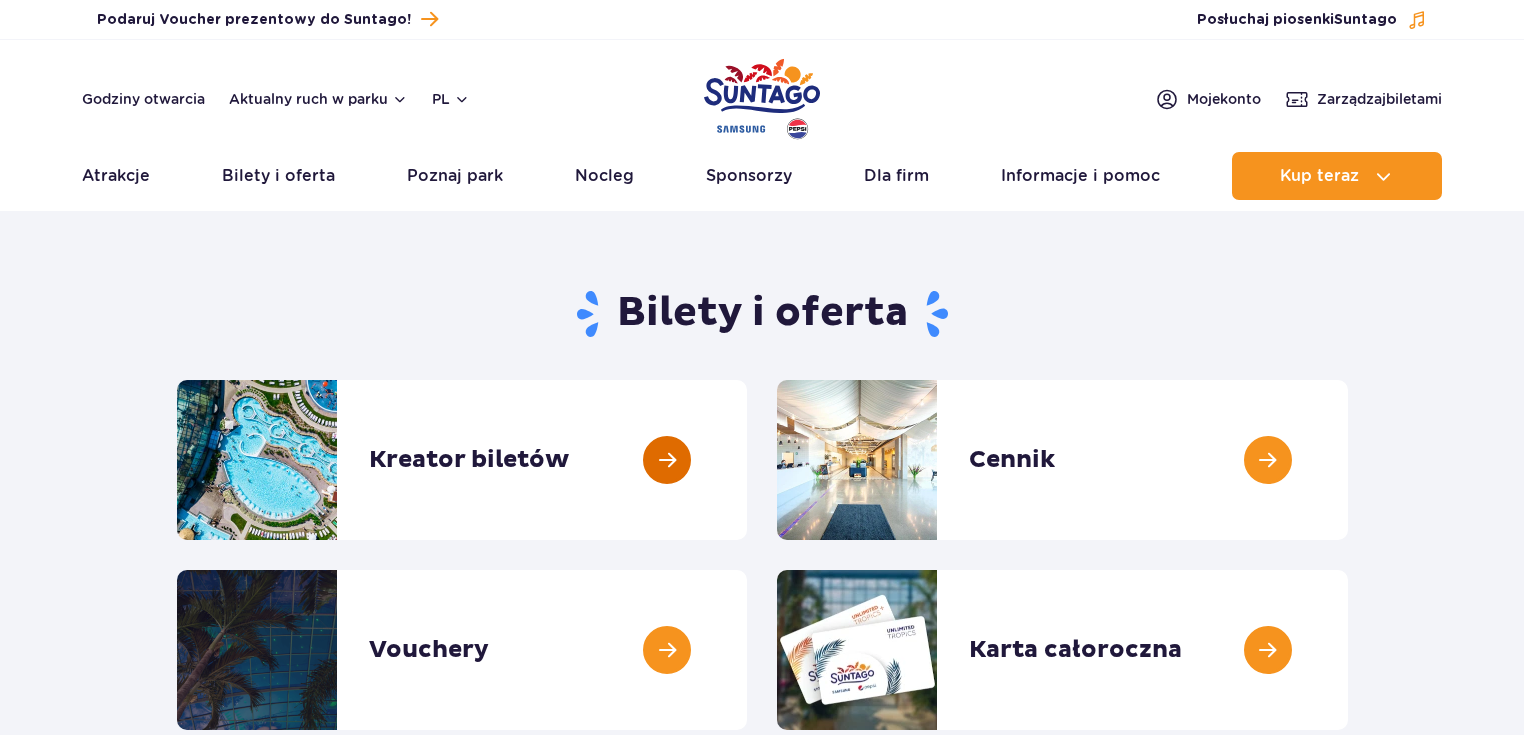click at bounding box center (747, 460) 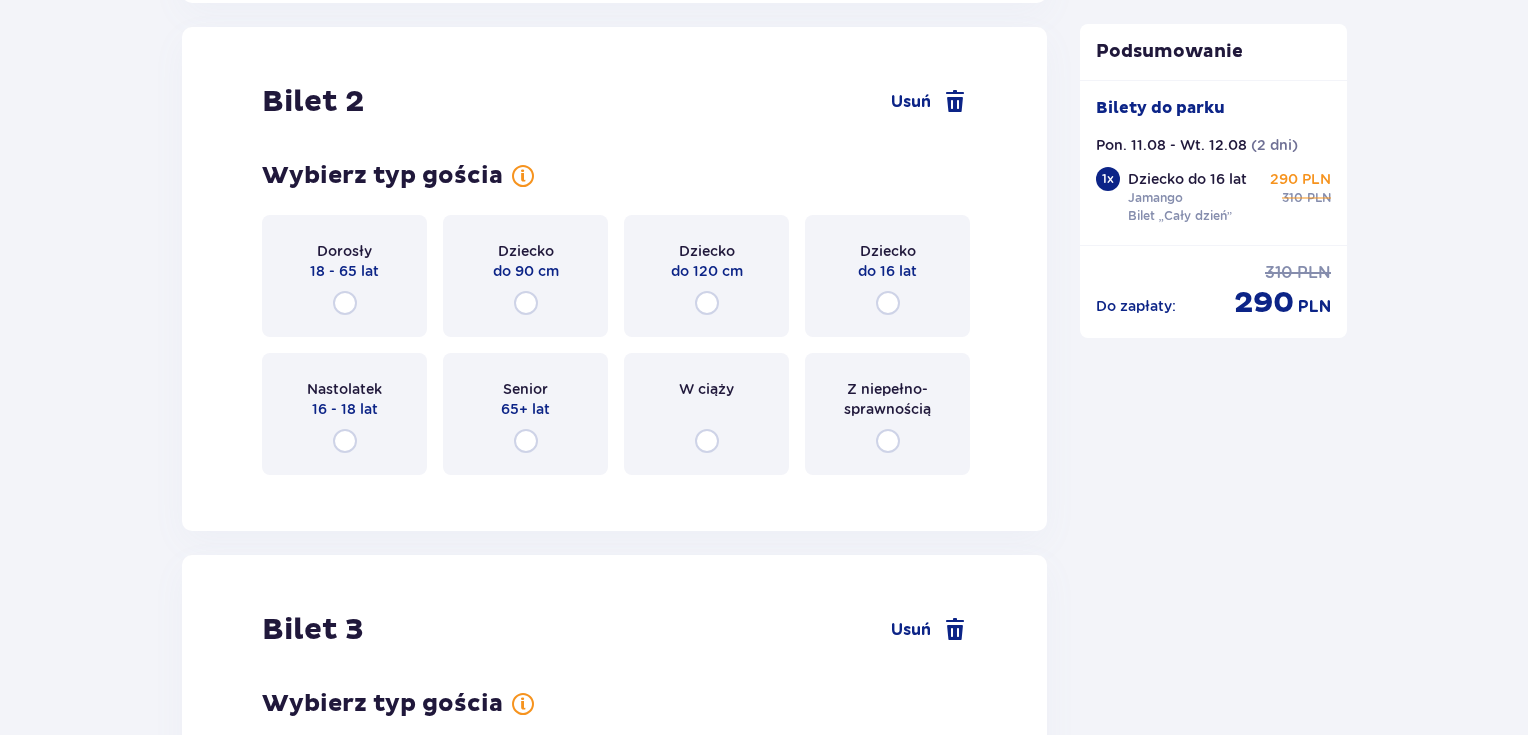 scroll, scrollTop: 2266, scrollLeft: 0, axis: vertical 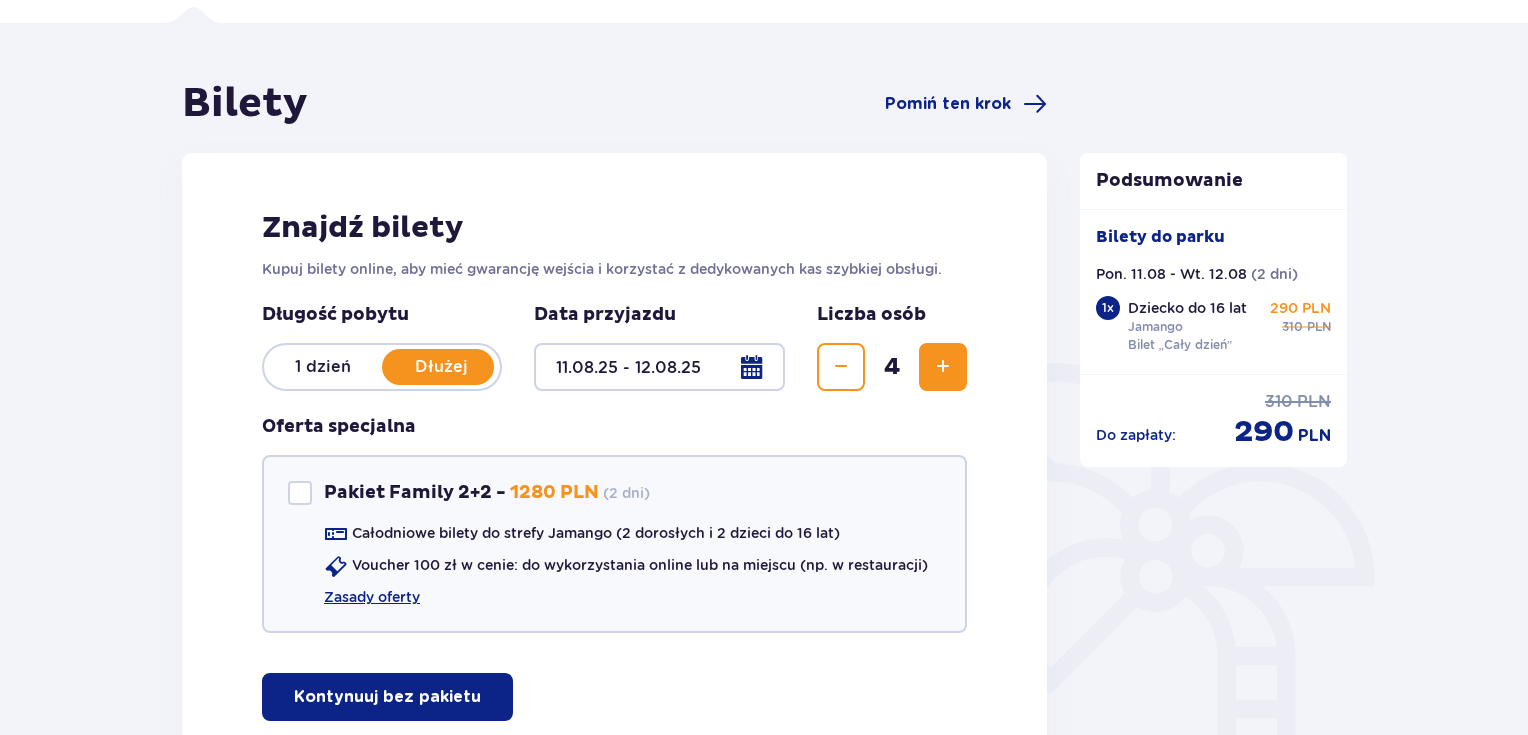 click at bounding box center (659, 367) 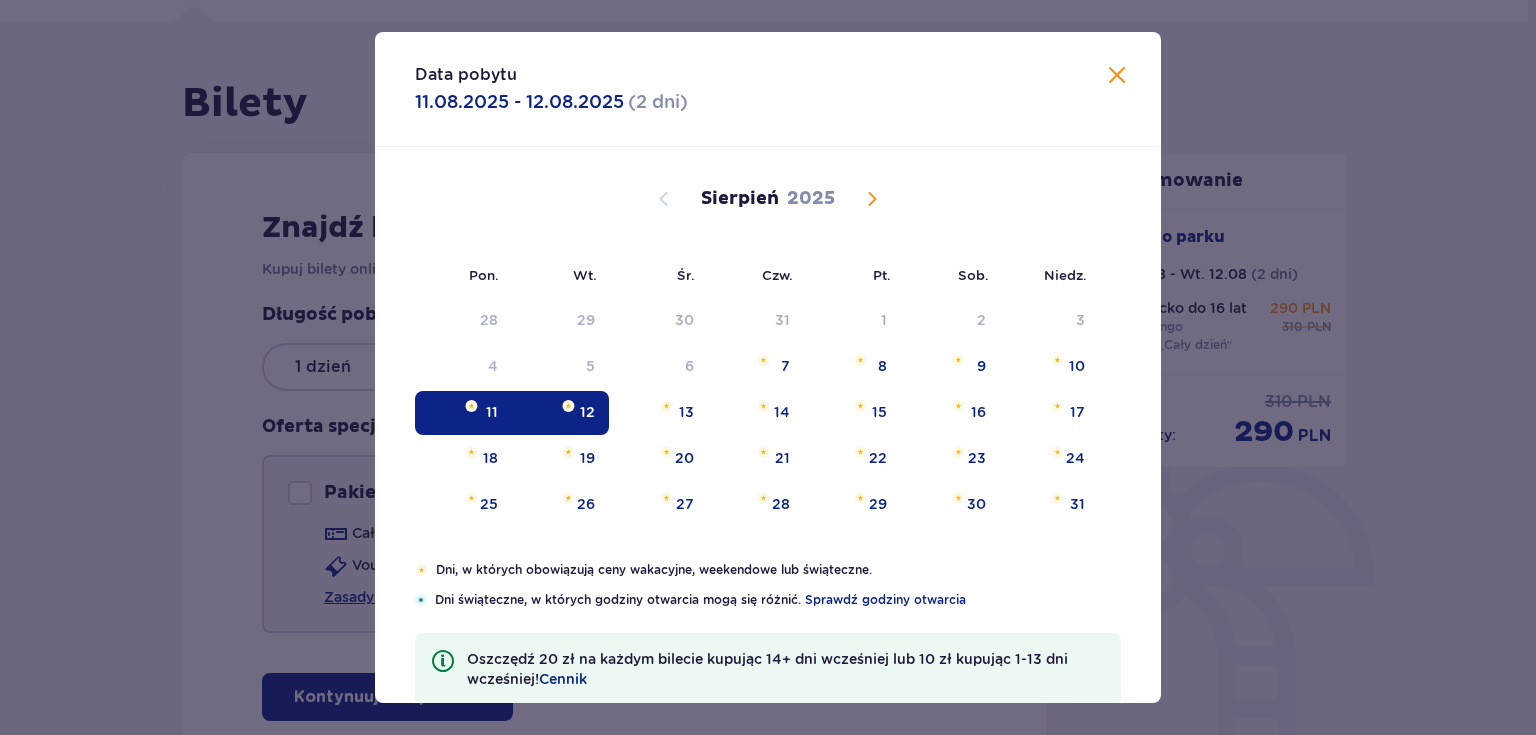 click on "11" at bounding box center [463, 413] 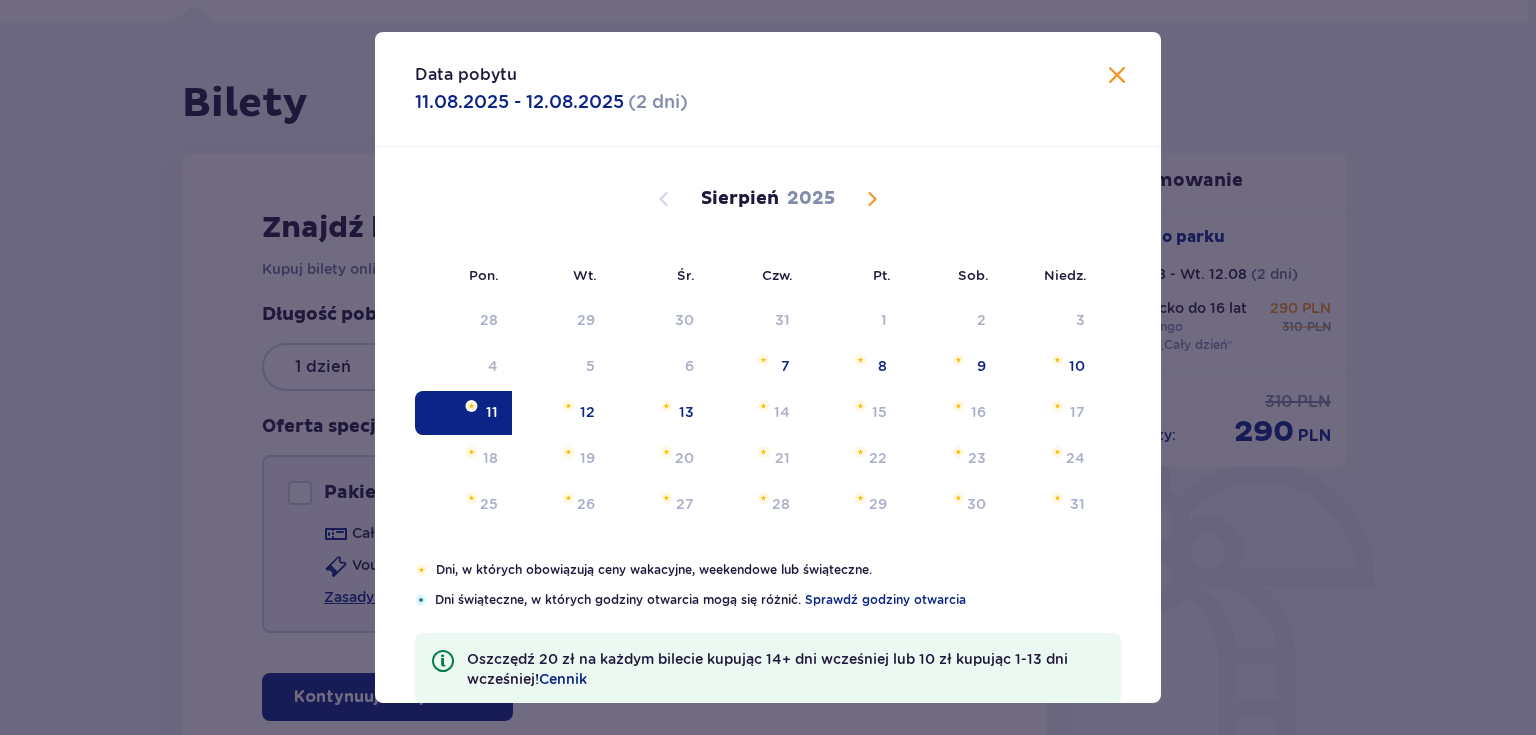 drag, startPoint x: 1108, startPoint y: 68, endPoint x: 943, endPoint y: 145, distance: 182.0824 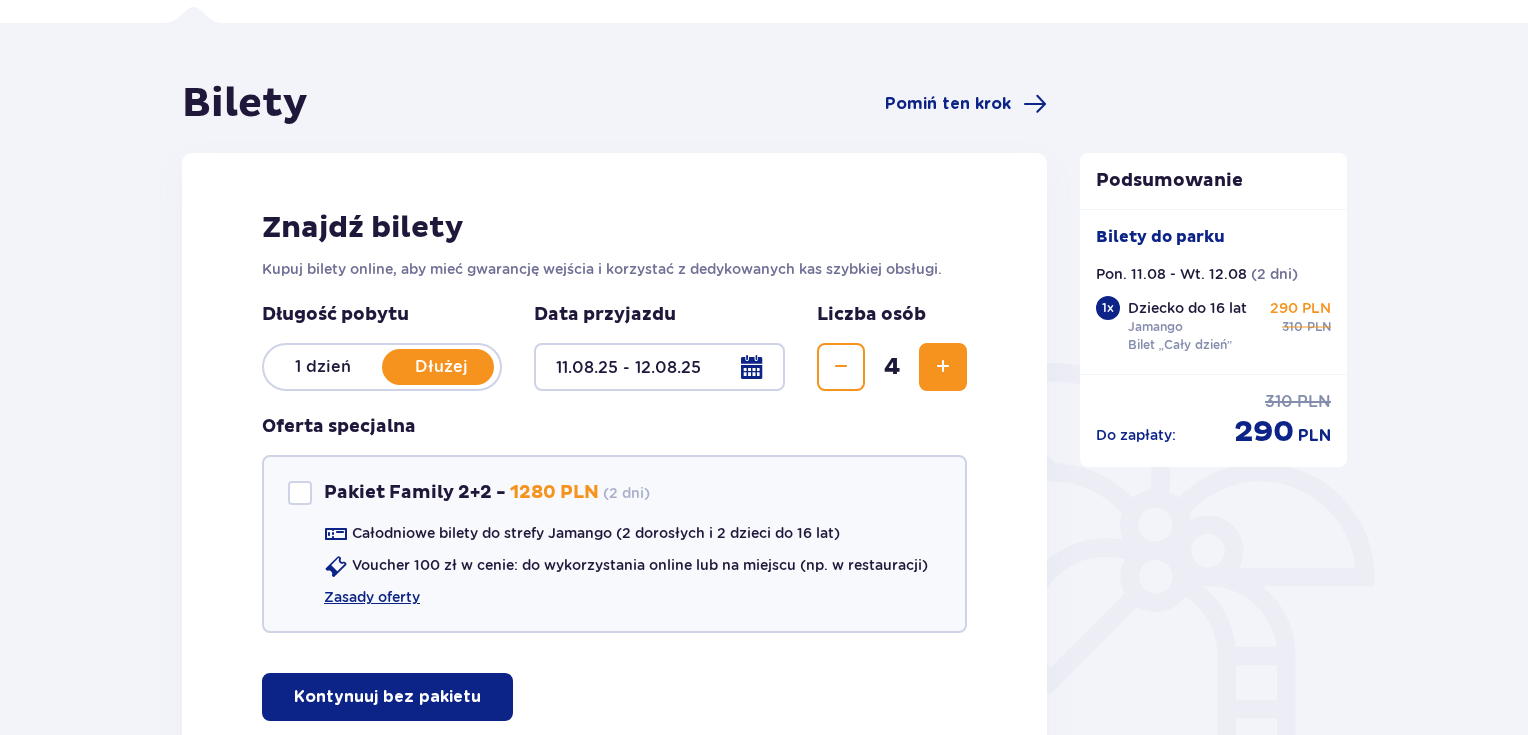 click at bounding box center [659, 367] 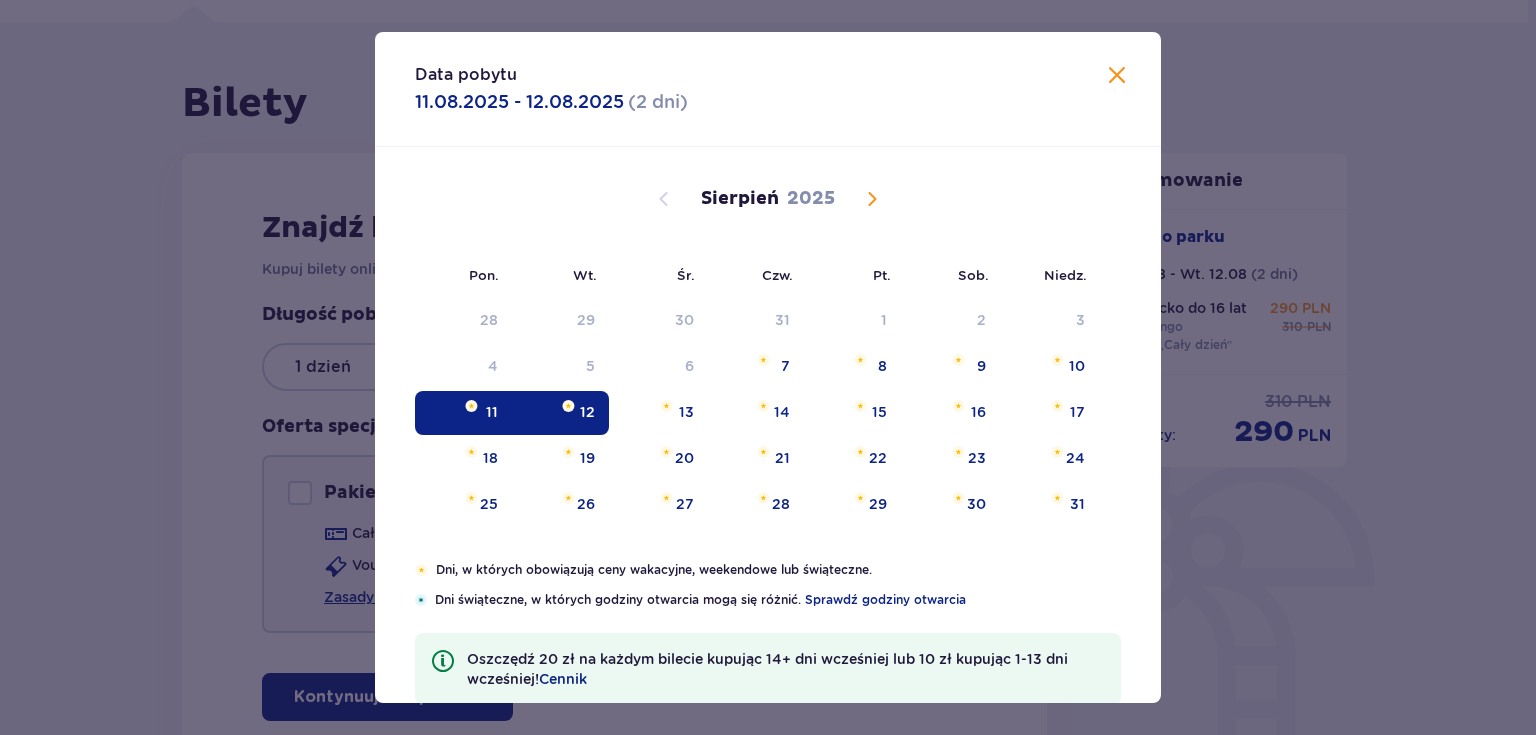 click on "11" at bounding box center [463, 413] 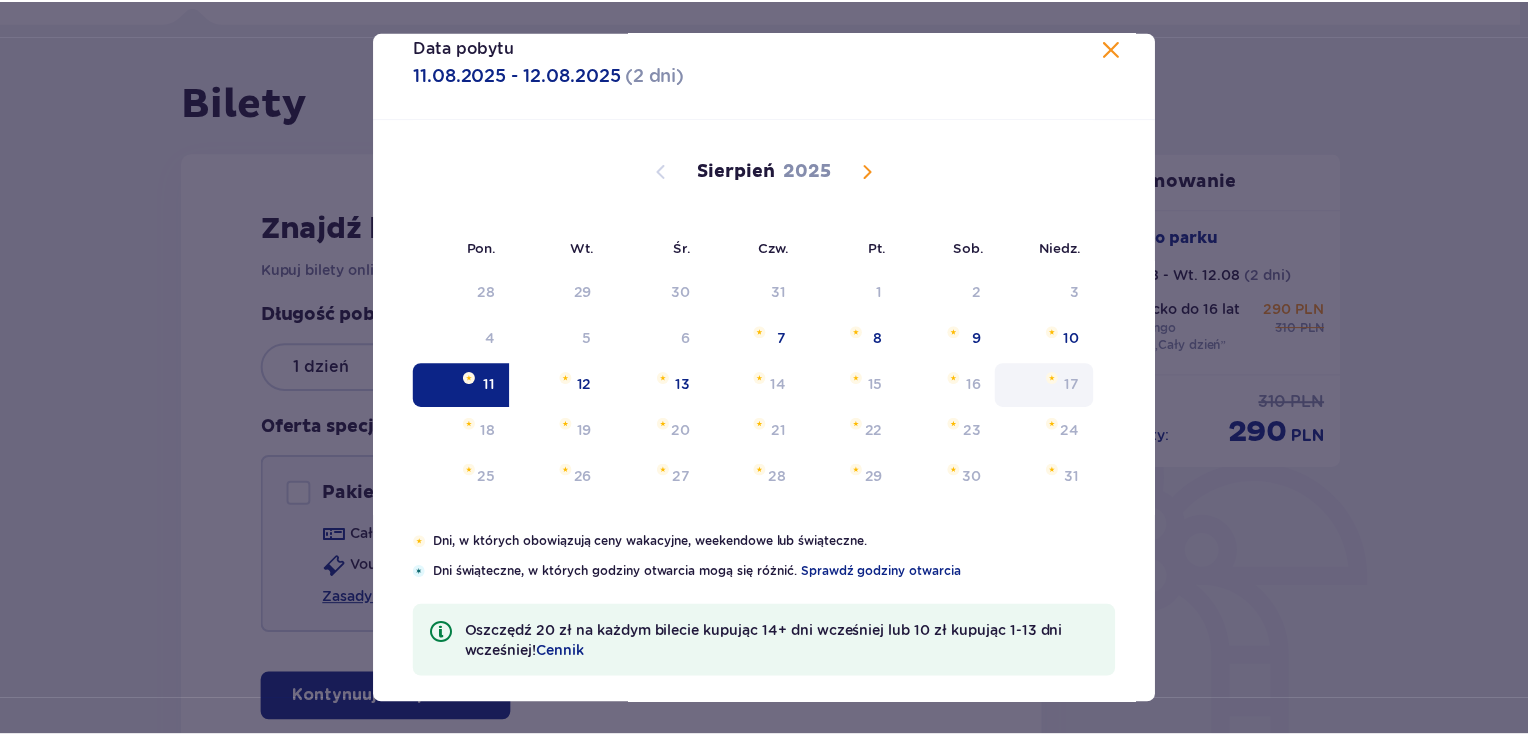 scroll, scrollTop: 41, scrollLeft: 0, axis: vertical 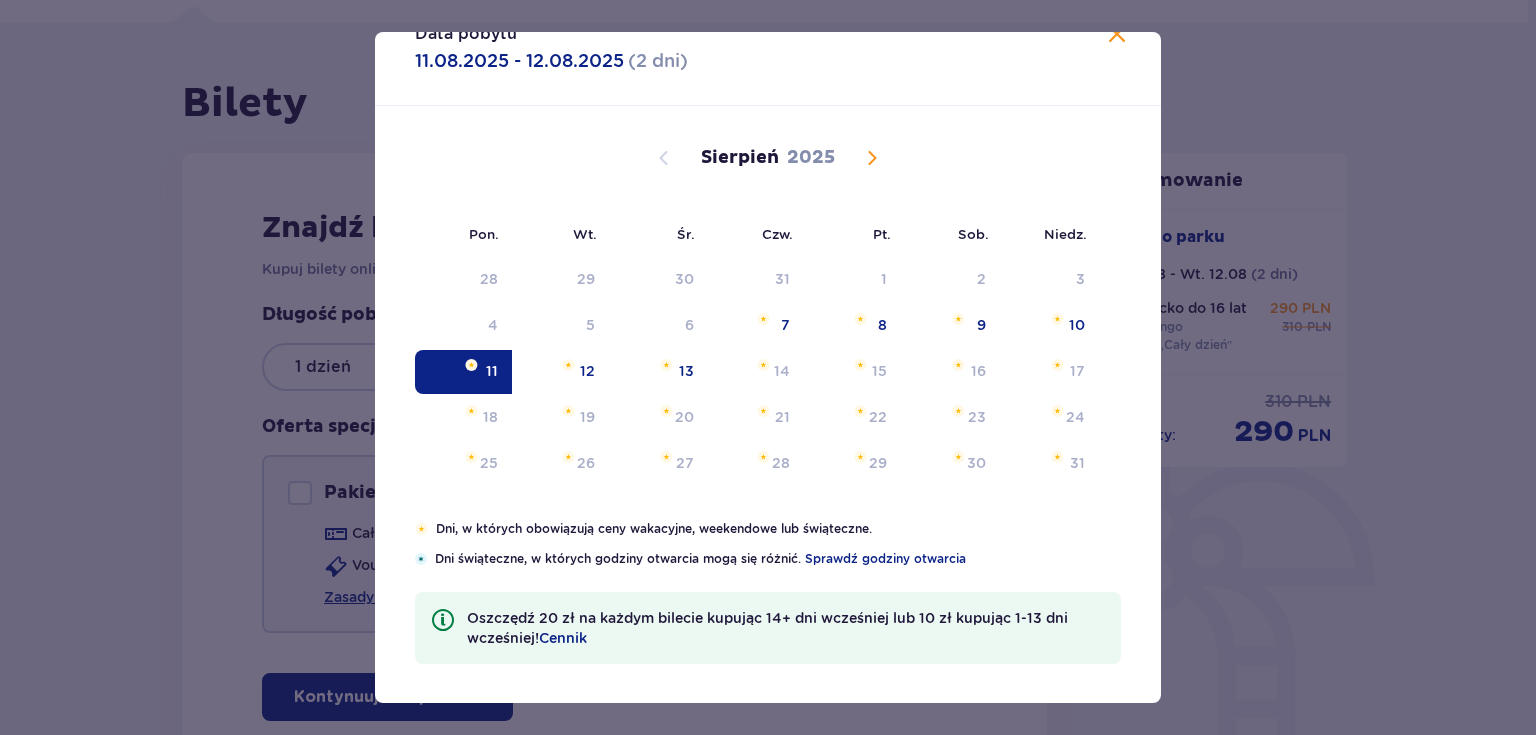 click at bounding box center [1117, 35] 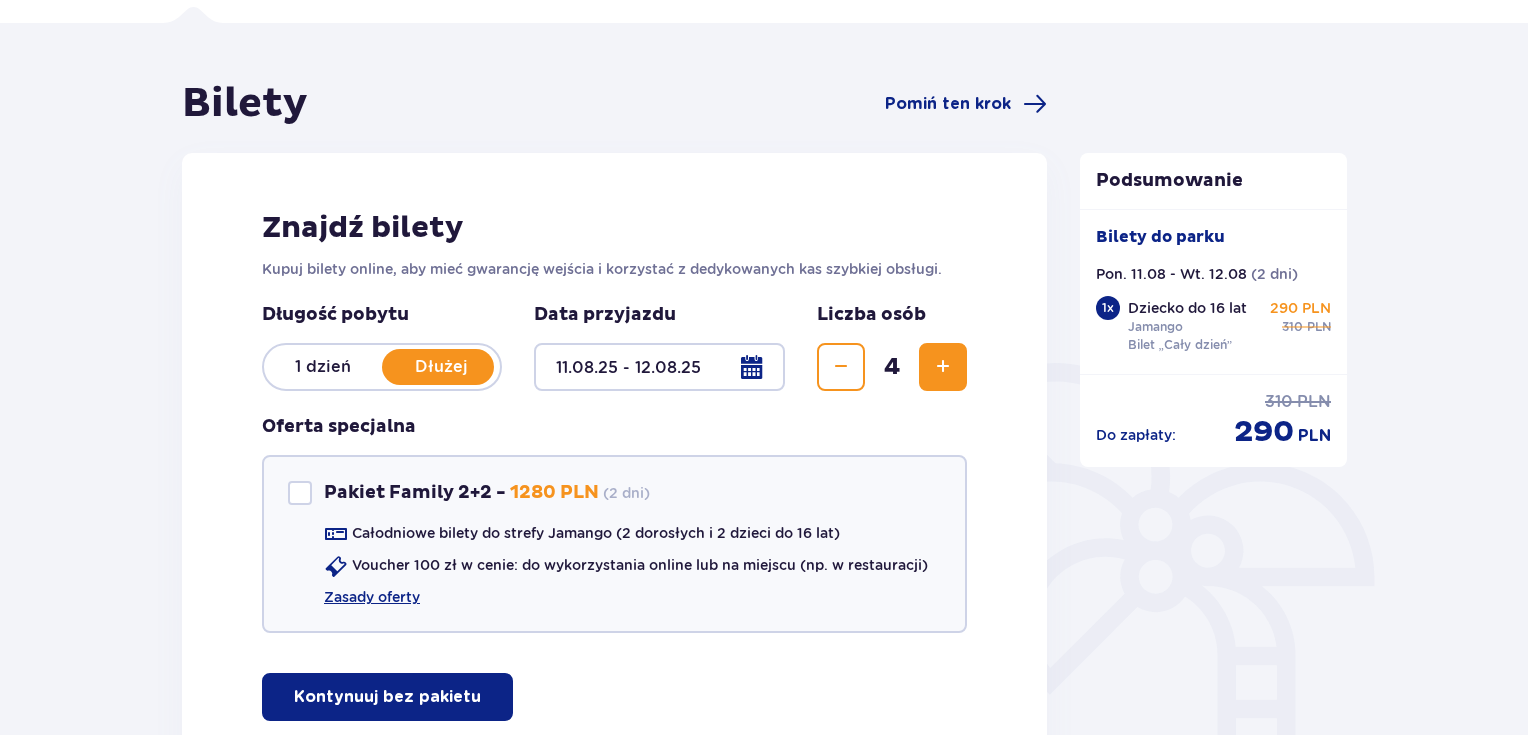 click on "1 dzień" at bounding box center [323, 367] 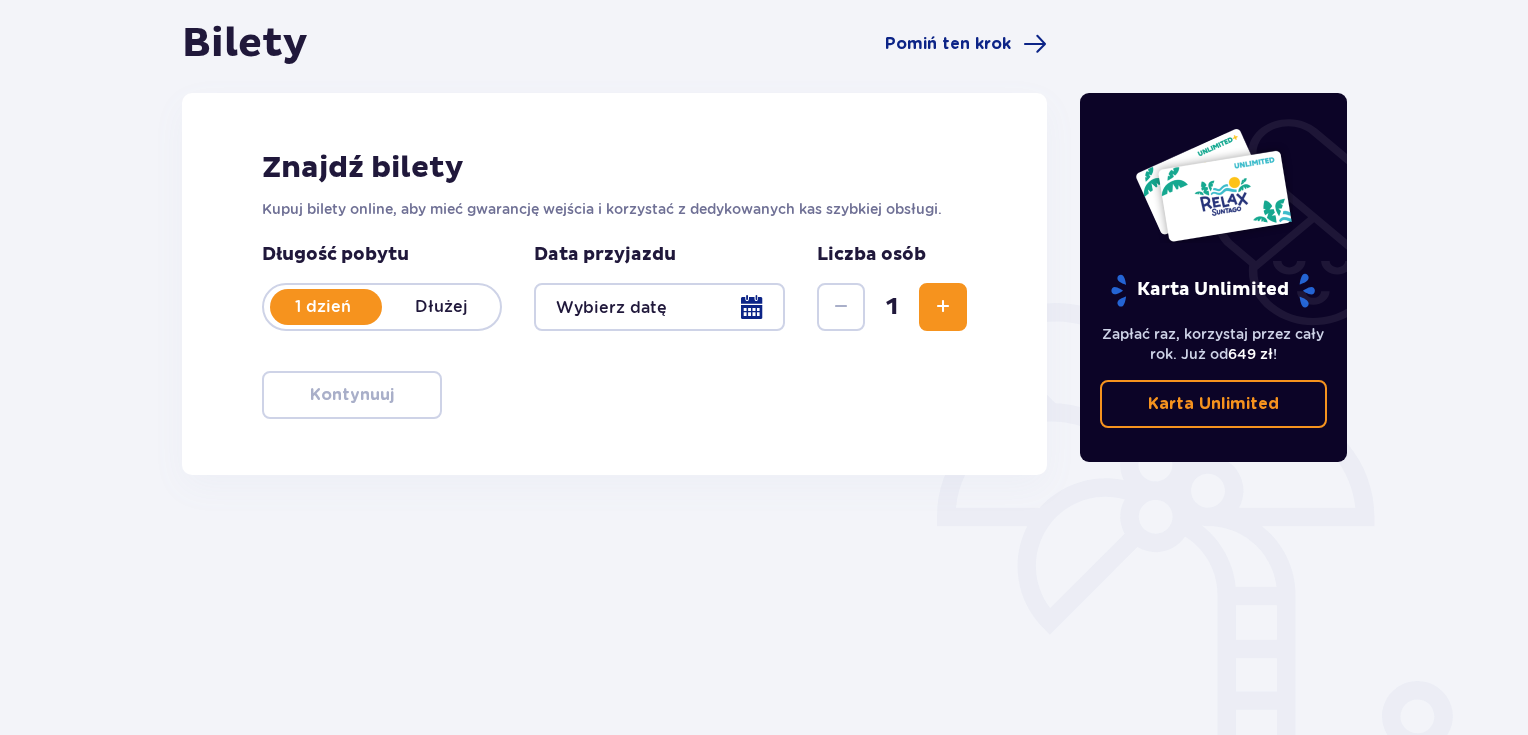 scroll, scrollTop: 240, scrollLeft: 0, axis: vertical 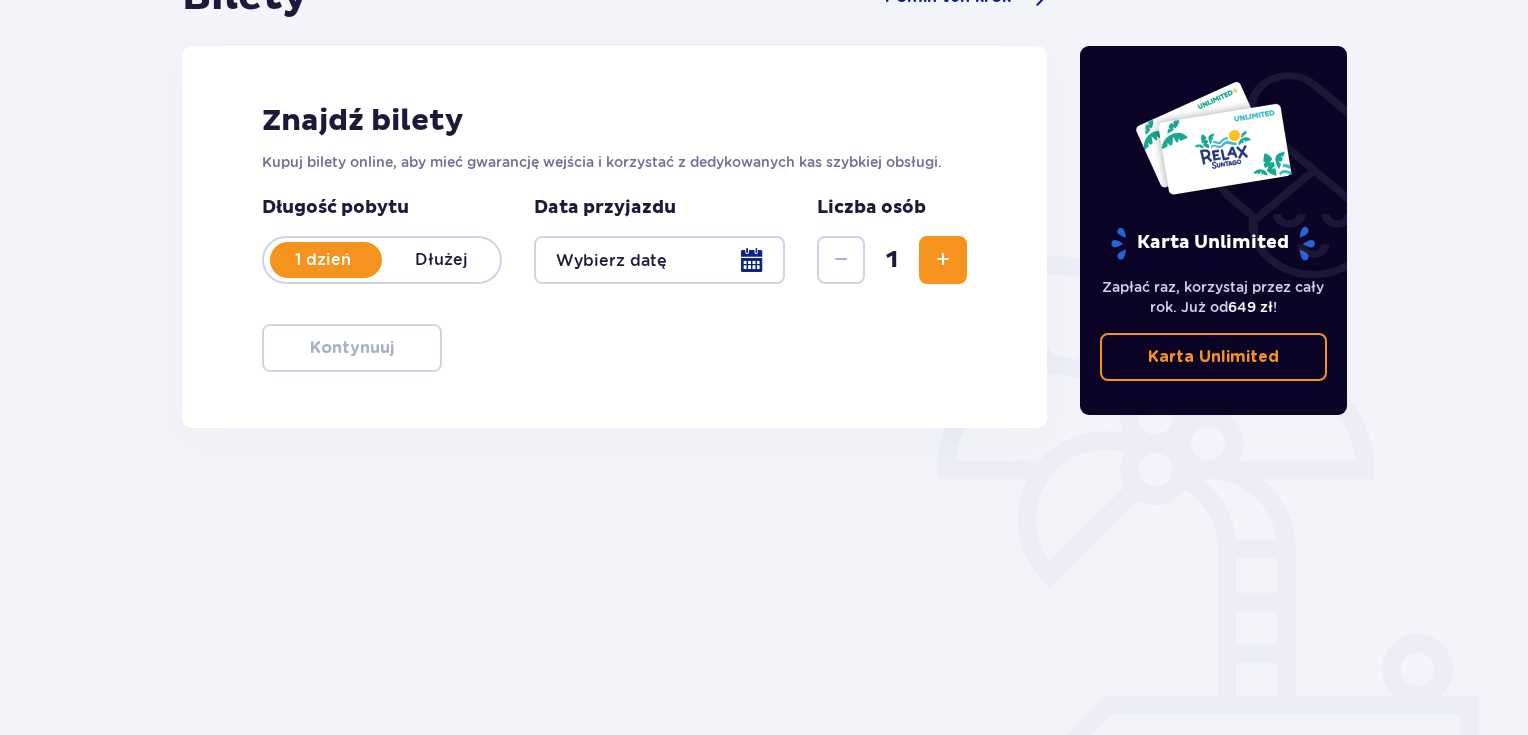 click at bounding box center [943, 260] 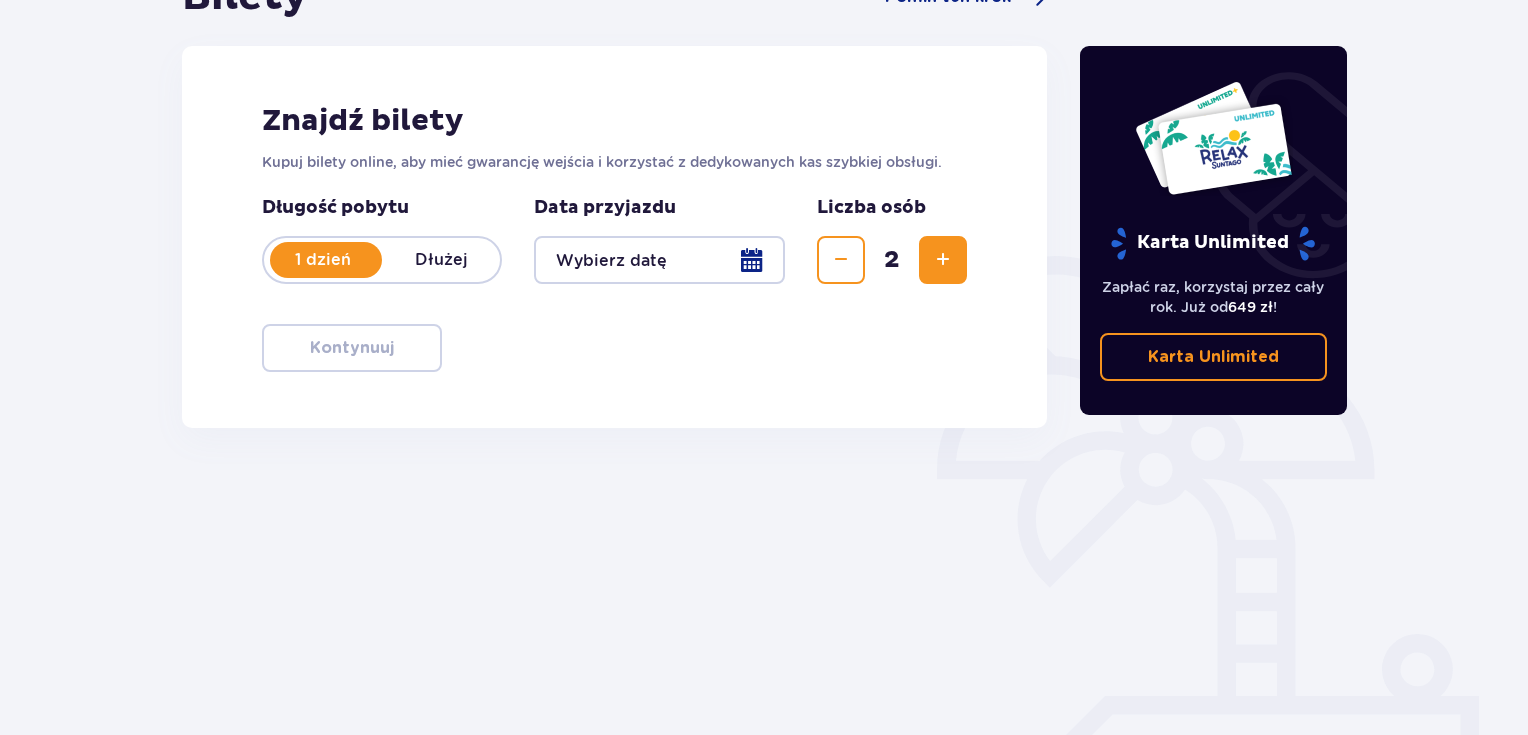 click at bounding box center (943, 260) 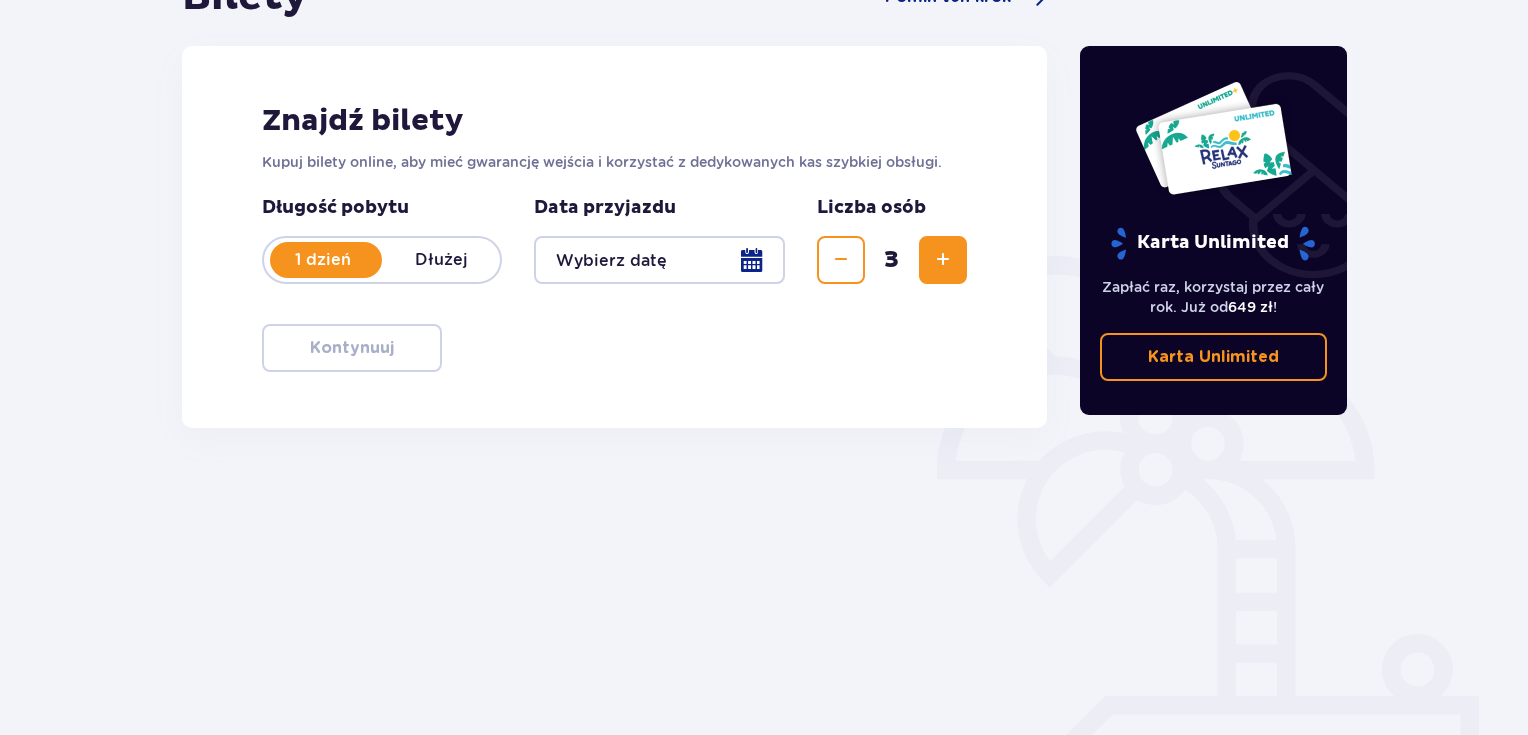 click at bounding box center (943, 260) 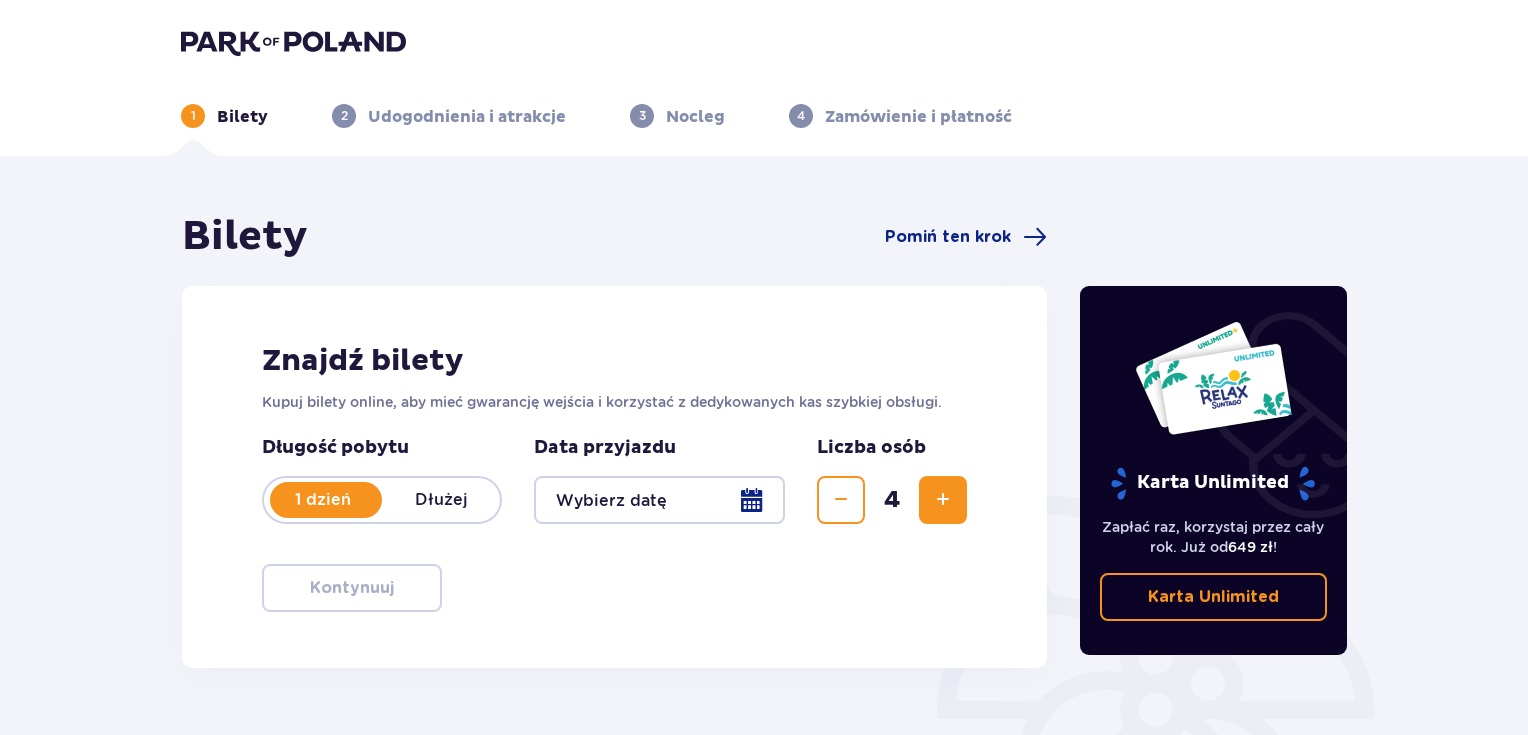 scroll, scrollTop: 213, scrollLeft: 0, axis: vertical 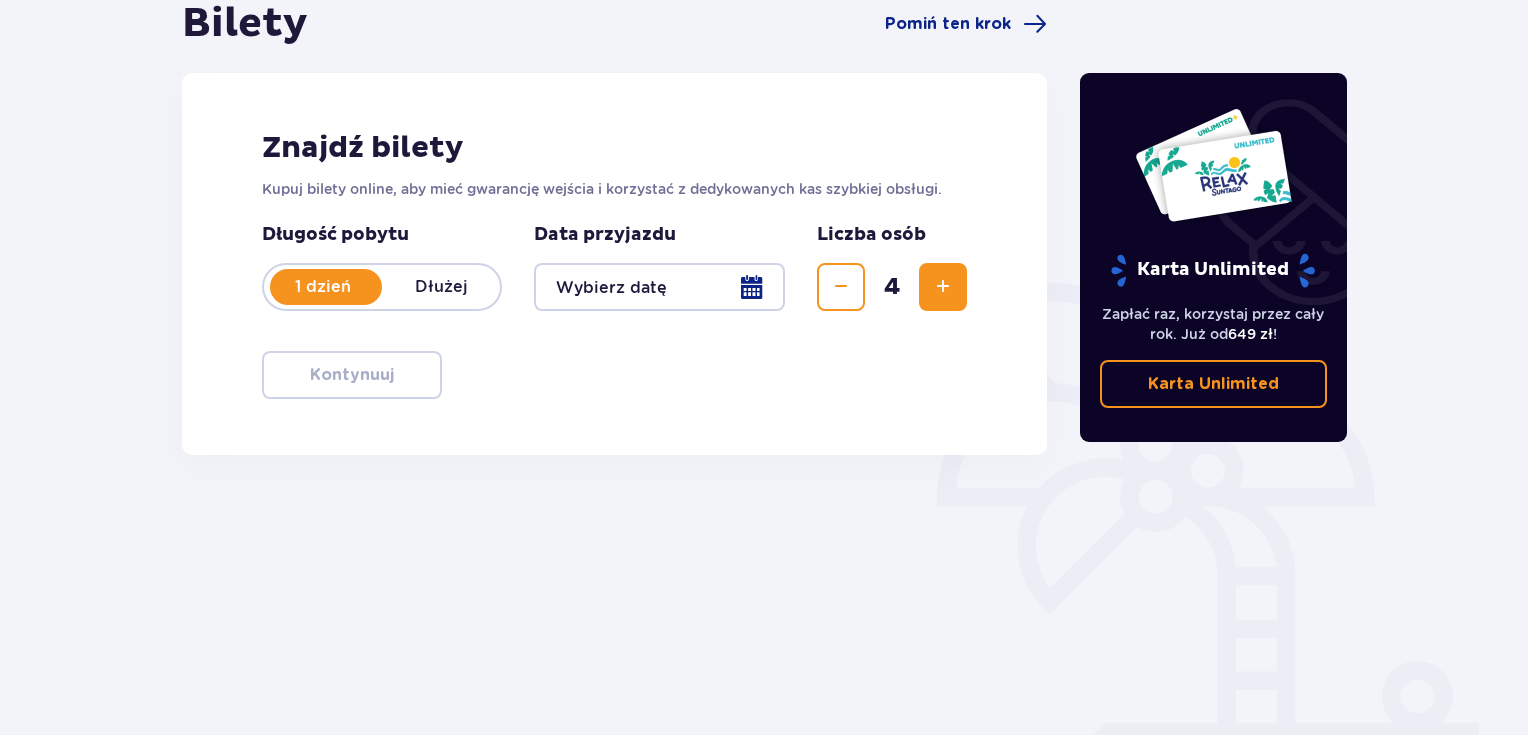 click at bounding box center [659, 287] 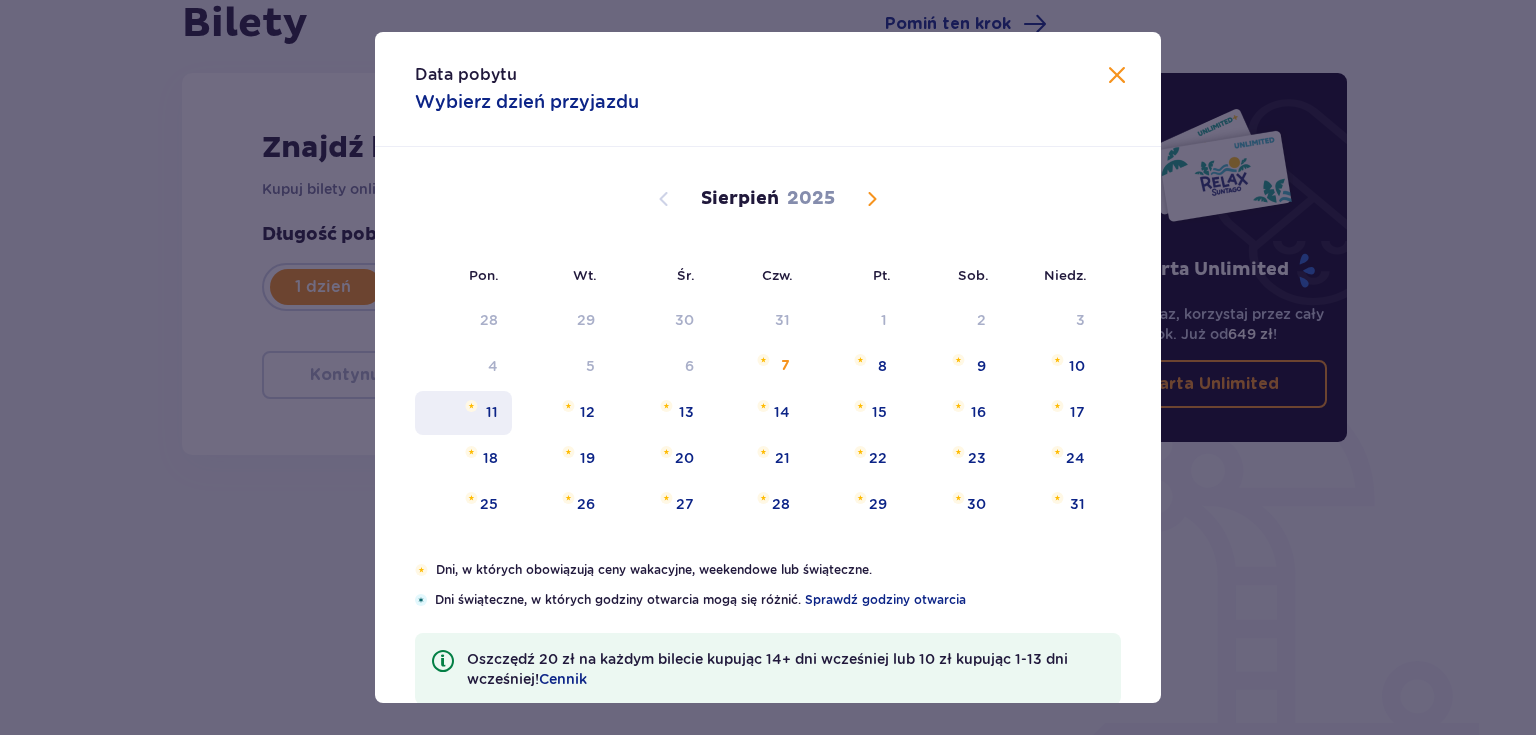 click on "11" at bounding box center [492, 412] 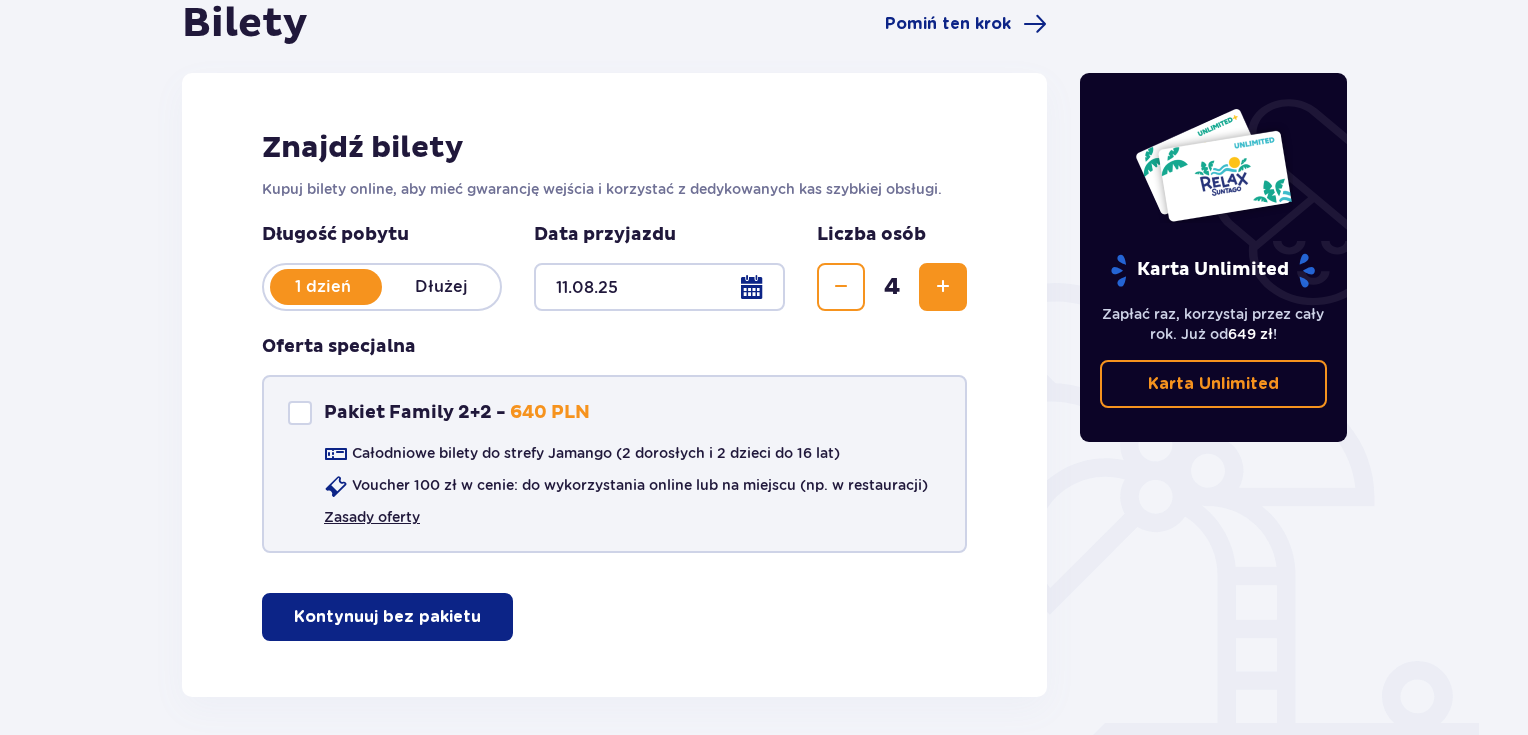 click on "Zasady oferty" at bounding box center (372, 517) 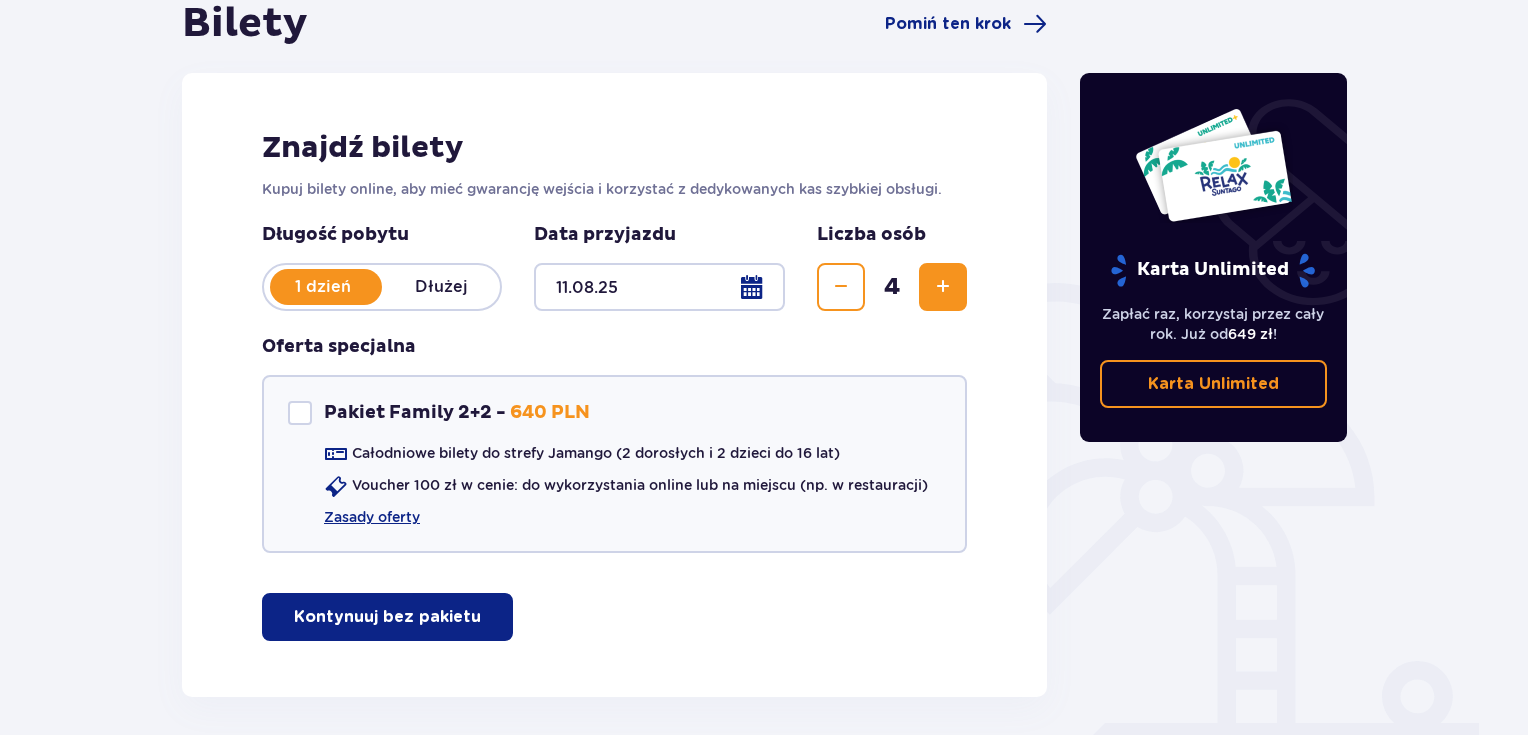 click at bounding box center [659, 287] 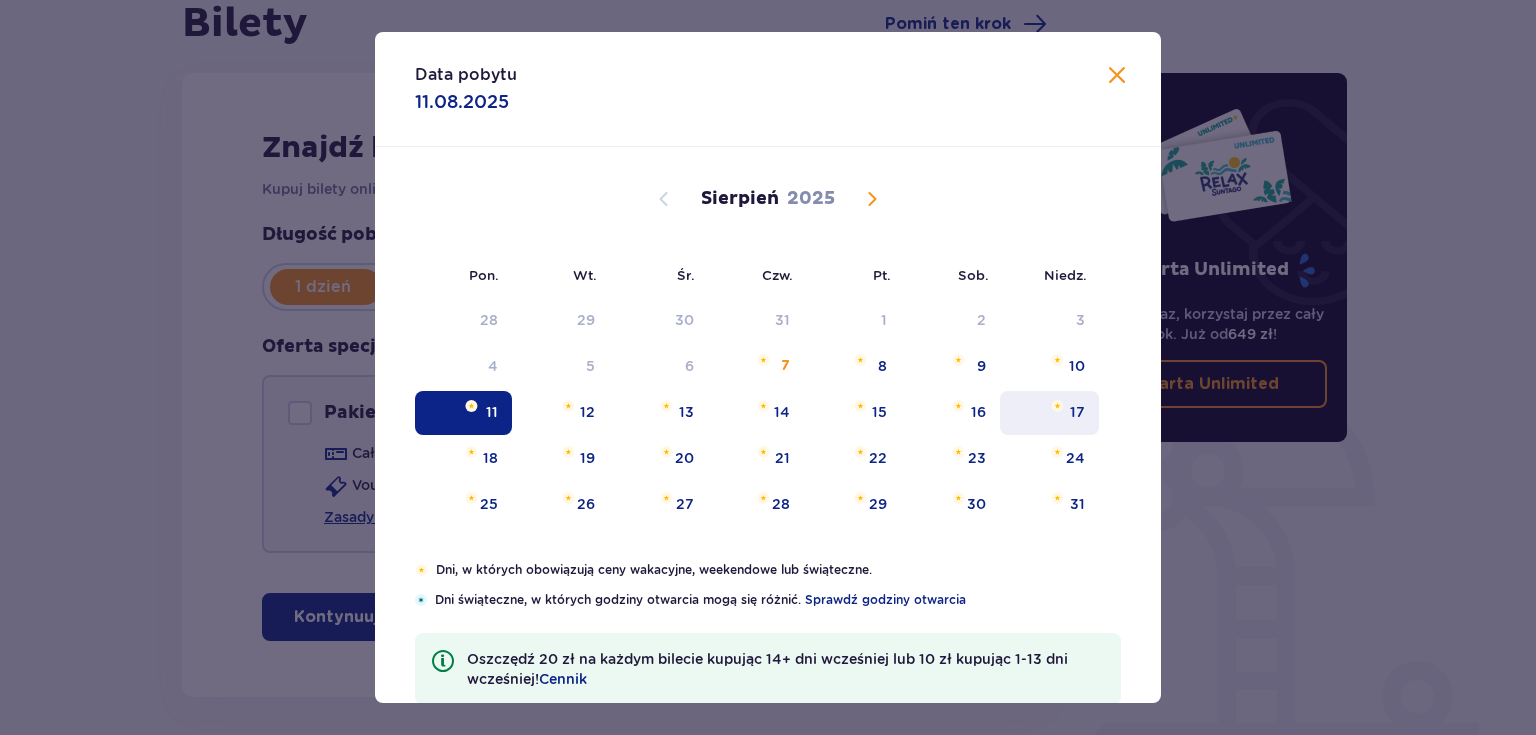 click on "17" at bounding box center (1077, 412) 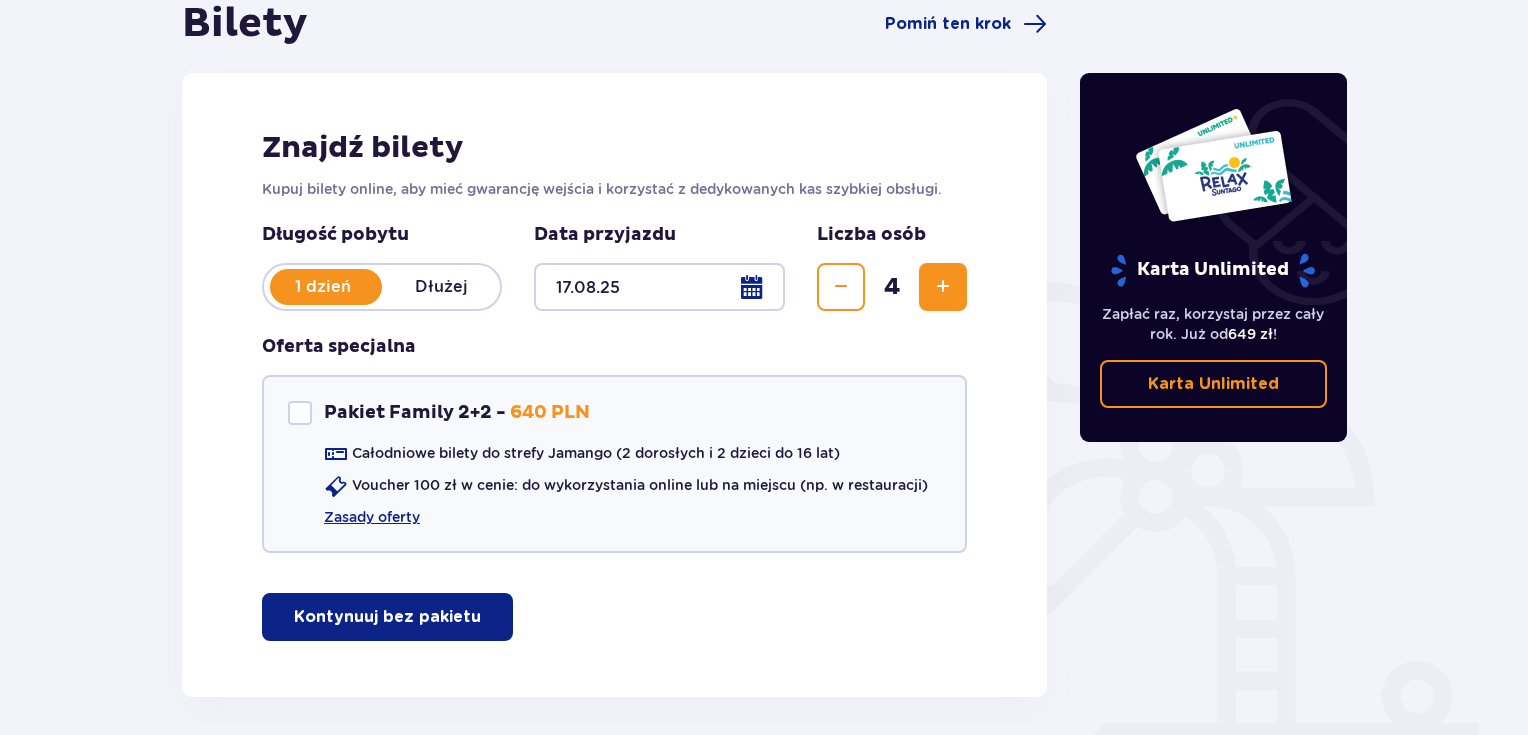 click at bounding box center [659, 287] 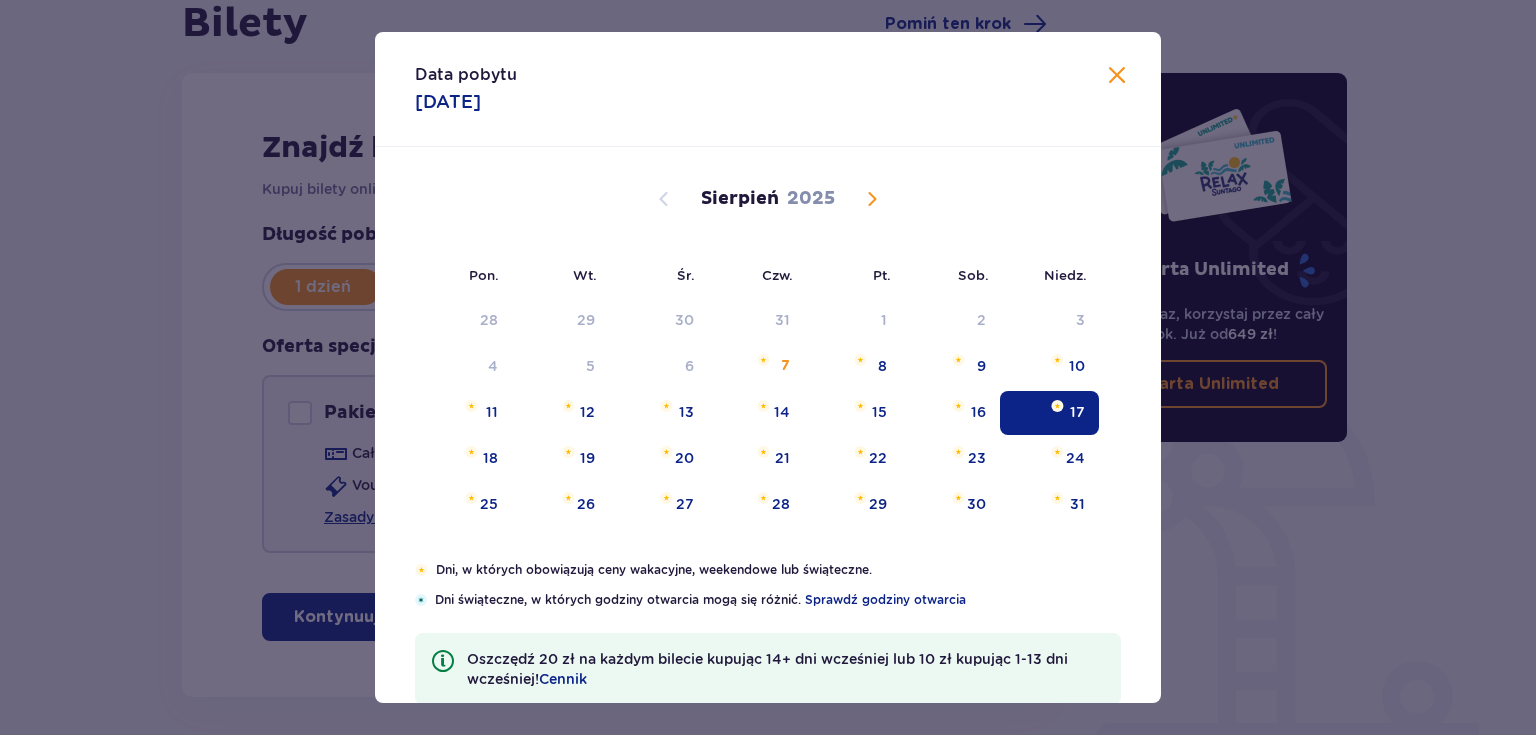 click at bounding box center (872, 199) 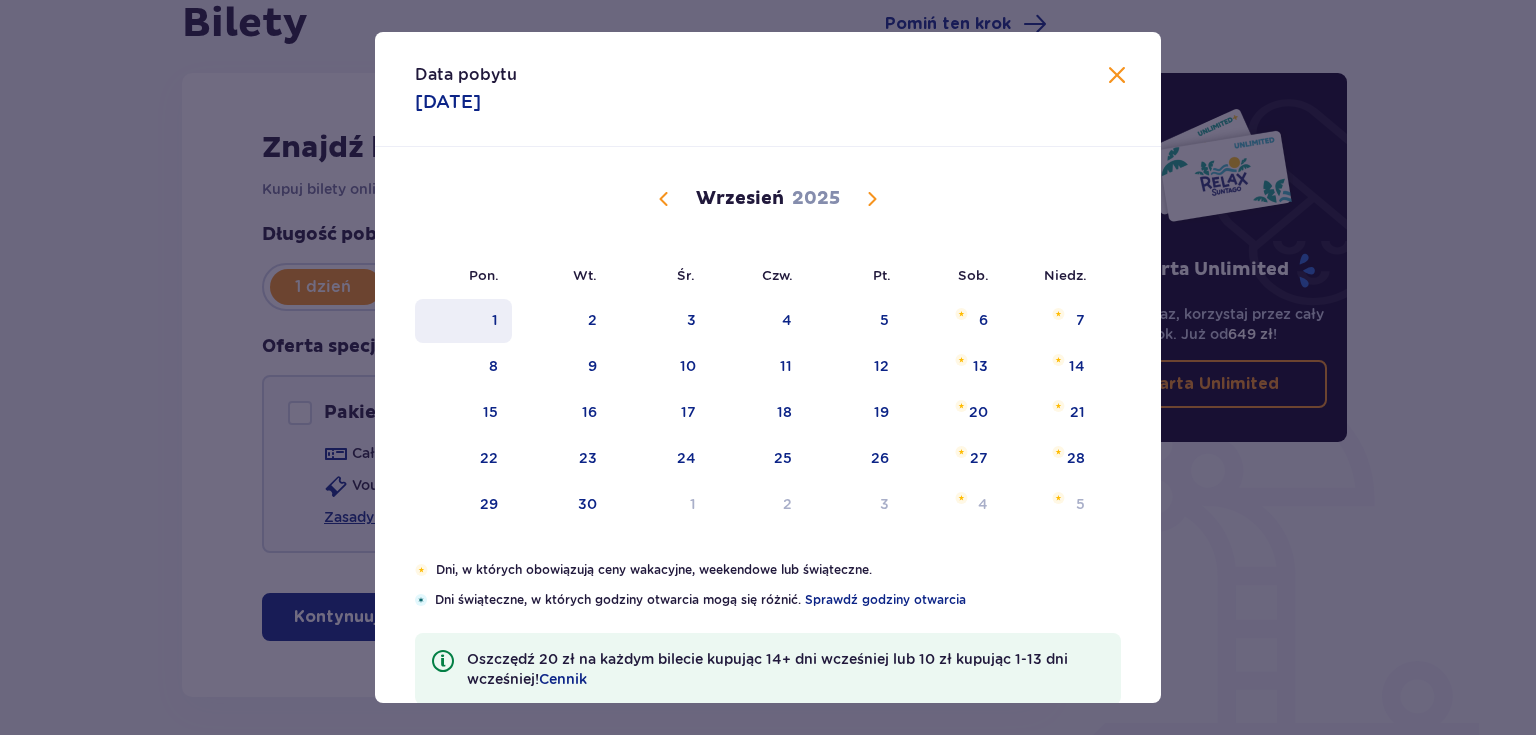 click on "1" at bounding box center (495, 320) 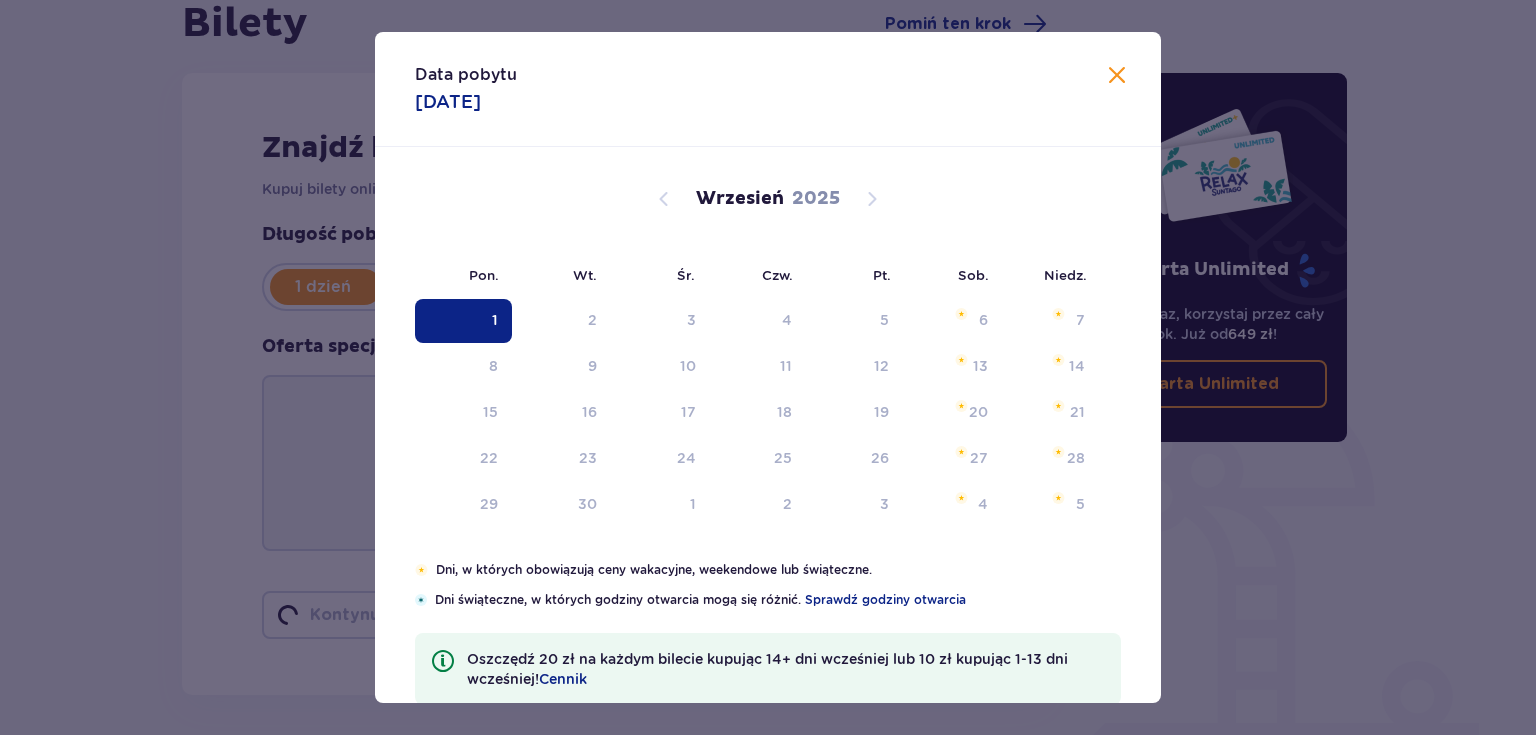 type on "[DATE]" 